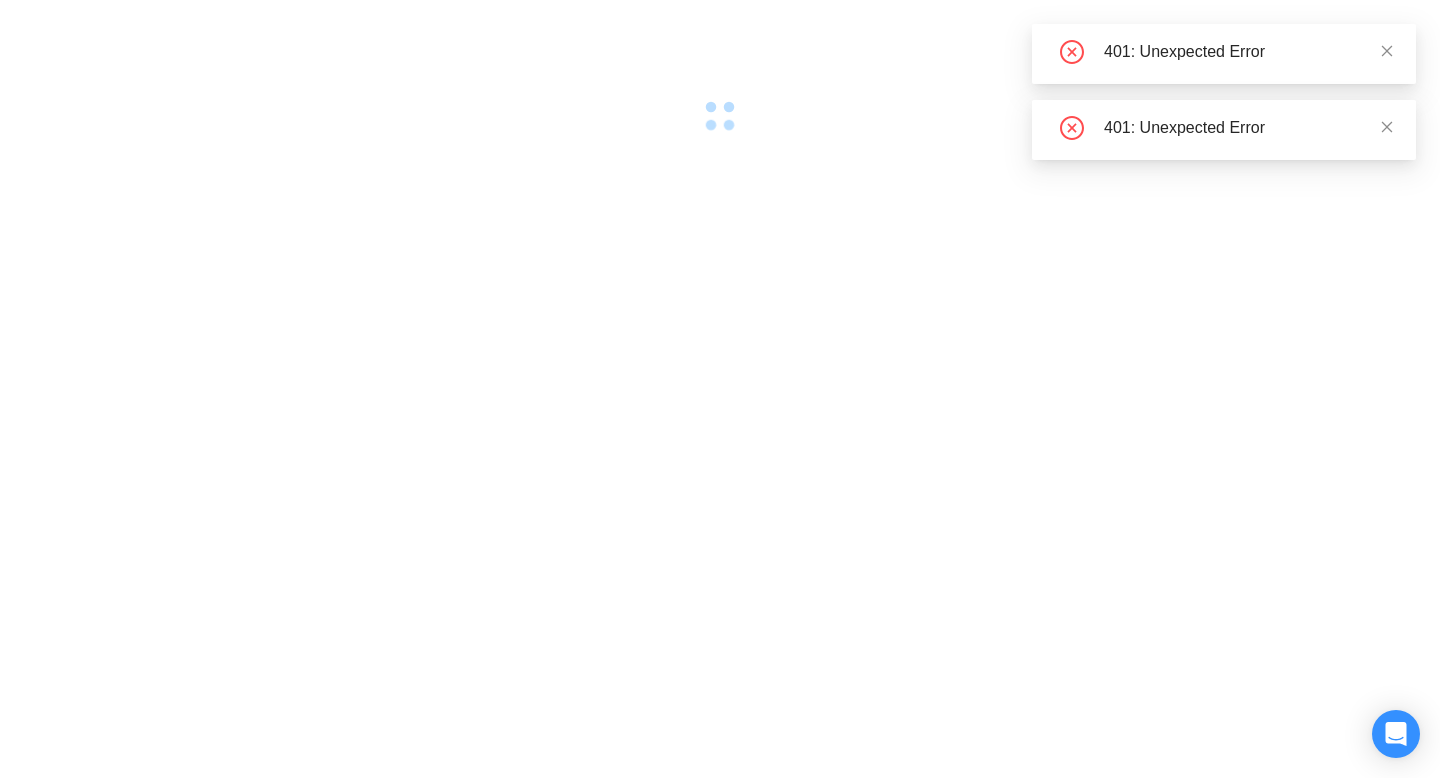 scroll, scrollTop: 0, scrollLeft: 0, axis: both 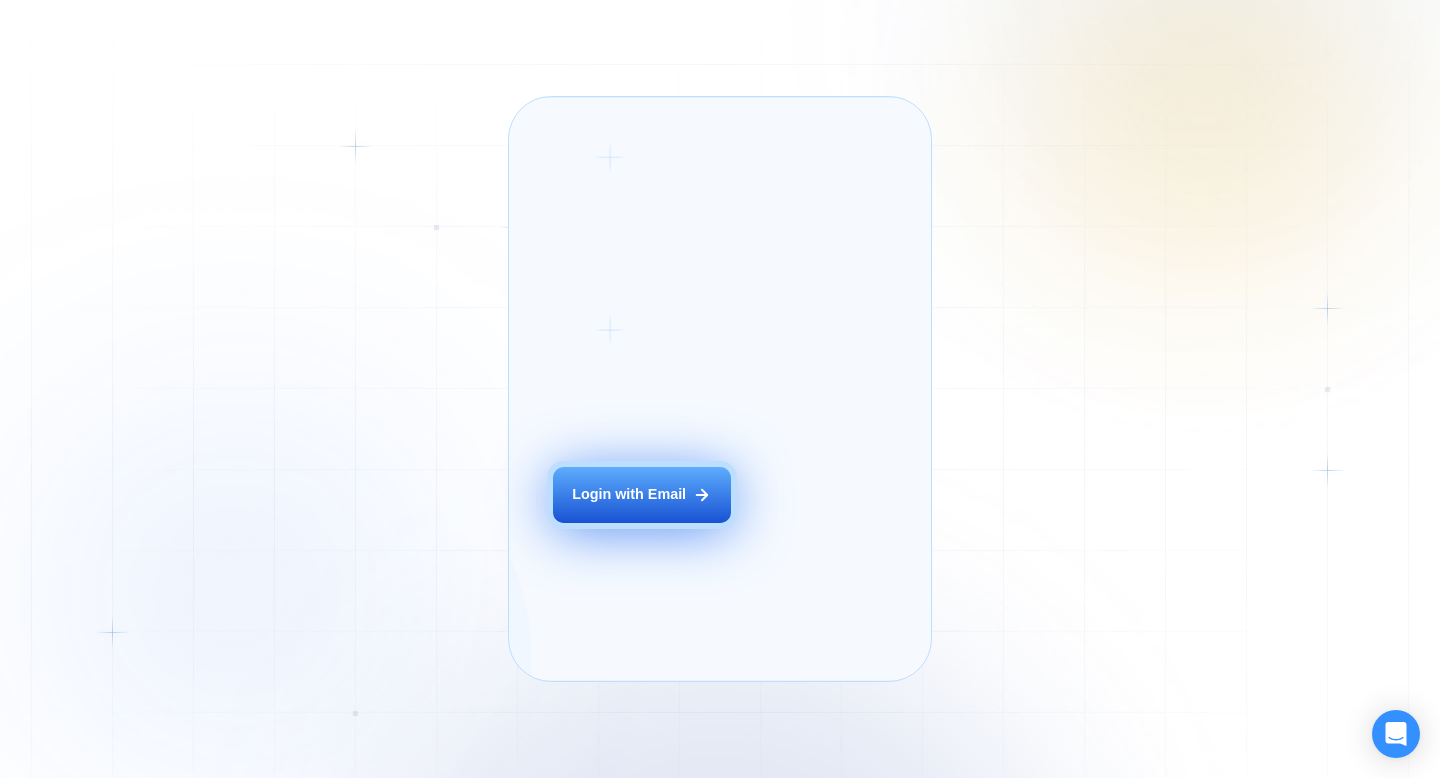 click on "Login with Email" at bounding box center (629, 495) 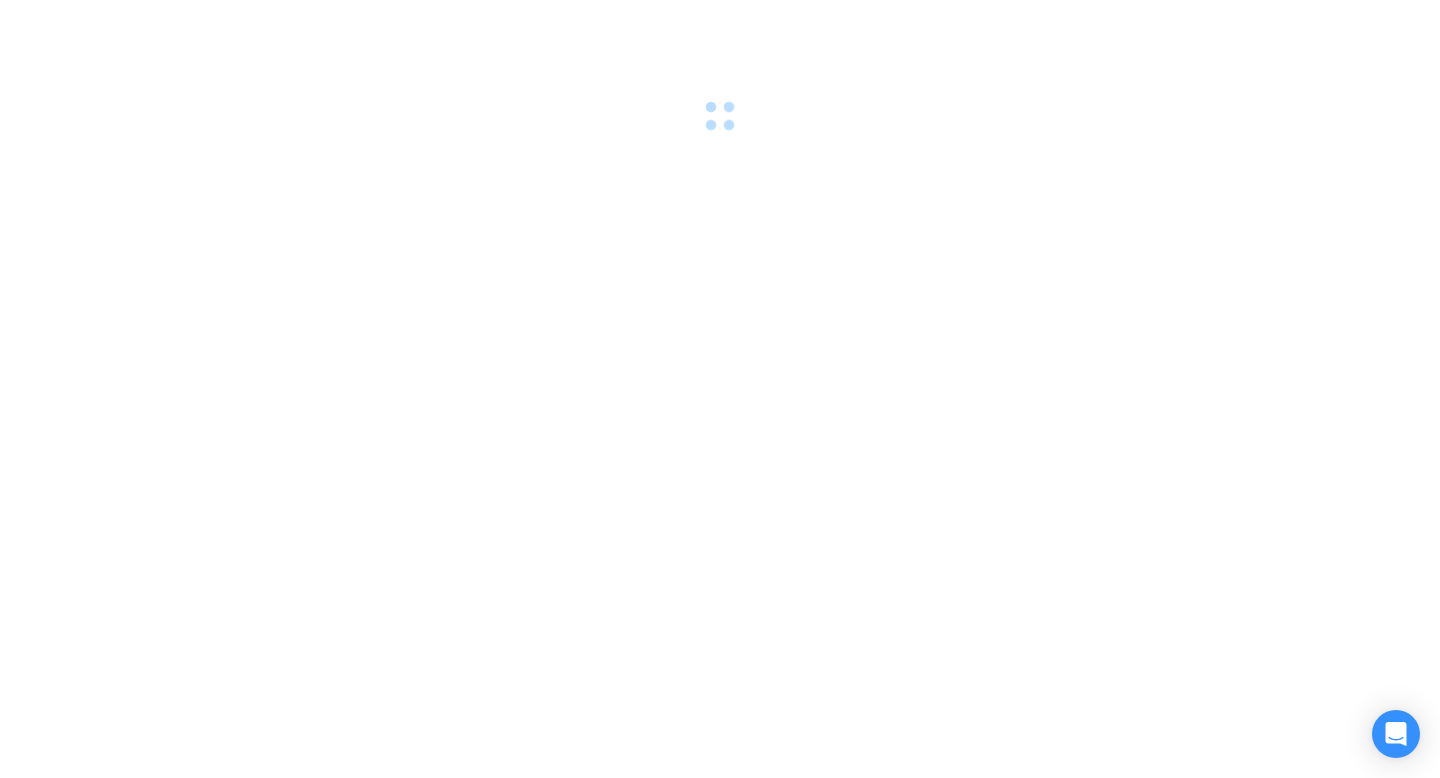 scroll, scrollTop: 0, scrollLeft: 0, axis: both 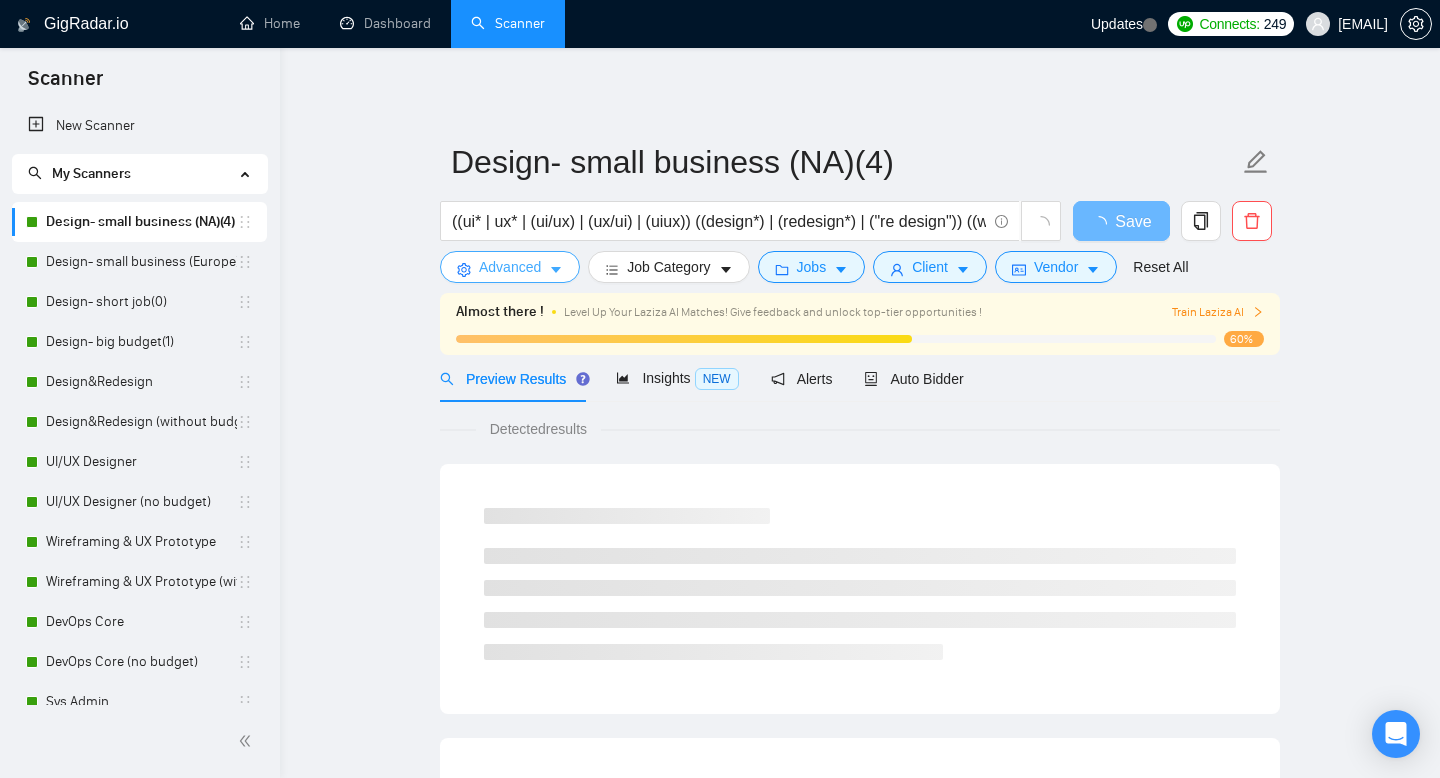 click 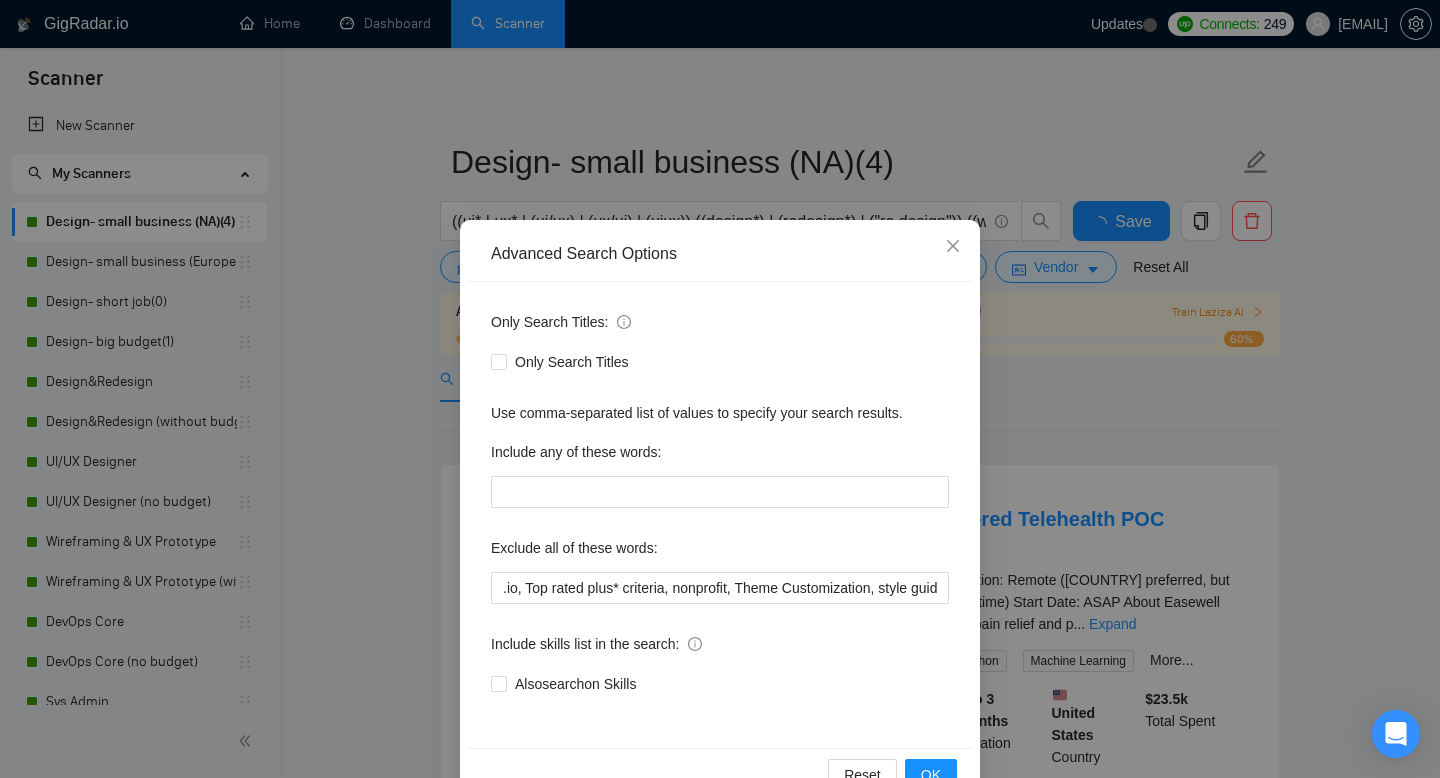 scroll, scrollTop: 54, scrollLeft: 0, axis: vertical 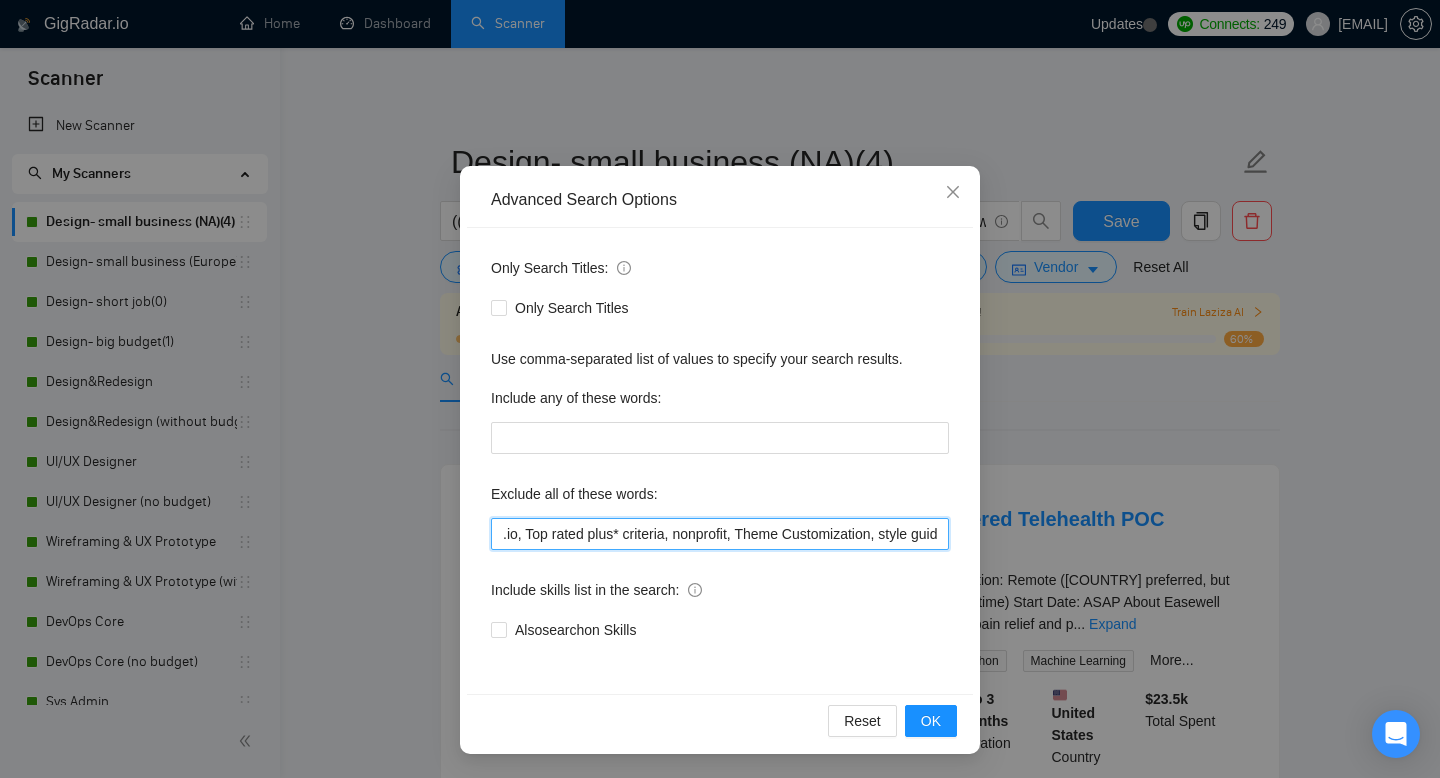 click on ".io, Top rated plus* criteria, nonprofit, Theme Customization, style guide, brand* design*, logo design, brand strategy, visual identity, color palette, brand guidelines, packaging design, brand storytelling, SEO, PowerPoint*, "power point", "power bi", powerbi*, "developer*", "no agencie", Grafisch*, "HTML", "CSS", "JavaScript", "React", "Vue.js", "Angular", "Web development", "Frontend development", "Figma to code", "Figma to HTML", "Web App implementation", SPA, Landing Page, coding, "CMS integration", "Web hosting", "Domain setup", "SSL setup", WordPress, "Elementor", "Divi", "ACF", "Webflow", "Wix", "Shopify", "GoDaddy", "Squarespace", "CMS setup", "Full site build", "Email template", "coding (HTML)", "Ecommerce store launch/setup", "Print Design", "Stationery Design", "Editorial Design", "Social Media Design", "Canva", "Pitch Deck*", "Branding Templates", "Google Analytics", "Conversion Rate", "Optimization Market Research", "Tag Manager", "Klaviyo", "Mailchimp"" at bounding box center (720, 534) 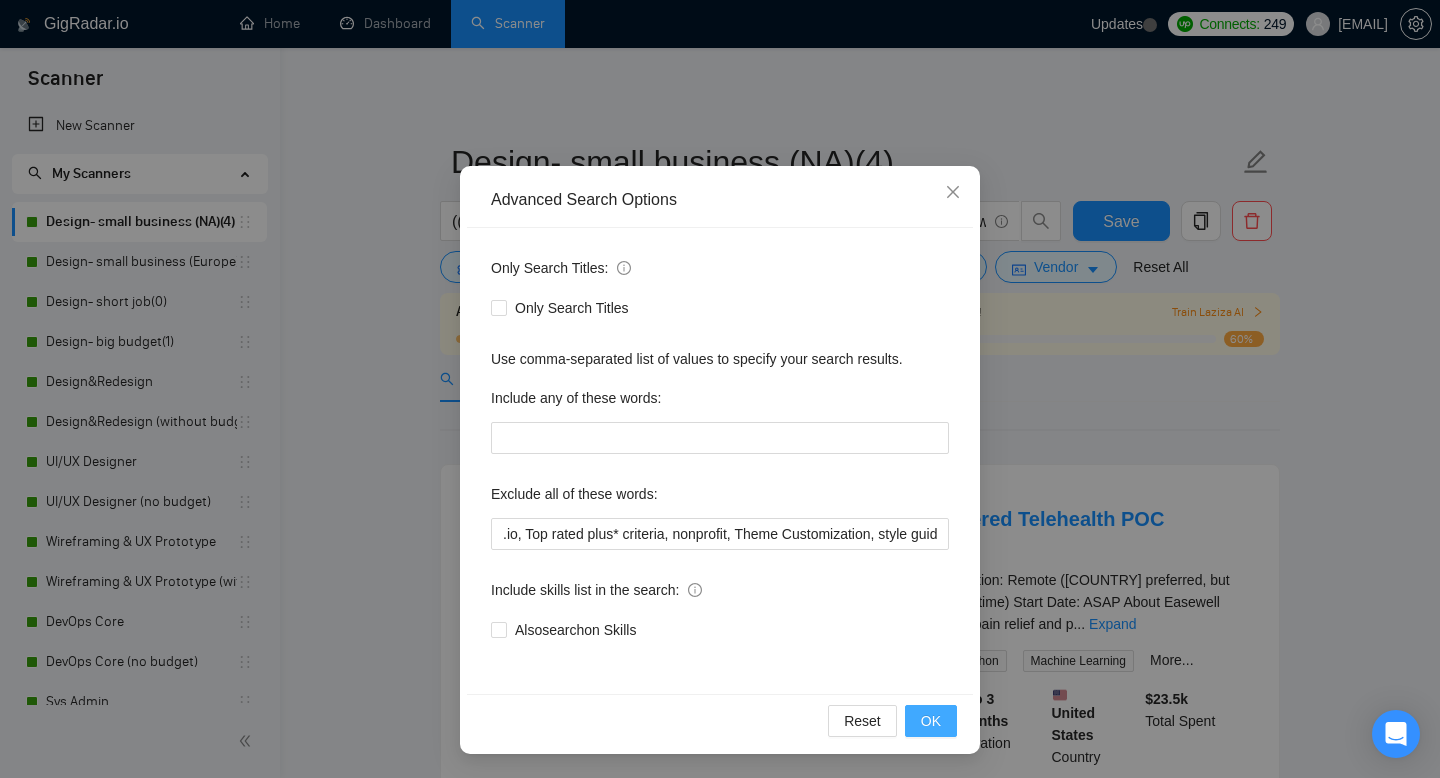 click on "OK" at bounding box center (931, 721) 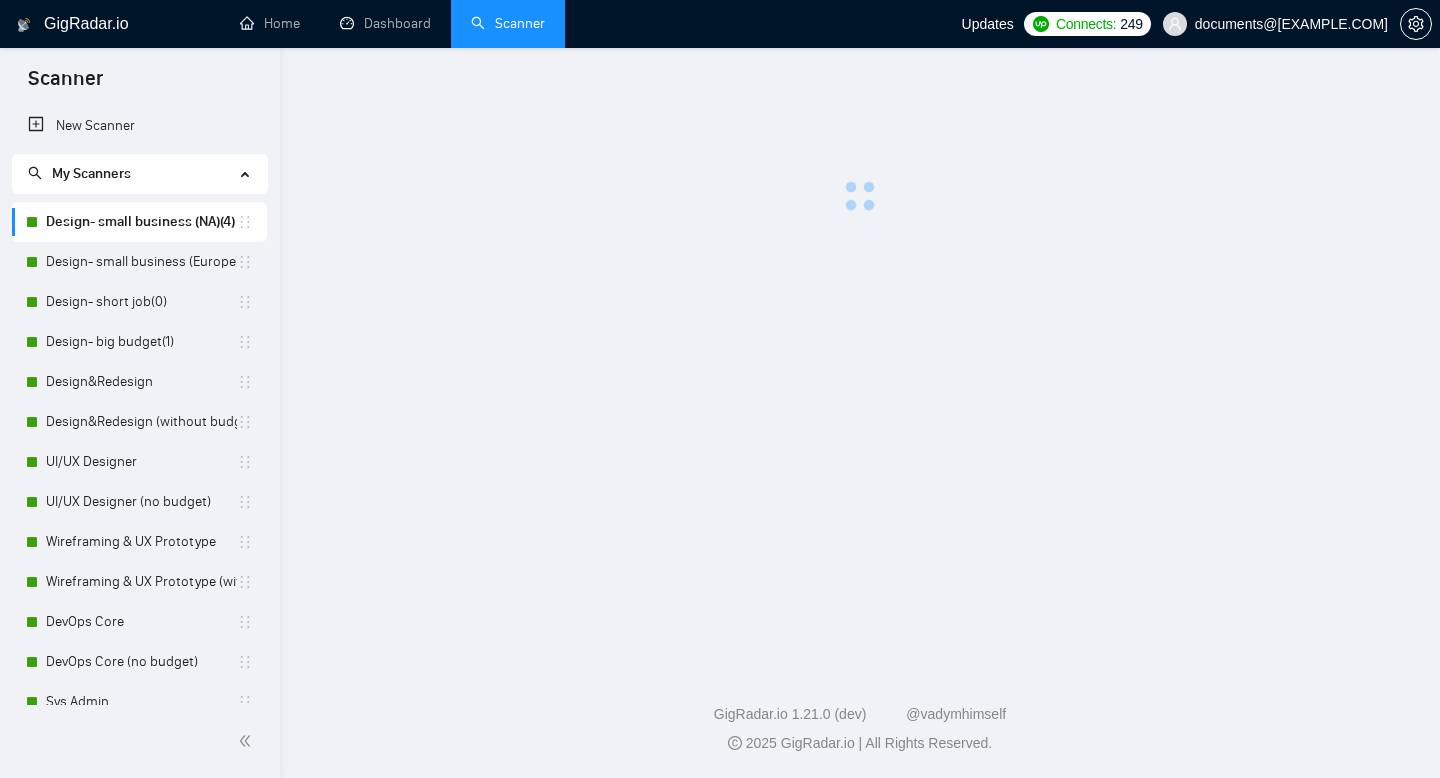 scroll, scrollTop: 0, scrollLeft: 0, axis: both 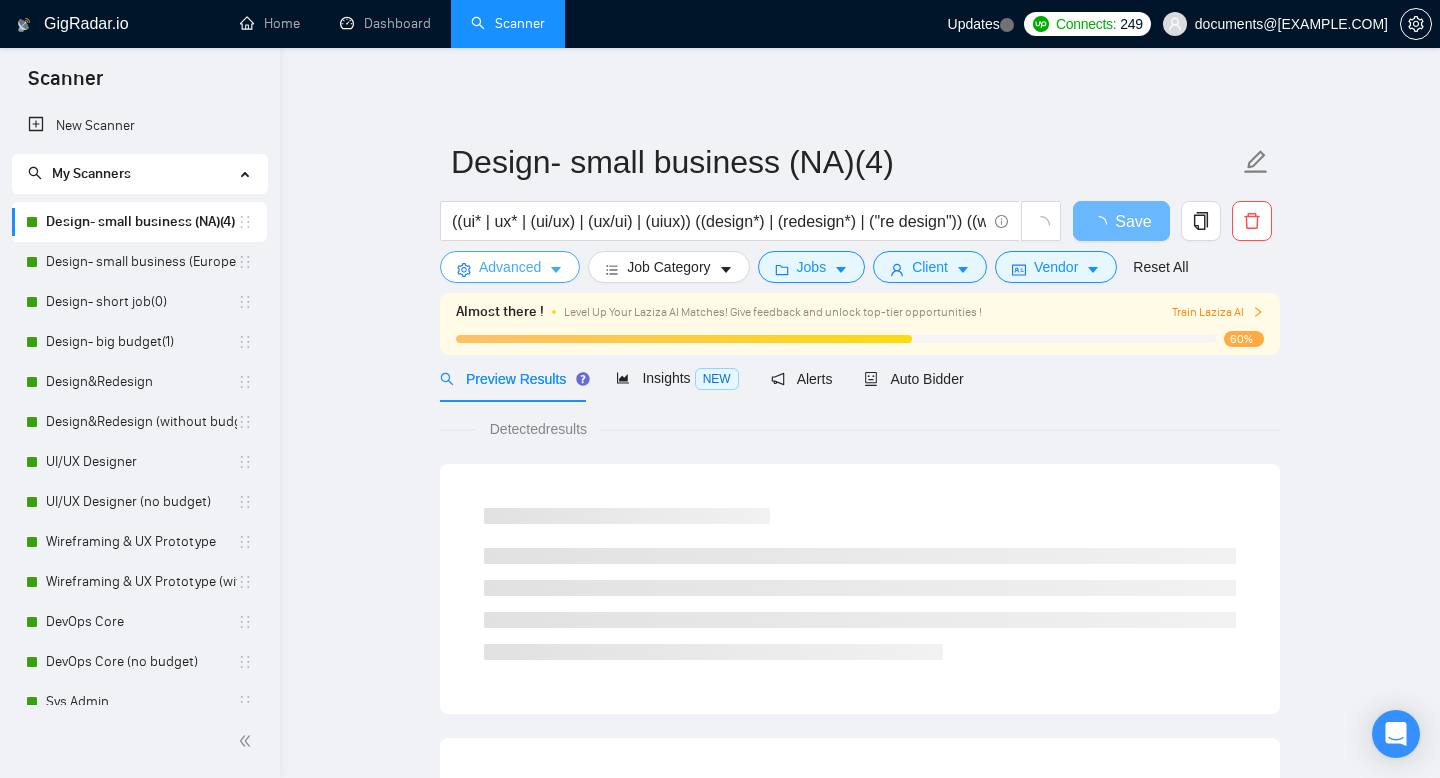 click 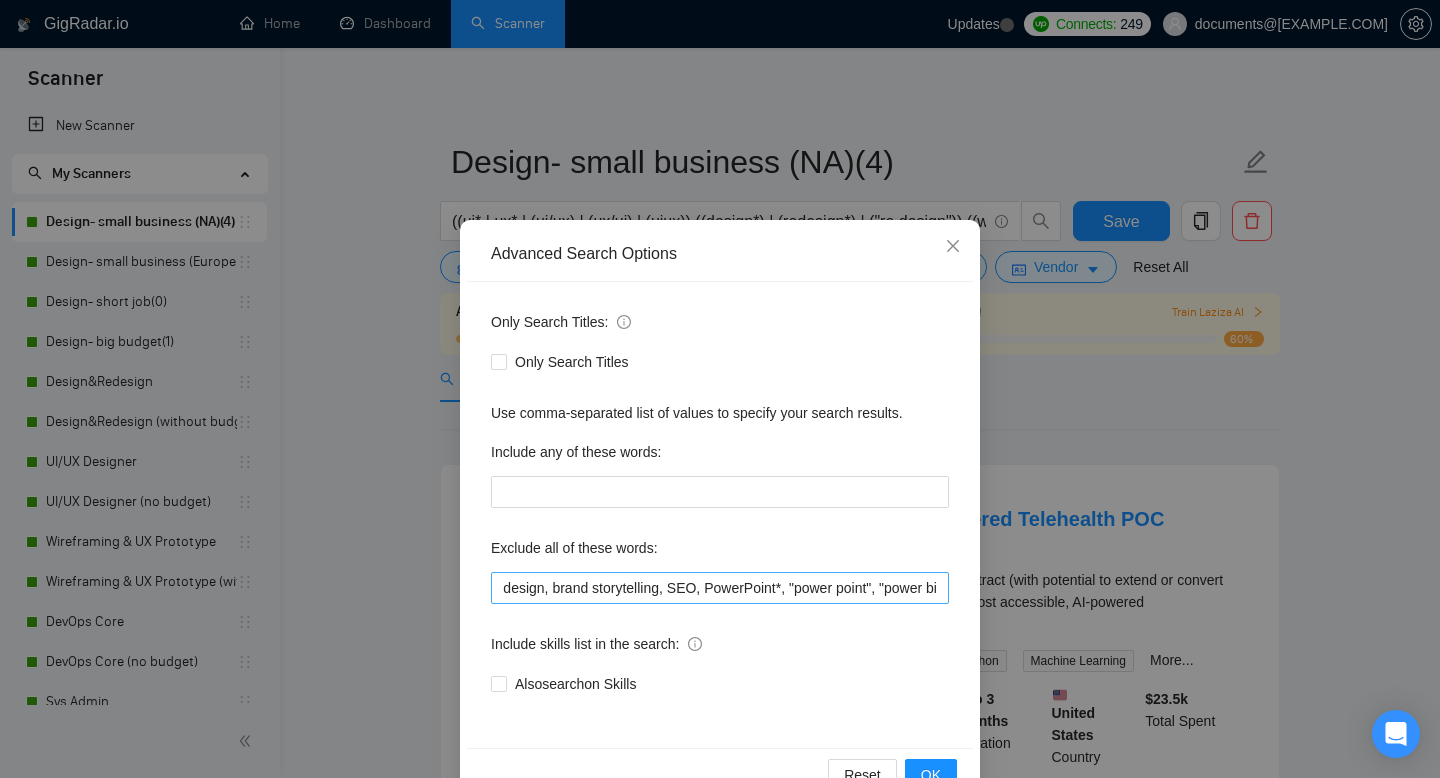 scroll, scrollTop: 0, scrollLeft: 1105, axis: horizontal 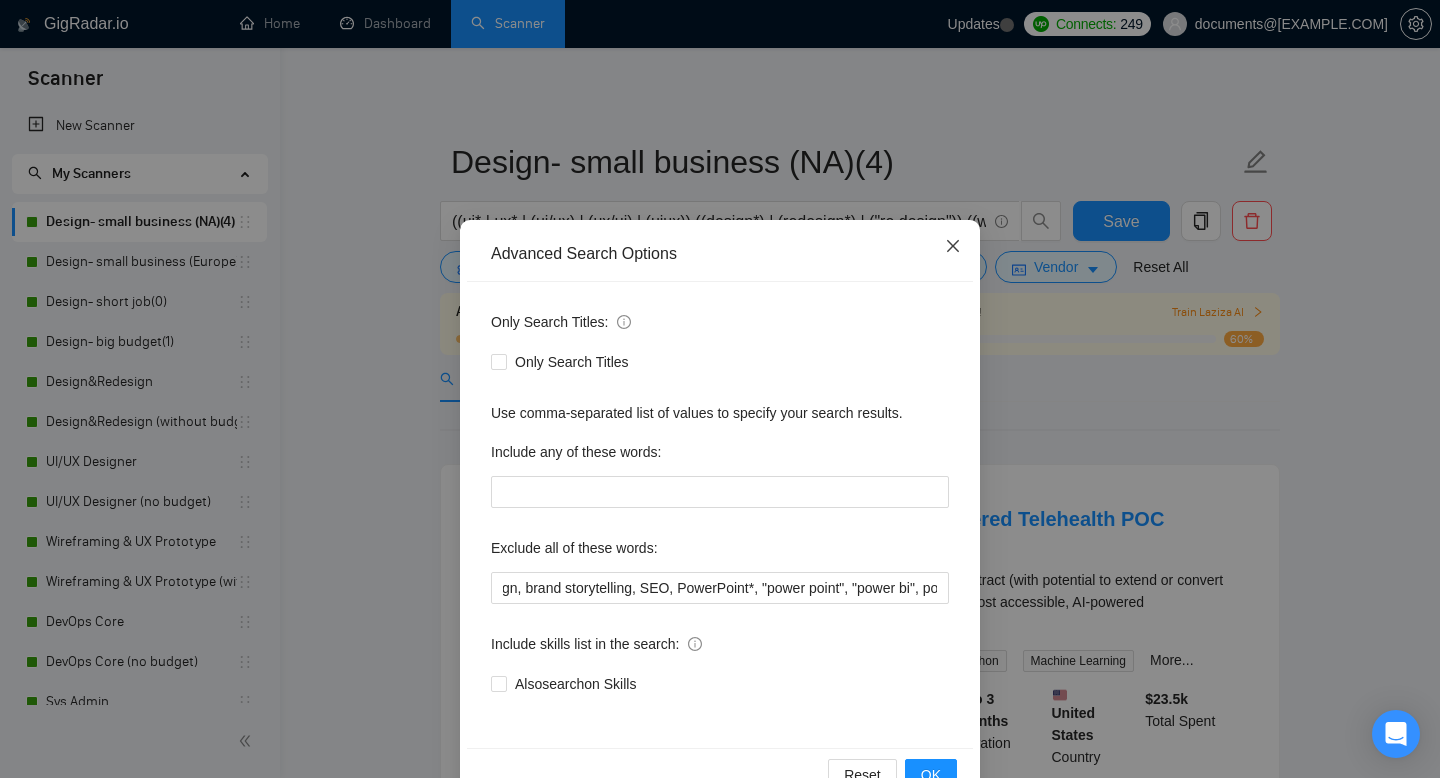 click 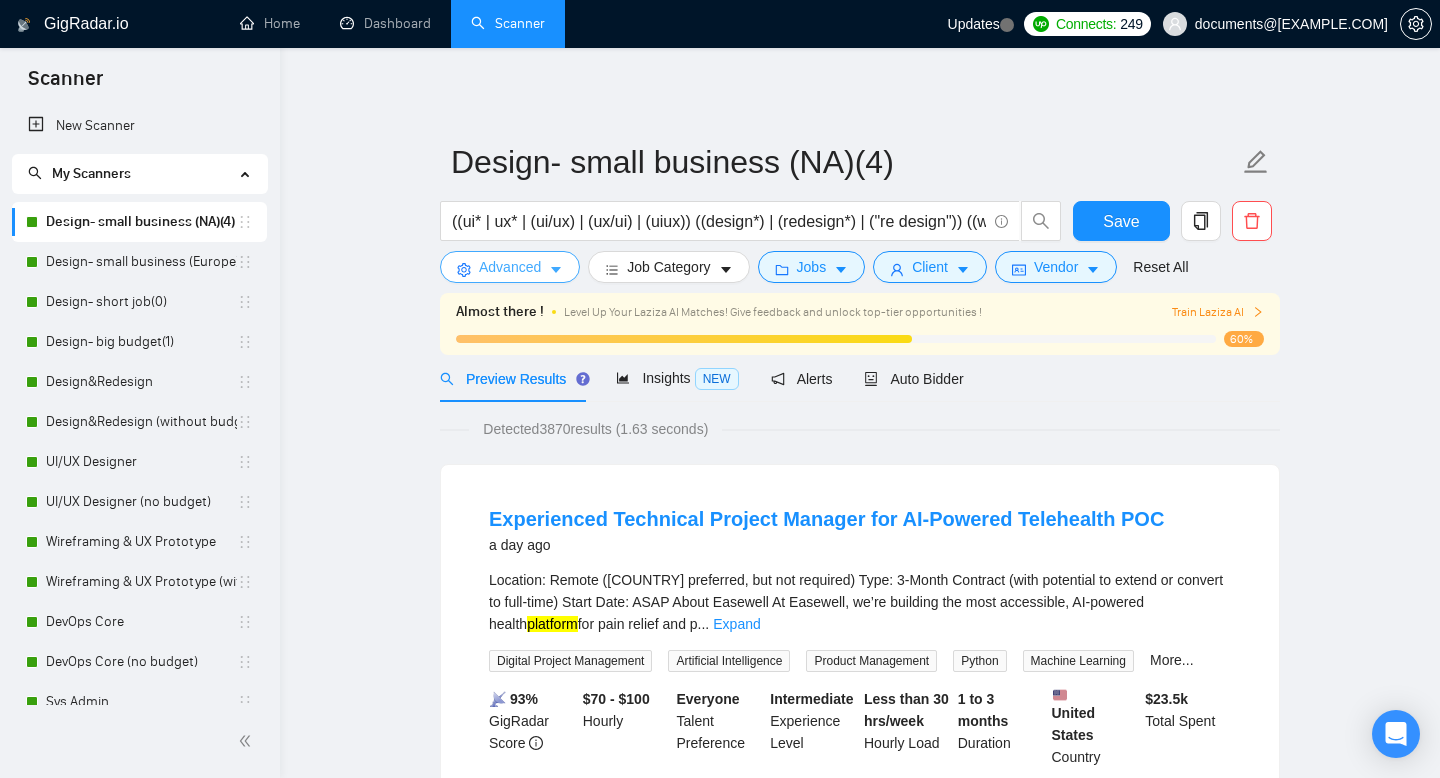 click on "Advanced" at bounding box center (510, 267) 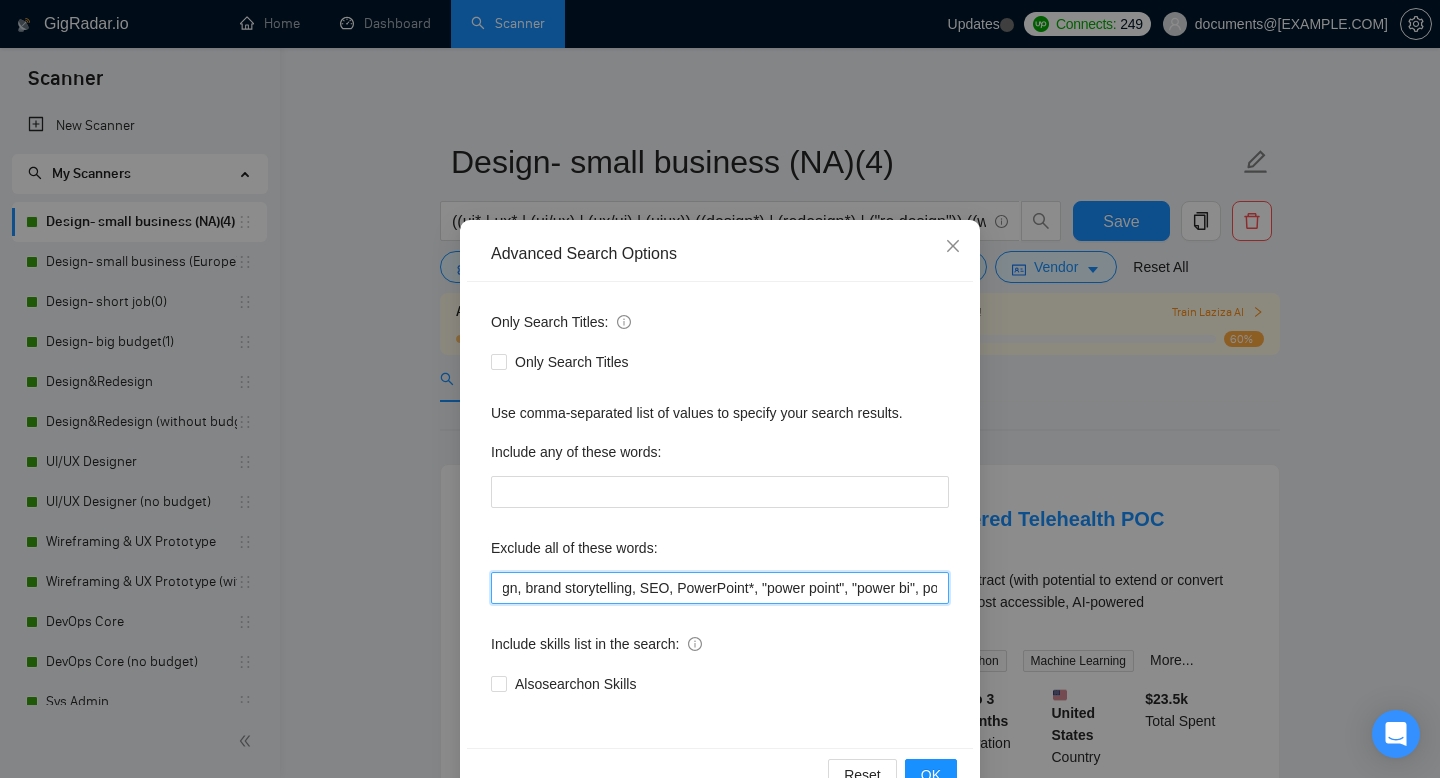 click on ".io, Top rated plus* criteria, nonprofit, Theme Customization, style guide, brand* design*, logo design, brand strategy, visual identity, color palette, brand guidelines, packaging design, brand storytelling, SEO, PowerPoint*, "power point", "power bi", powerbi*, "developer*", "no agencie", Grafisch*, "HTML", "CSS", "JavaScript", "React", "Vue.js", "Angular", "Web development", "Frontend development", "Figma to code", "Figma to HTML", "Web App implementation", SPA, Landing Page, coding, "CMS integration", "Web hosting", "Domain setup", "SSL setup", WordPress, "Elementor", "Divi", "ACF", "Webflow", "Wix", "Shopify", "GoDaddy", "Squarespace", "CMS setup", "Full site build", "Email template", "coding (HTML)", "Ecommerce store launch/setup", "Print Design", "Stationery Design", "Editorial Design", "Social Media Design", "Canva", "Pitch Deck*", "Branding Templates", "Google Analytics", "Conversion Rate", "Optimization Market Research", "Tag Manager", "Klaviyo", "Mailchimp"" at bounding box center [720, 588] 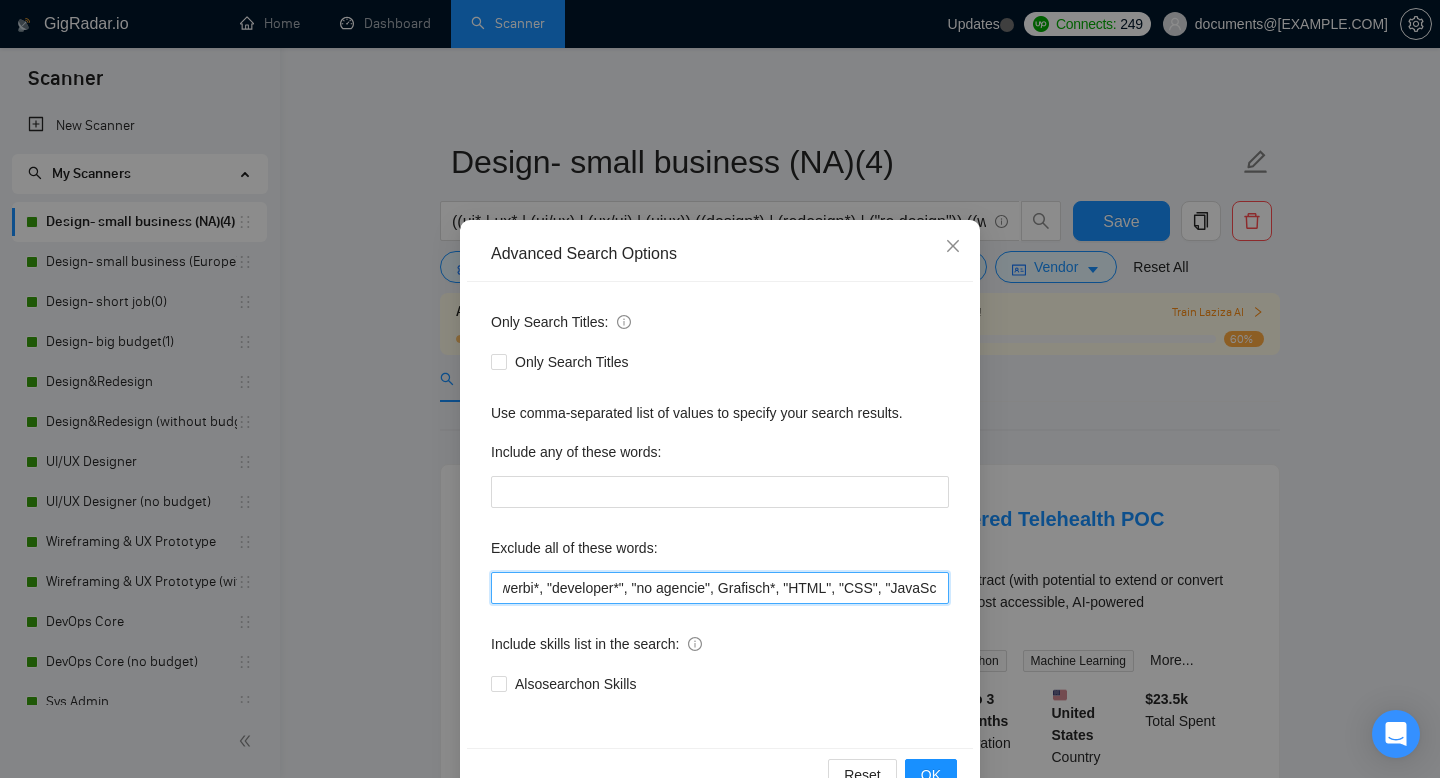 scroll, scrollTop: 0, scrollLeft: 1768, axis: horizontal 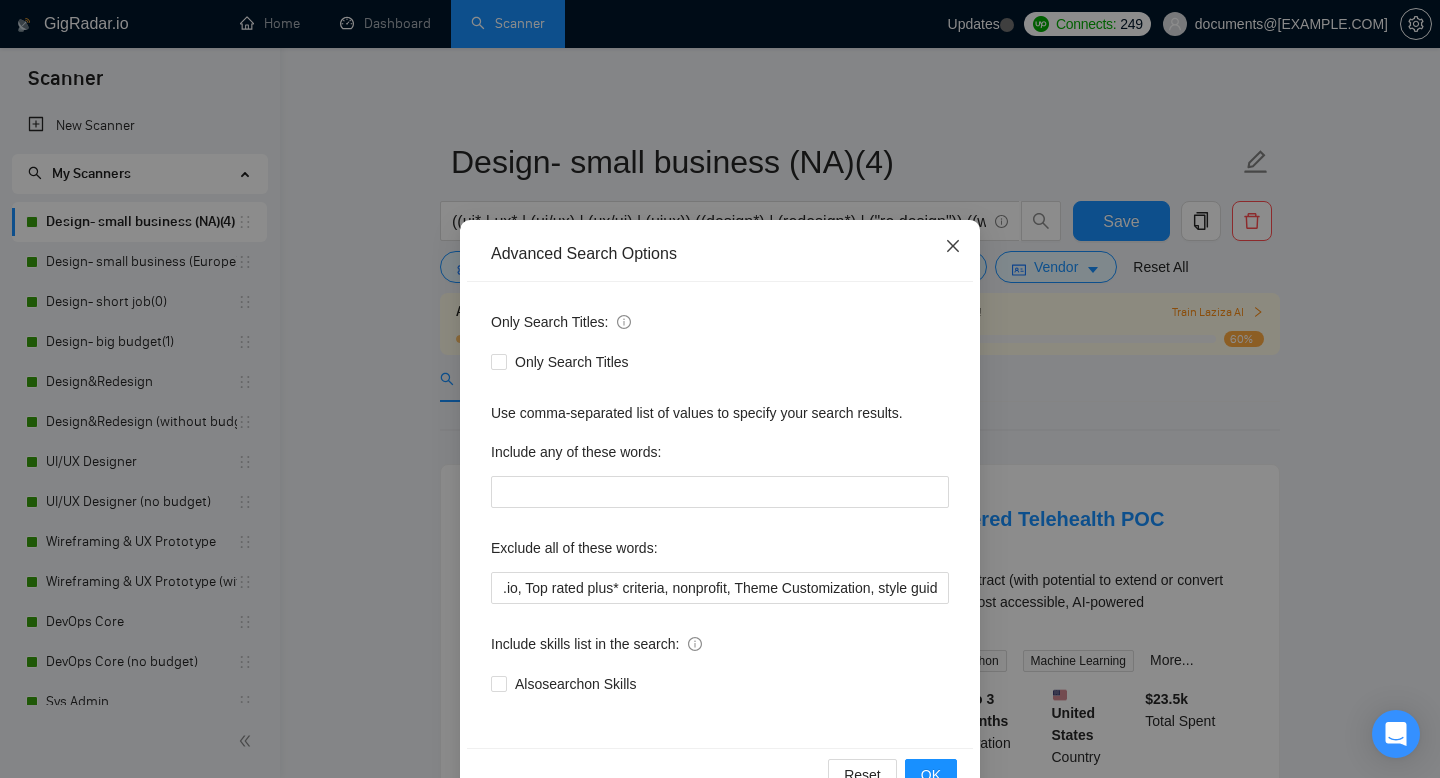 click 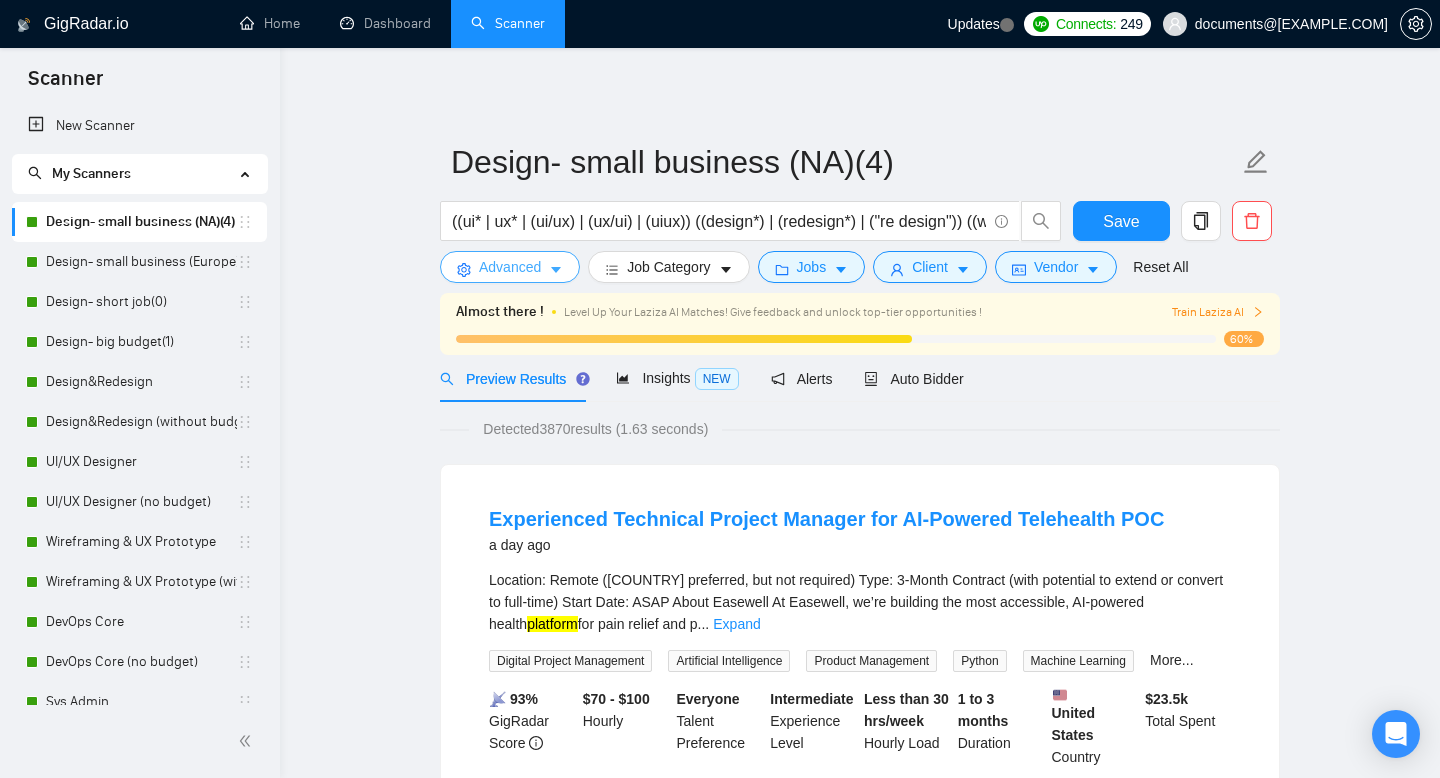 click on "Advanced" at bounding box center [510, 267] 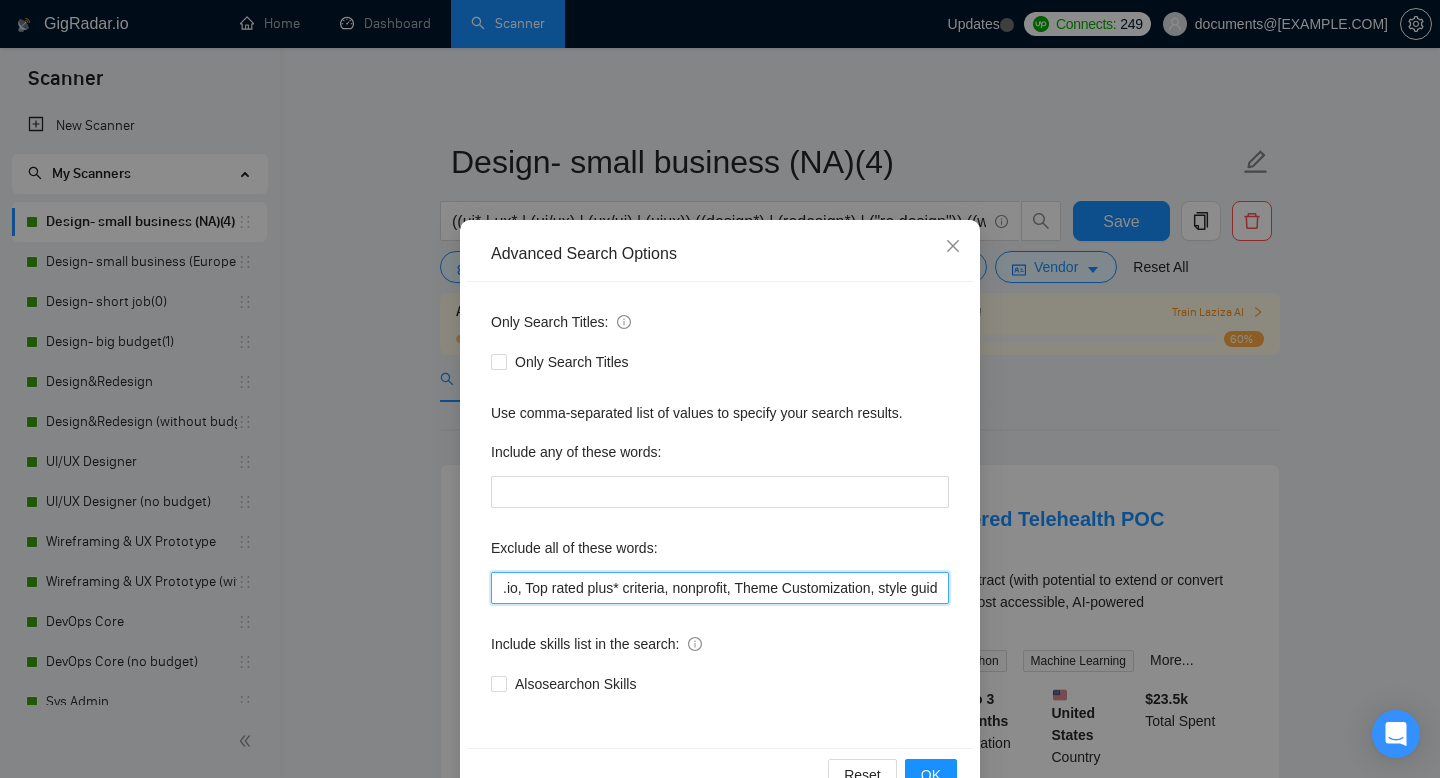 click on ".io, Top rated plus* criteria, nonprofit, Theme Customization, style guide, brand* design*, logo design, brand strategy, visual identity, color palette, brand guidelines, packaging design, brand storytelling, SEO, PowerPoint*, "power point", "power bi", powerbi*, "developer*", "no agencie", Grafisch*, "HTML", "CSS", "JavaScript", "React", "Vue.js", "Angular", "Web development", "Frontend development", "Figma to code", "Figma to HTML", "Web App implementation", SPA, Landing Page, coding, "CMS integration", "Web hosting", "Domain setup", "SSL setup", WordPress, "Elementor", "Divi", "ACF", "Webflow", "Wix", "Shopify", "GoDaddy", "Squarespace", "CMS setup", "Full site build", "Email template", "coding (HTML)", "Ecommerce store launch/setup", "Print Design", "Stationery Design", "Editorial Design", "Social Media Design", "Canva", "Pitch Deck*", "Branding Templates", "Google Analytics", "Conversion Rate", "Optimization Market Research", "Tag Manager", "Klaviyo", "Mailchimp"" at bounding box center [720, 588] 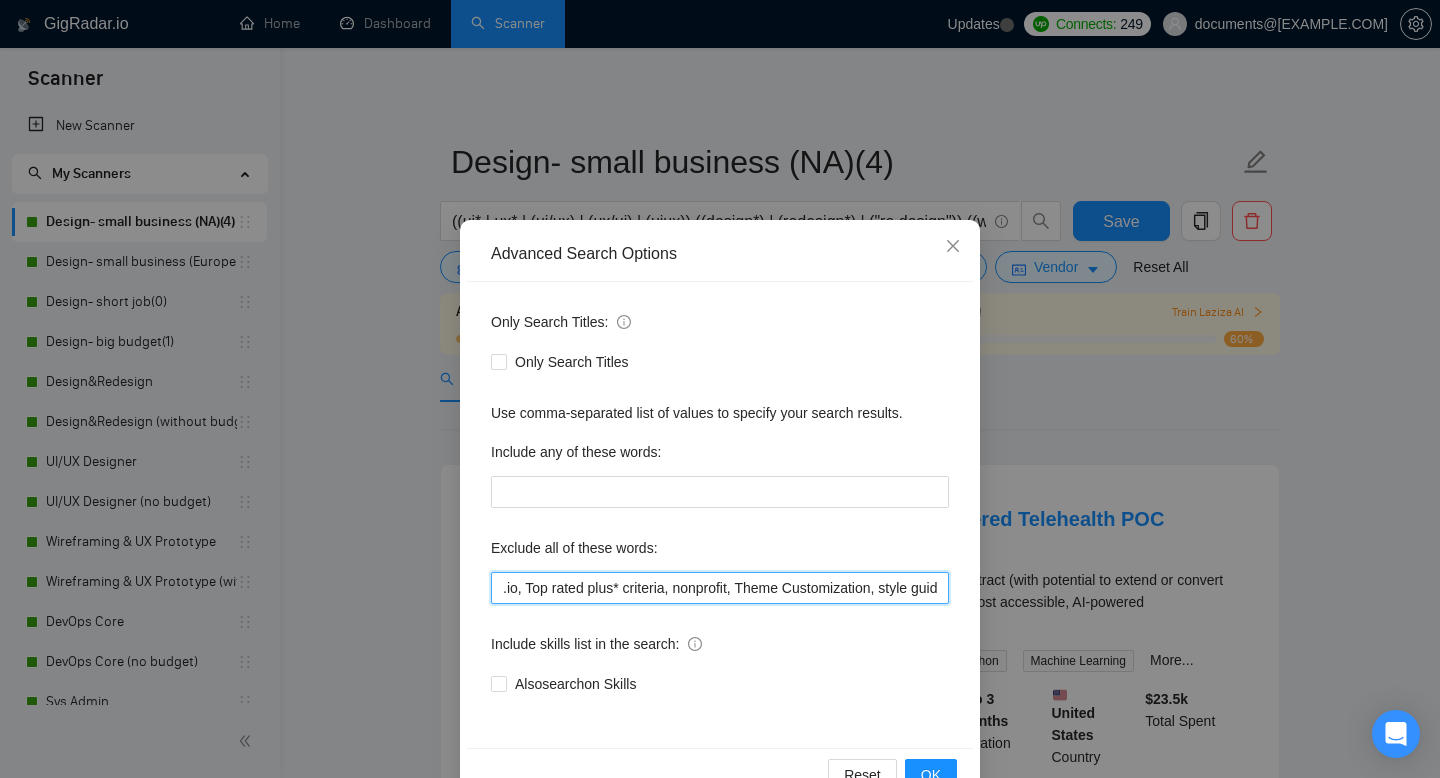 click on ".io, Top rated plus* criteria, nonprofit, Theme Customization, style guide, brand* design*, logo design, brand strategy, visual identity, color palette, brand guidelines, packaging design, brand storytelling, SEO, PowerPoint*, "power point", "power bi", powerbi*, "developer*", "no agencie", Grafisch*, "HTML", "CSS", "JavaScript", "React", "Vue.js", "Angular", "Web development", "Frontend development", "Figma to code", "Figma to HTML", "Web App implementation", SPA, Landing Page, coding, "CMS integration", "Web hosting", "Domain setup", "SSL setup", WordPress, "Elementor", "Divi", "ACF", "Webflow", "Wix", "Shopify", "GoDaddy", "Squarespace", "CMS setup", "Full site build", "Email template", "coding (HTML)", "Ecommerce store launch/setup", "Print Design", "Stationery Design", "Editorial Design", "Social Media Design", "Canva", "Pitch Deck*", "Branding Templates", "Google Analytics", "Conversion Rate", "Optimization Market Research", "Tag Manager", "Klaviyo", "Mailchimp"" at bounding box center [720, 588] 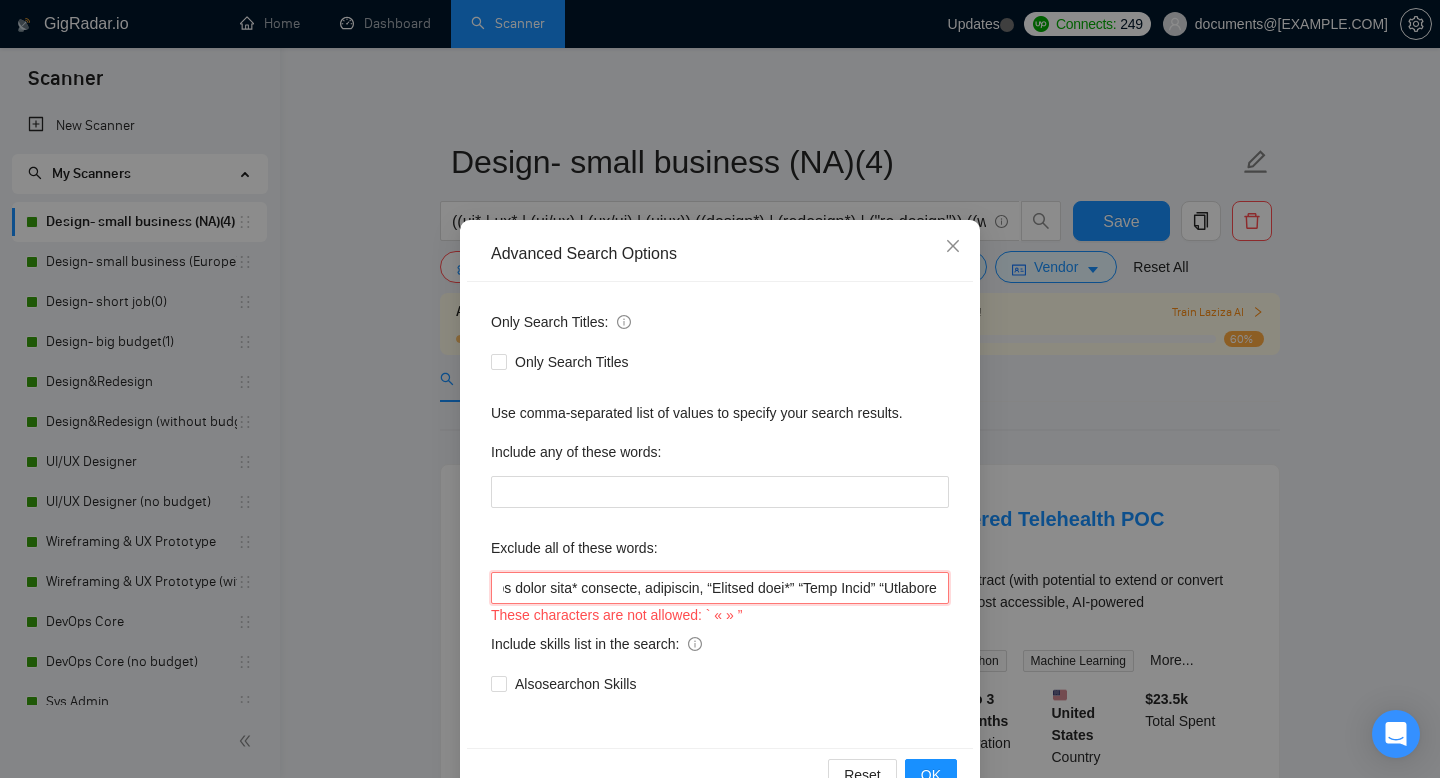 scroll, scrollTop: 0, scrollLeft: 25, axis: horizontal 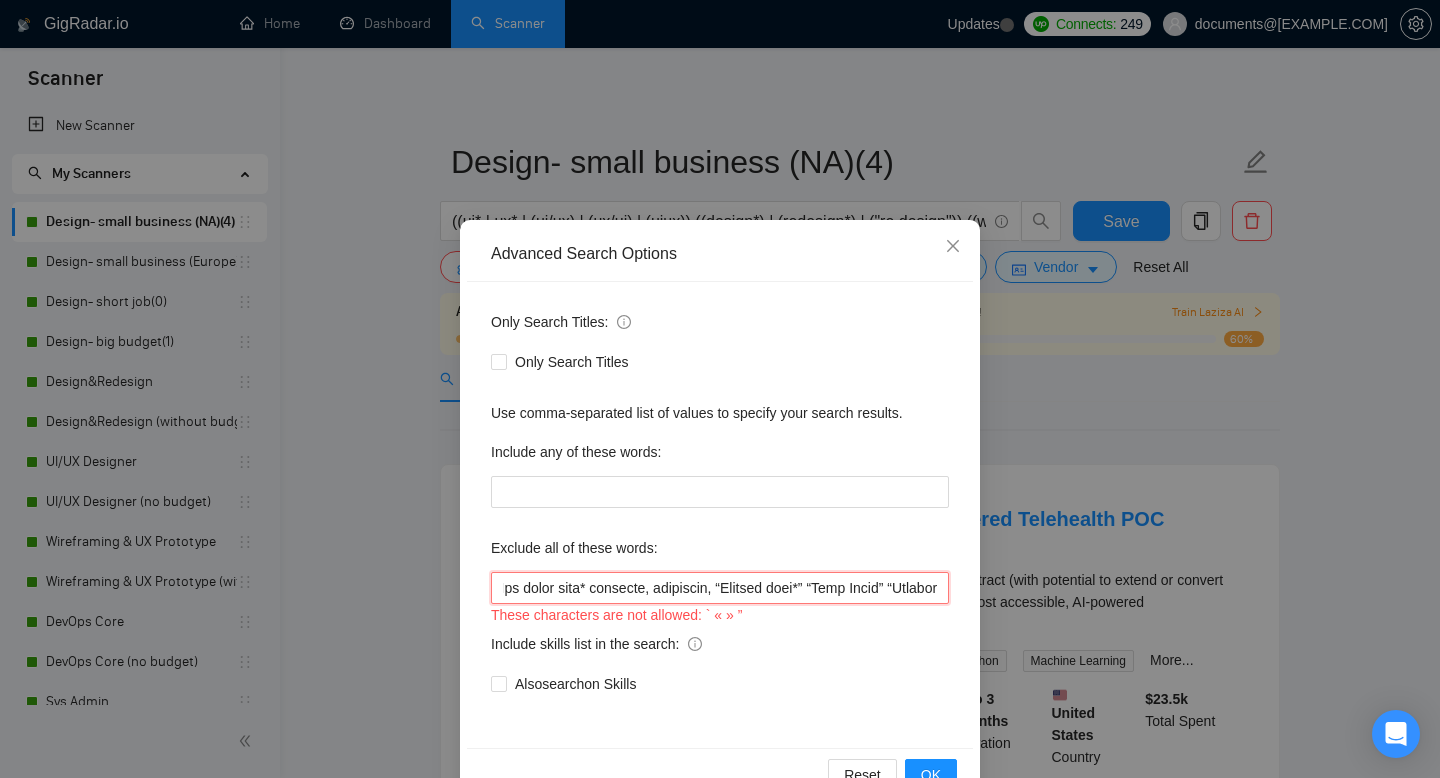 click at bounding box center (720, 588) 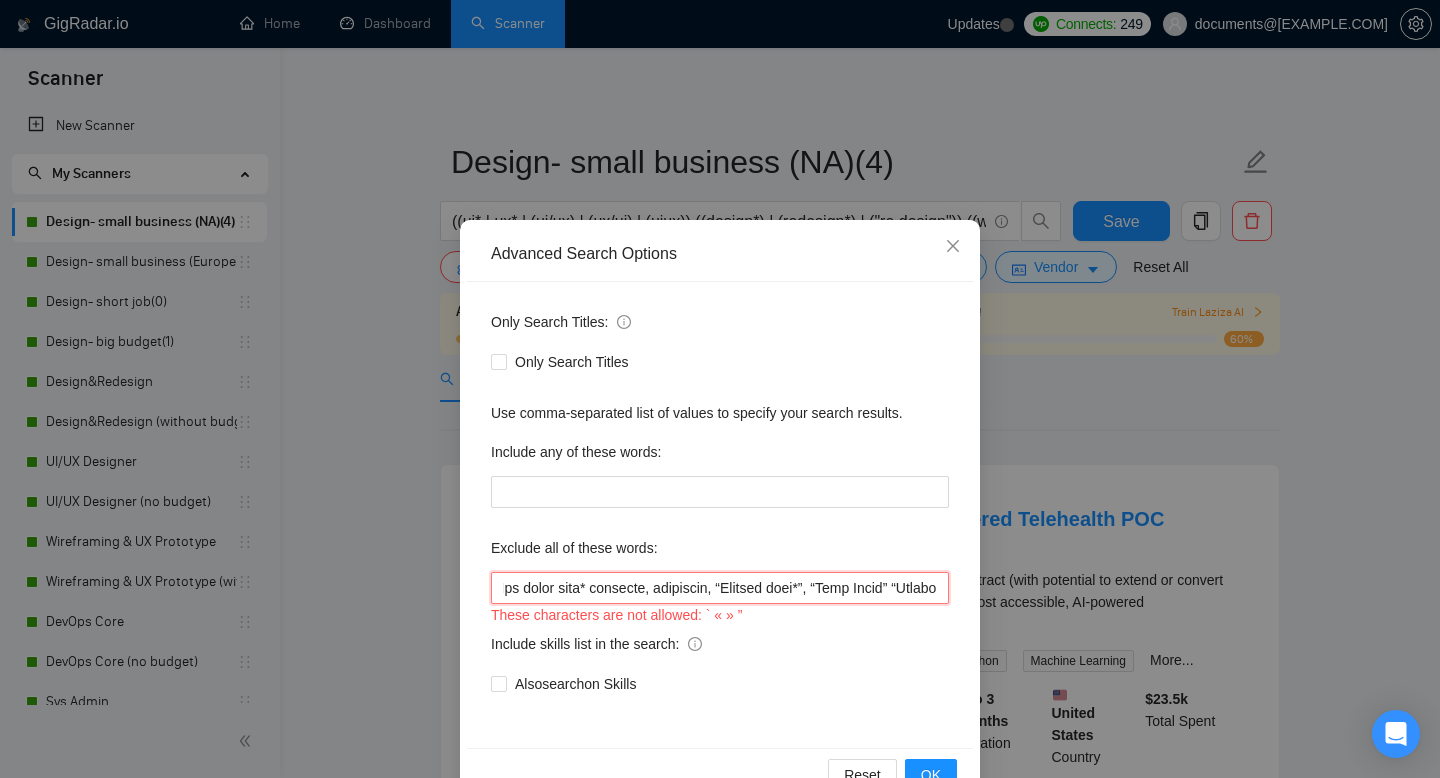 click at bounding box center [720, 588] 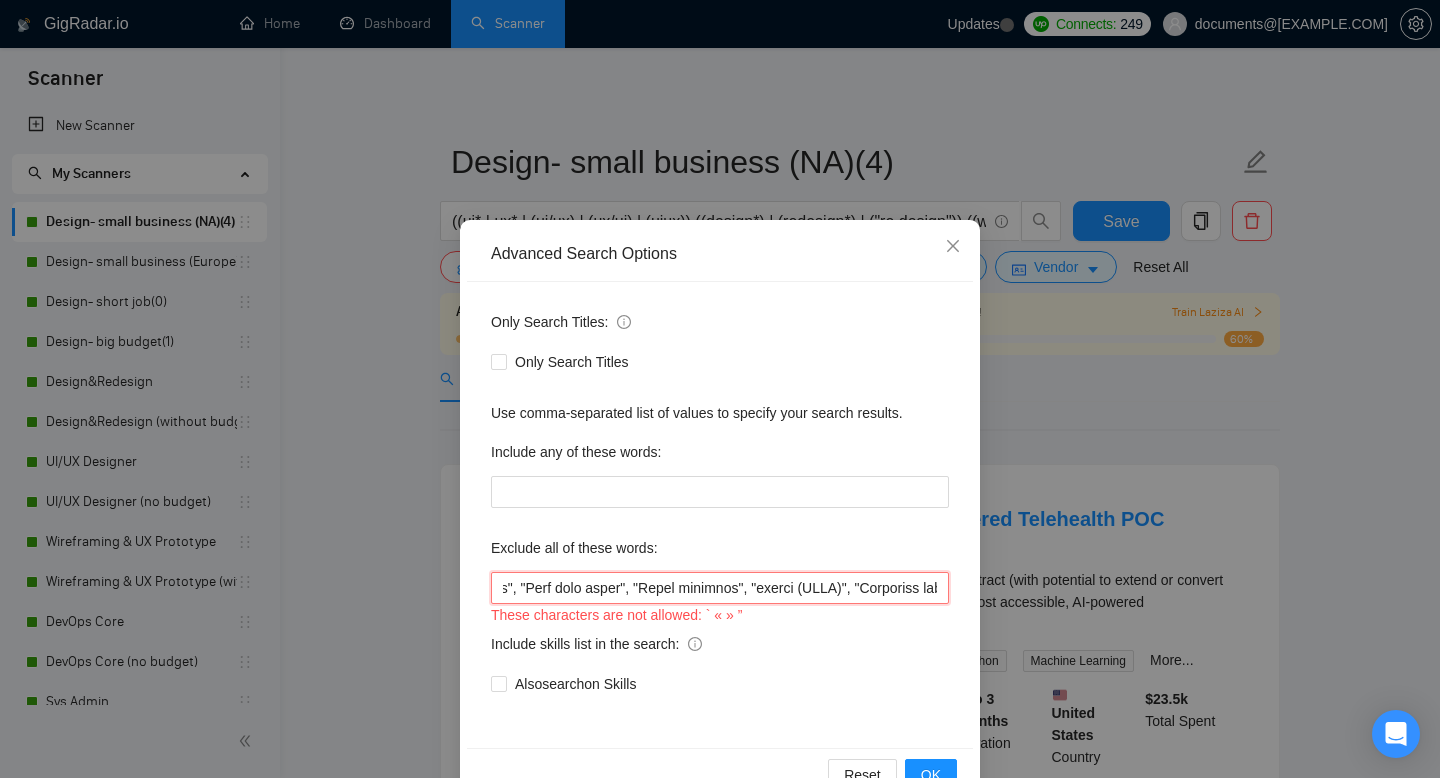 scroll, scrollTop: 0, scrollLeft: 5485, axis: horizontal 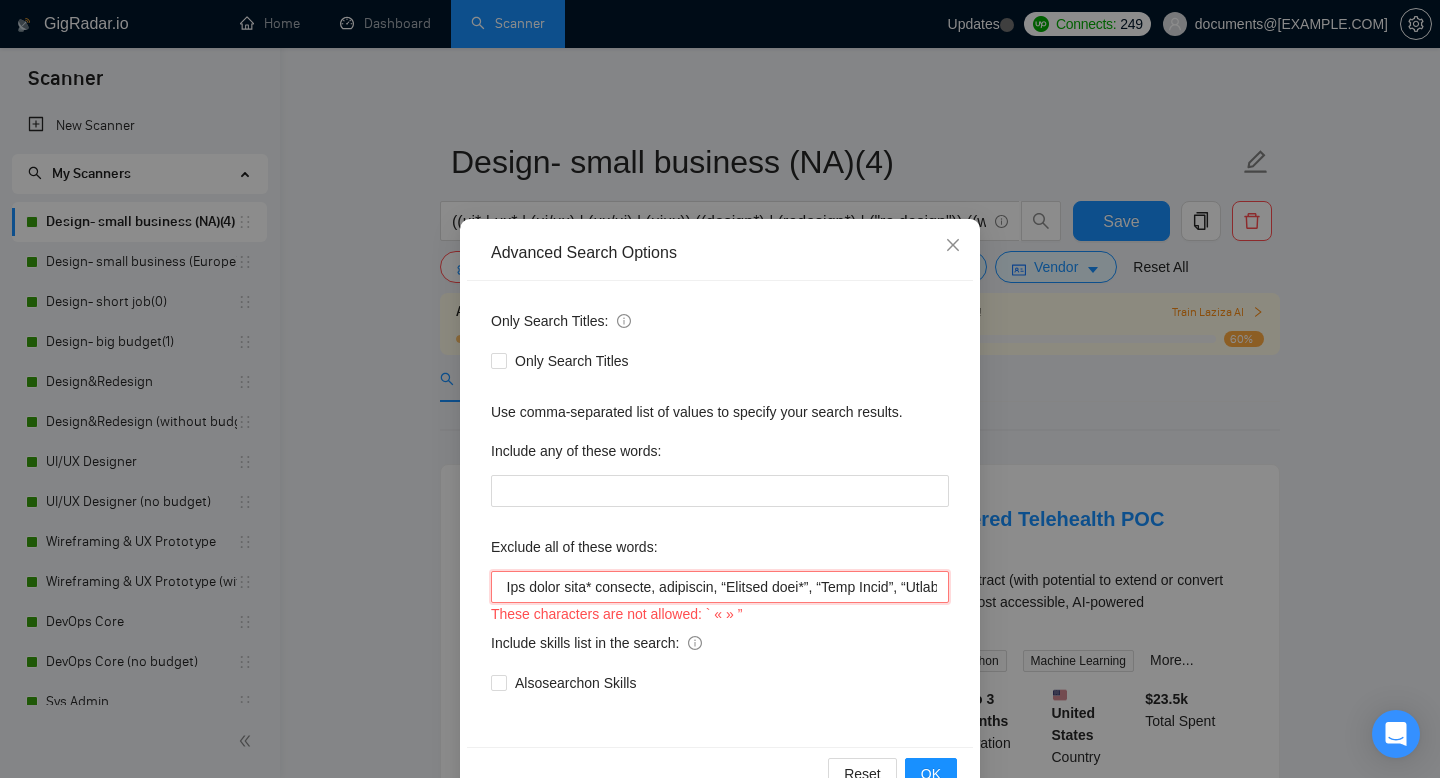 click at bounding box center [720, 587] 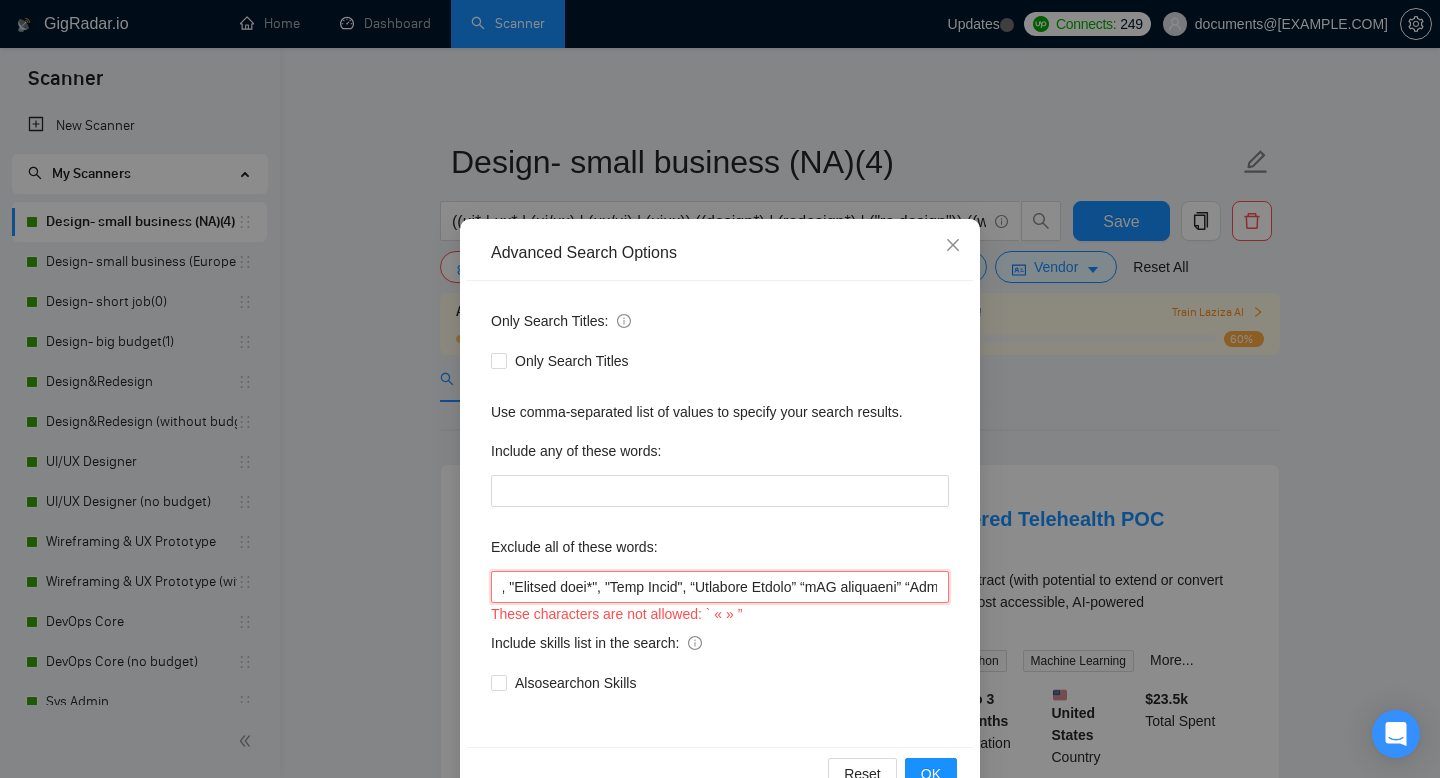 scroll, scrollTop: 0, scrollLeft: 249, axis: horizontal 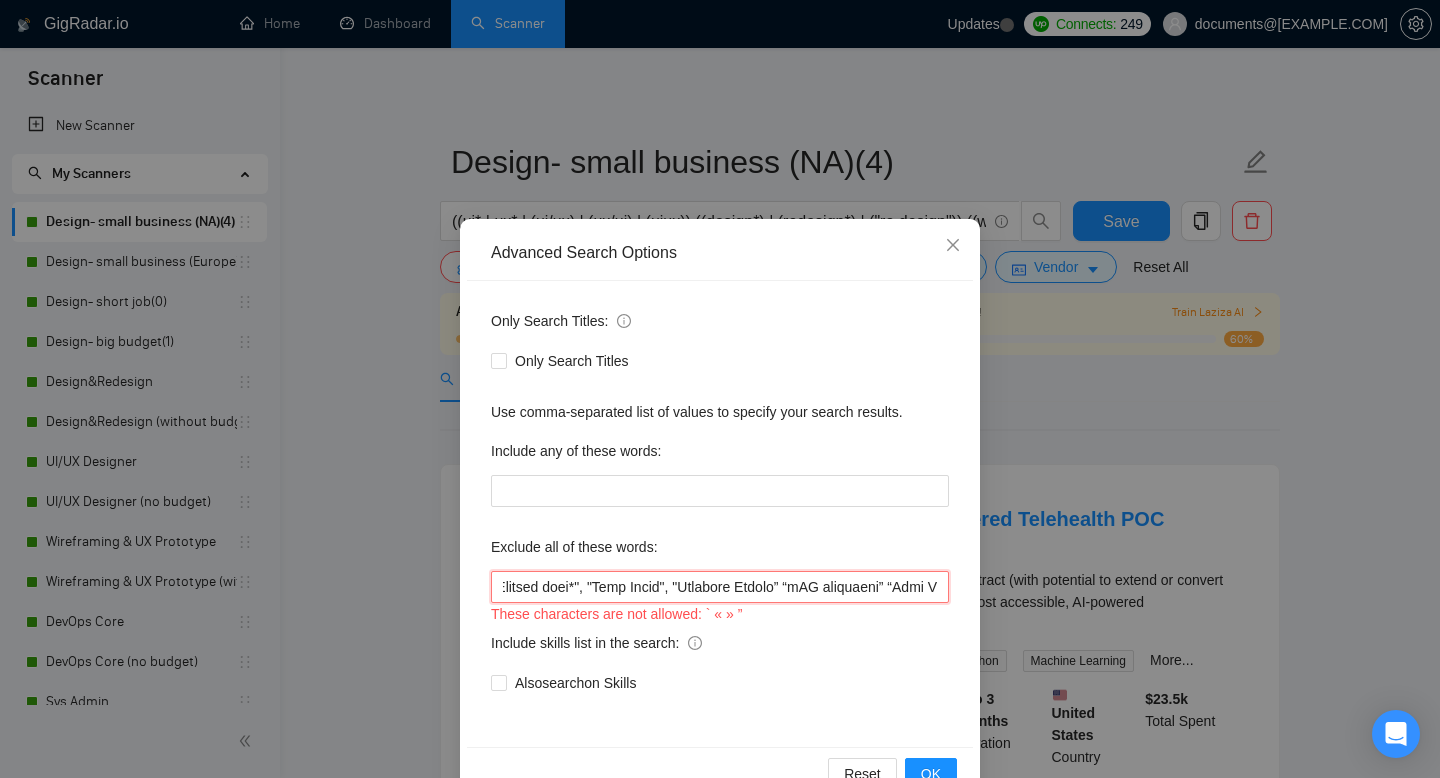 click at bounding box center [720, 587] 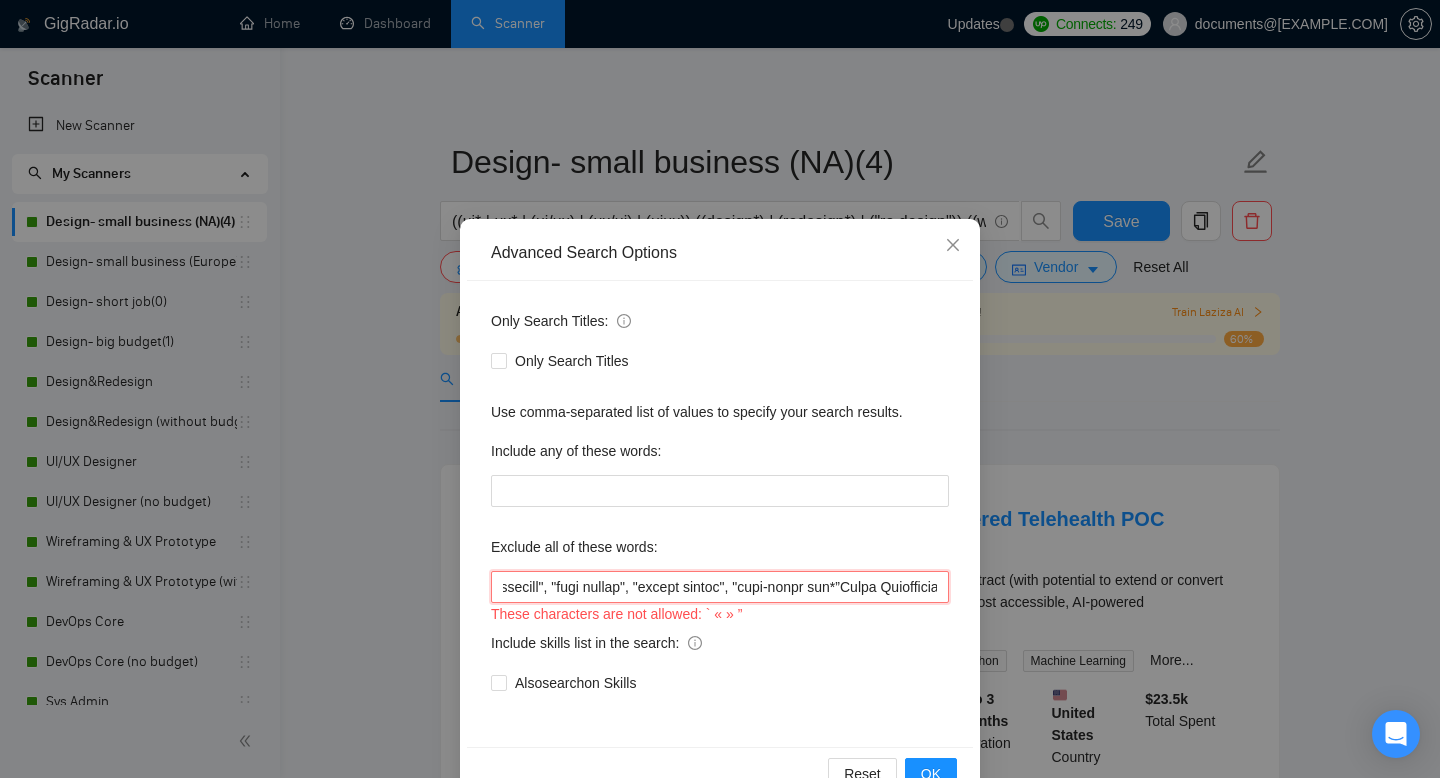 scroll, scrollTop: 0, scrollLeft: 1584, axis: horizontal 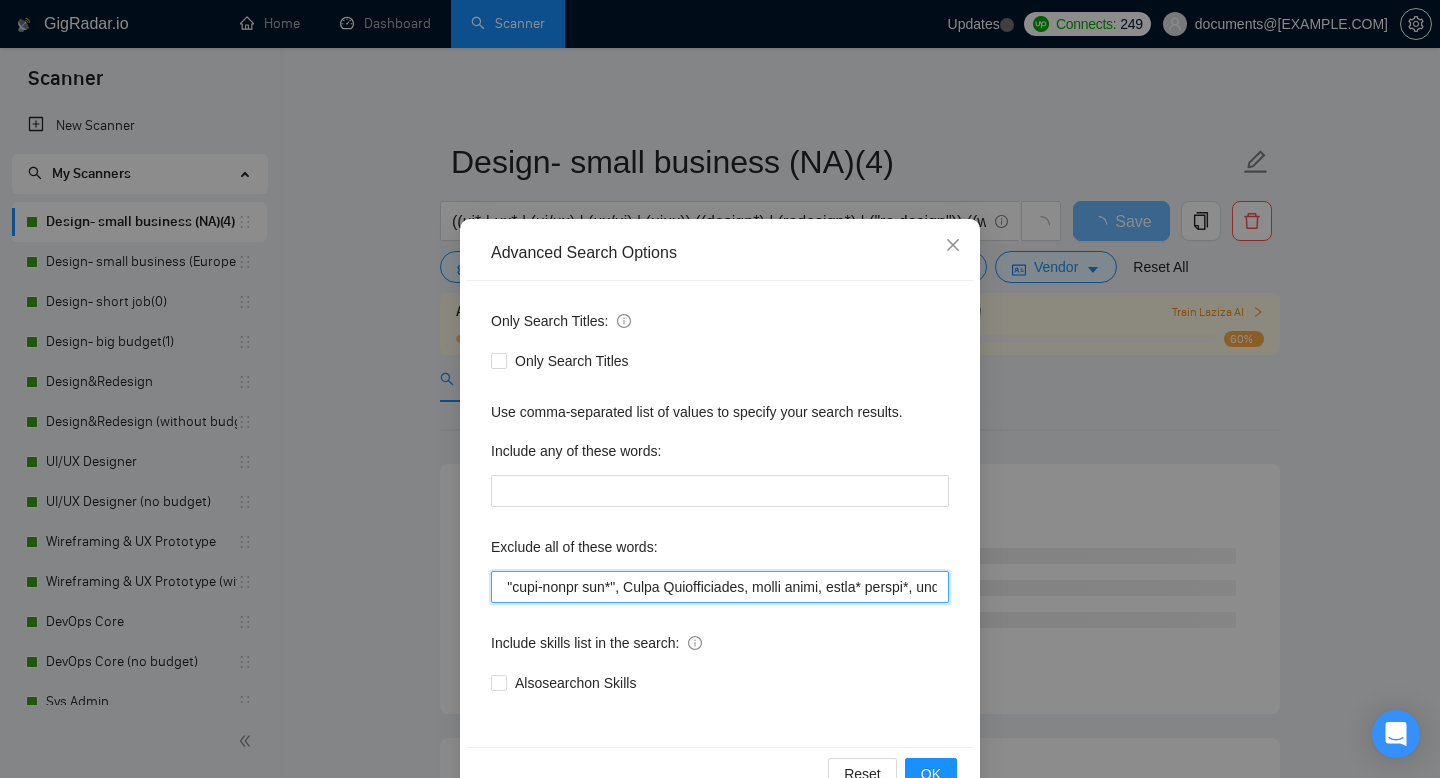 click at bounding box center (720, 587) 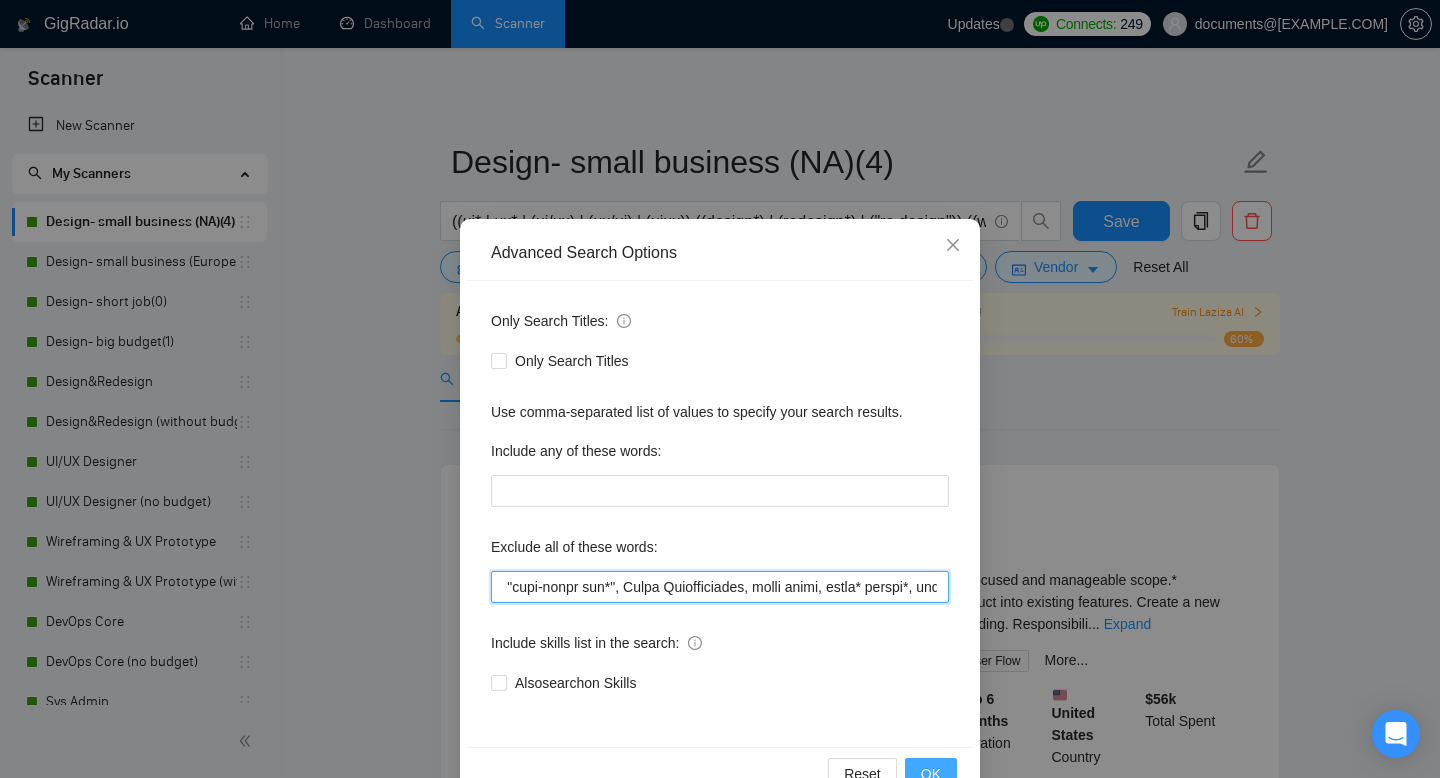 type on ".io, Top rated plus* criteria, nonprofit, "Website deve*", "Full Stack", "Language Expert", "iOS developer", "Core Development", "Design and develop", "iOS Development", "game develop*", "project manager", "python dev*", "game animator", "game artist", "kartra expert", "full-stack dev*", Theme Customization, style guide, brand* design*, logo design, brand strategy, visual identity, color palette, brand guidelines, packaging design, brand storytelling, SEO, PowerPoint*, "power point", "power bi", powerbi*, "developer*", "no agencie", Grafisch*, "HTML", "CSS", "JavaScript", "React", "Vue.js", "Angular", "Web development", "Frontend development", "Figma to code", "Figma to HTML", "Web App implementation", SPA, Landing Page, coding, "CMS integration", "Web hosting", "Domain setup", "SSL setup", WordPress, "Elementor", "Divi", "ACF", "Webflow", "Wix", "Shopify", "GoDaddy", "Squarespace", "CMS setup", "Full site build", "Email template", "coding (HTML)", "Ecommerce store launch/setup", "Print Design", "Stationer..." 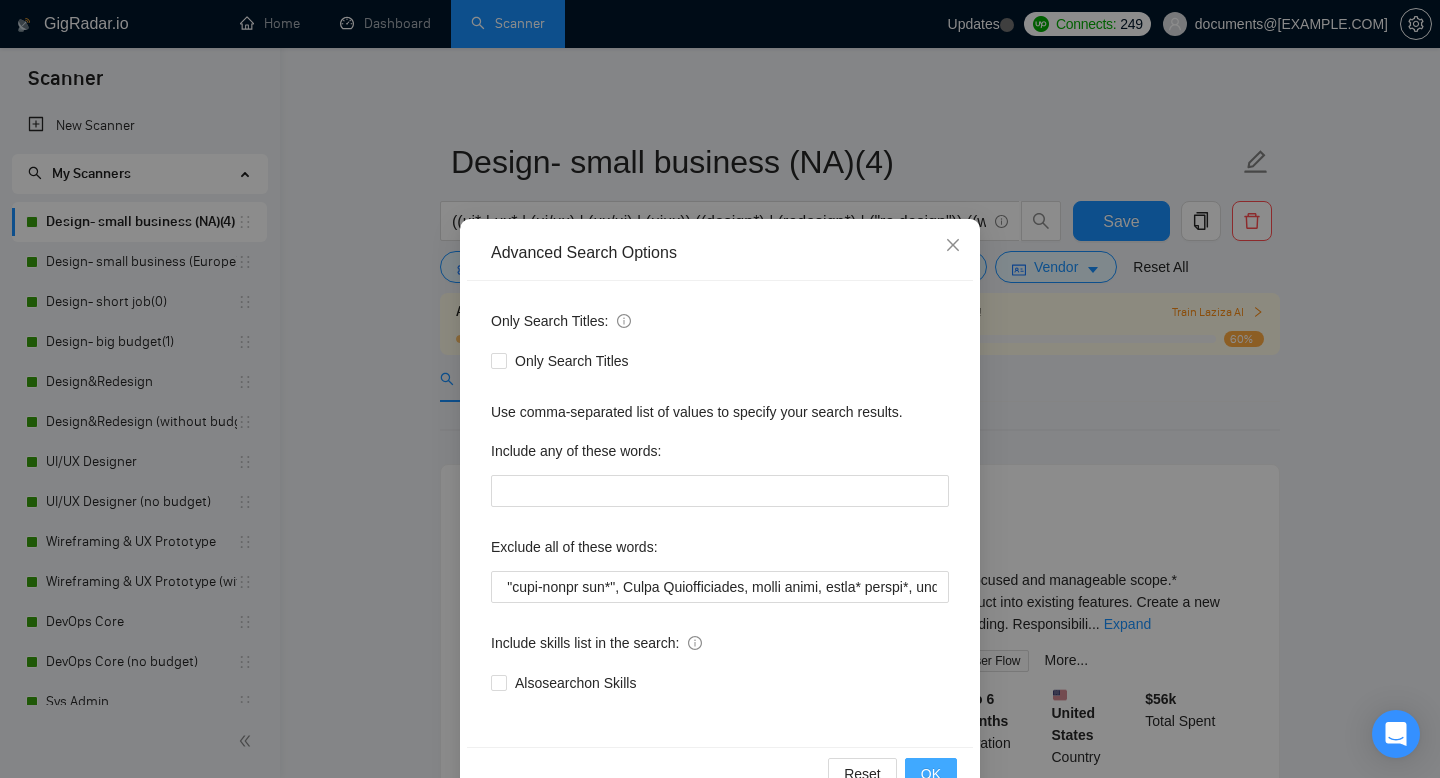 click on "OK" at bounding box center [931, 774] 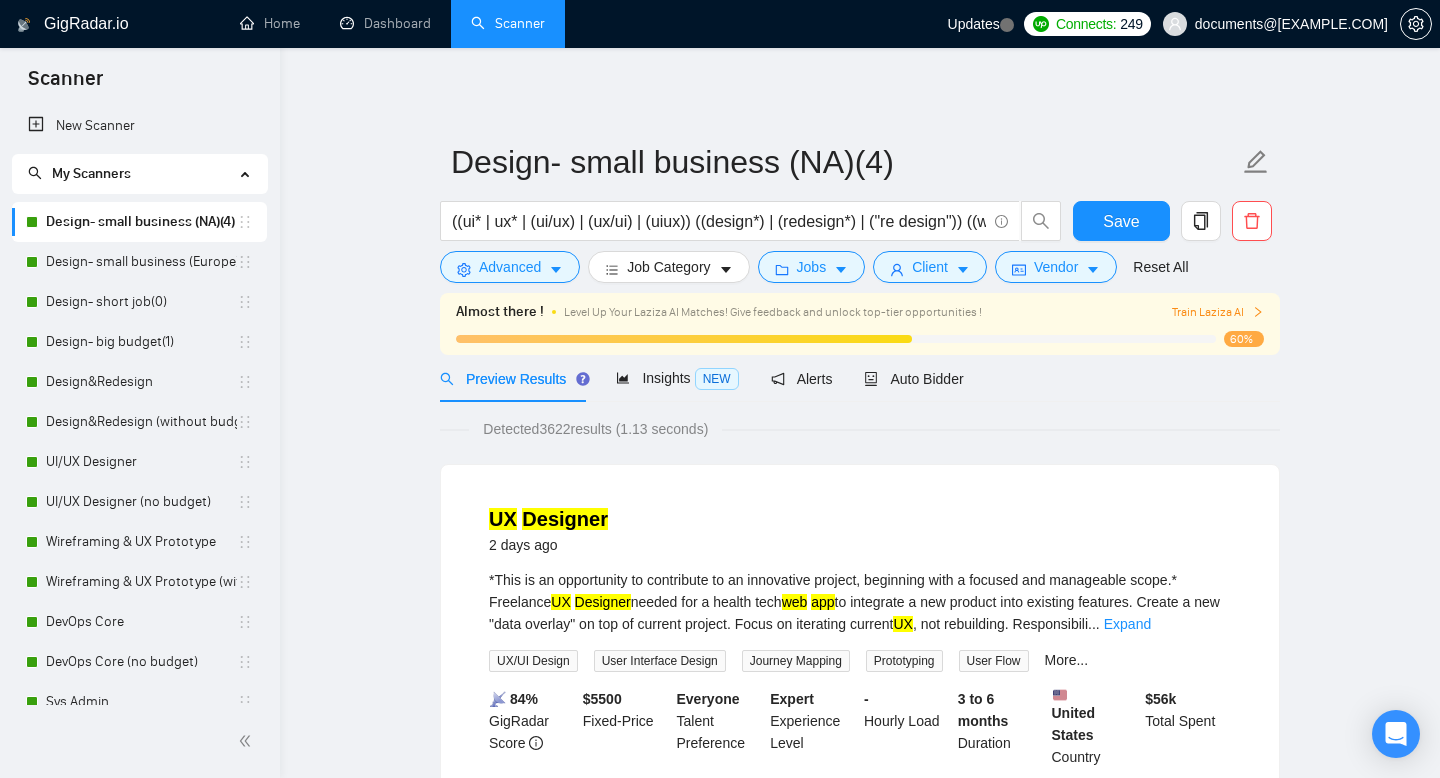 scroll, scrollTop: 0, scrollLeft: 0, axis: both 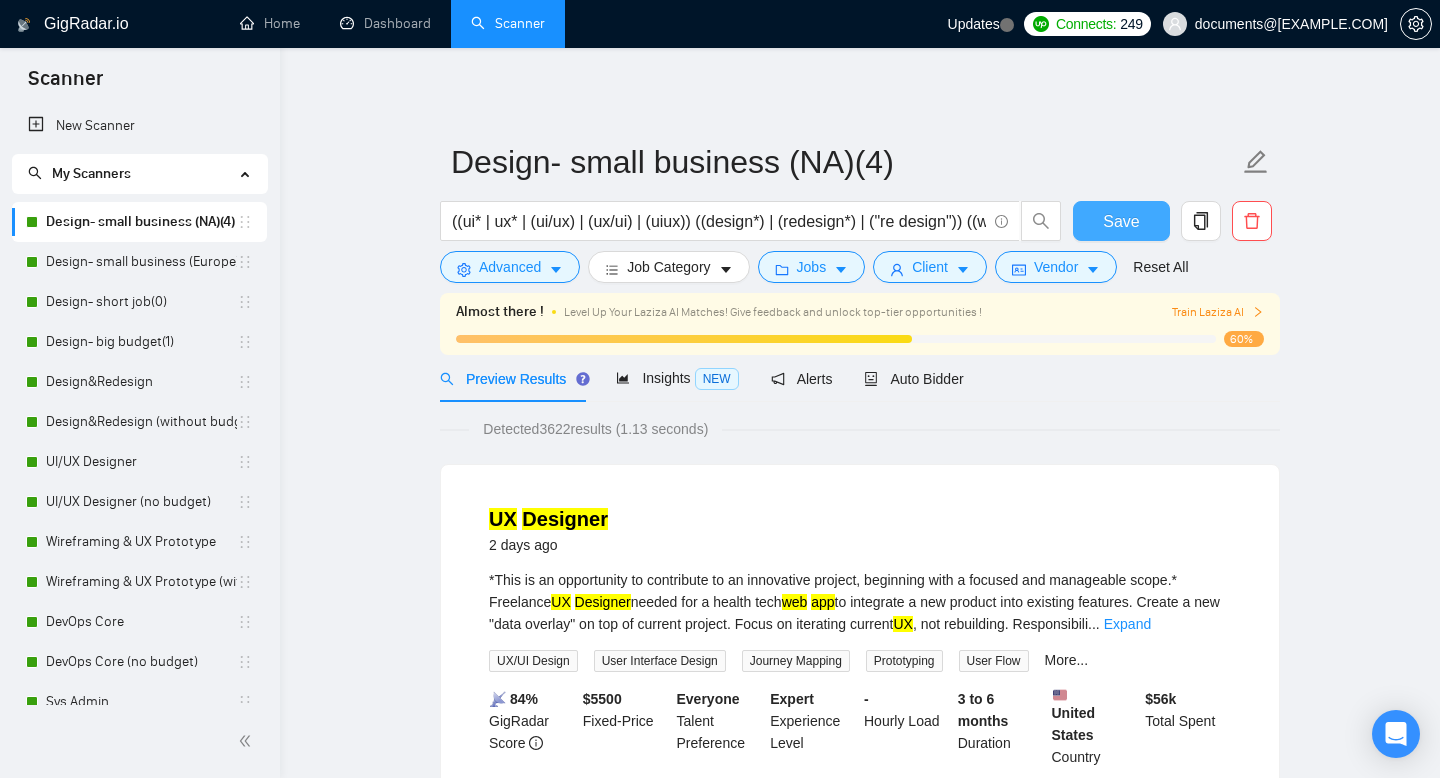click on "Save" at bounding box center (1121, 221) 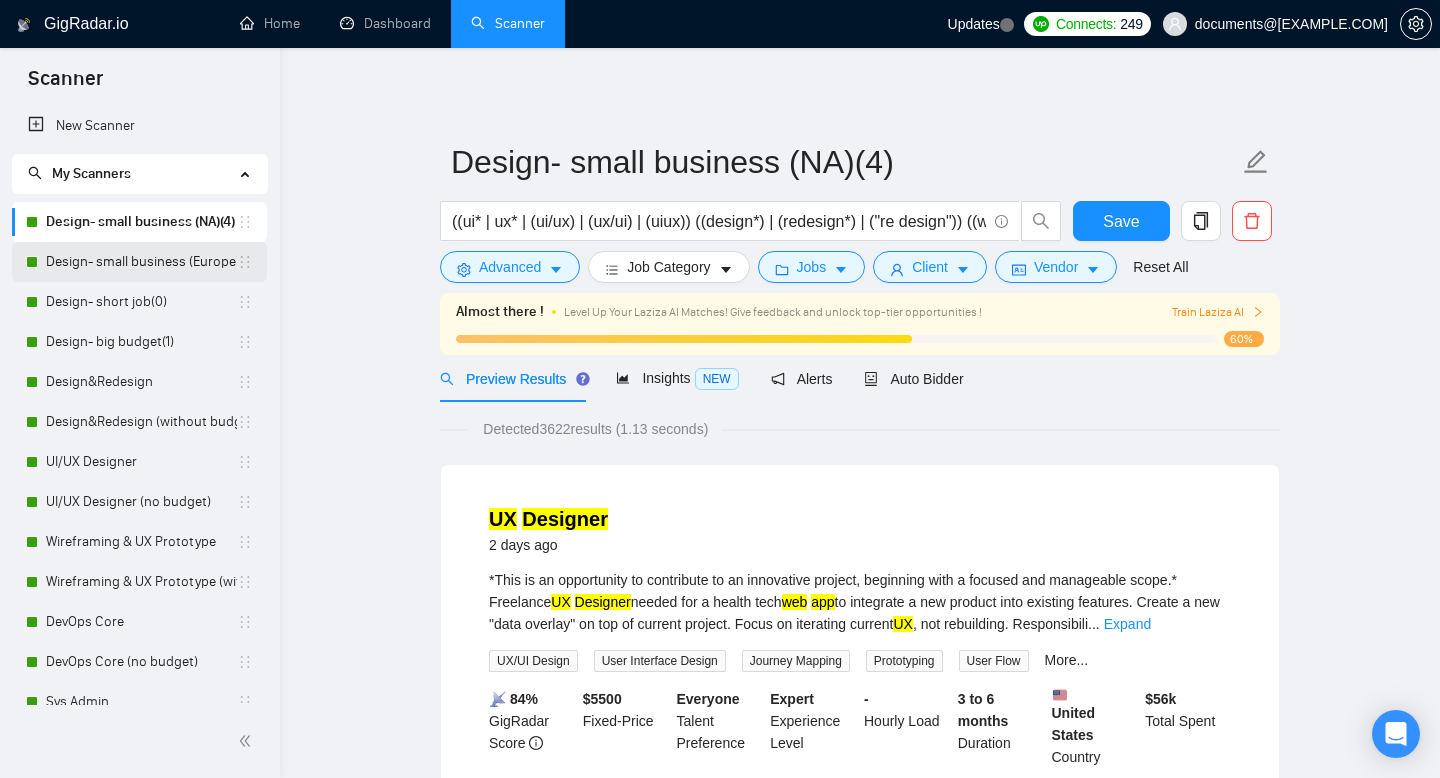click on "Design- small business (Europe)(4)" at bounding box center (141, 262) 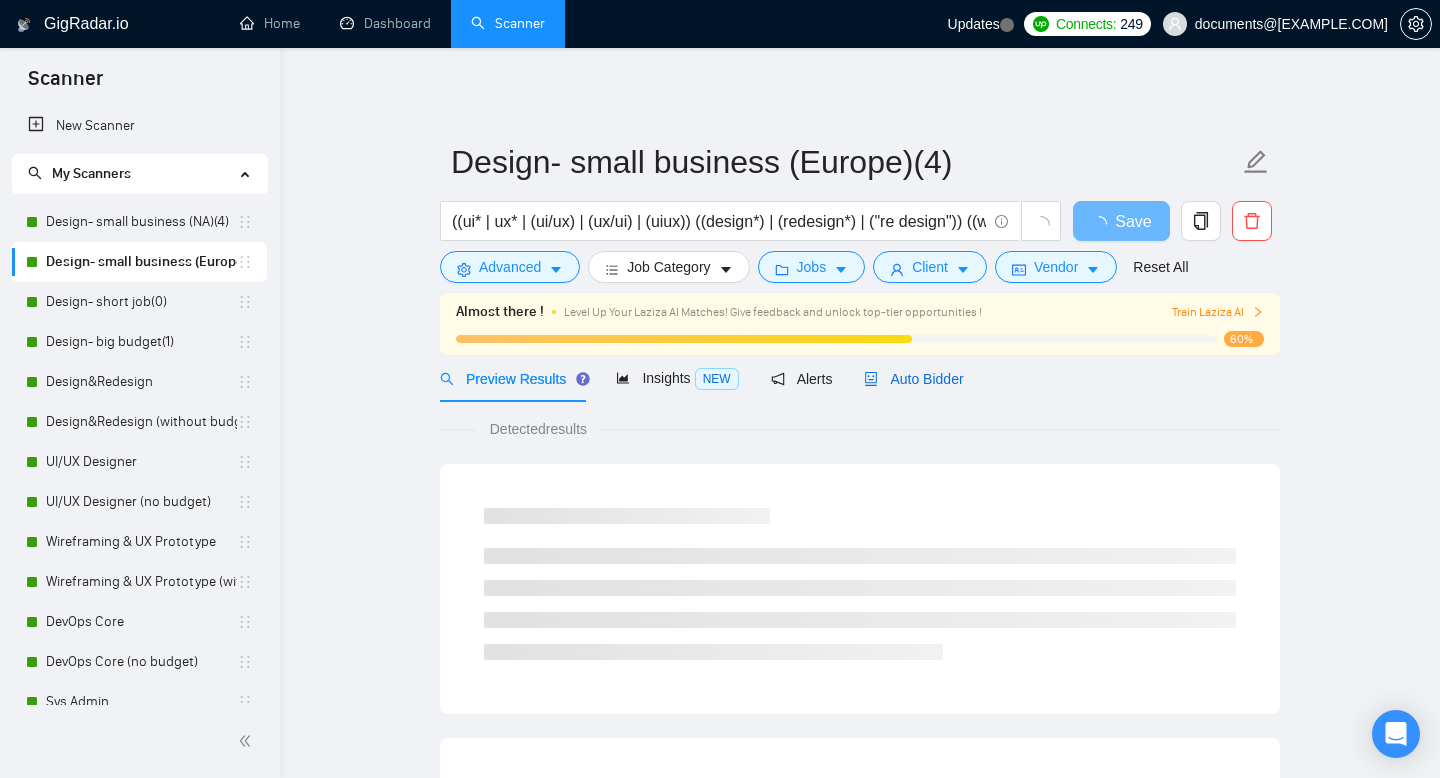 click on "Auto Bidder" at bounding box center (913, 379) 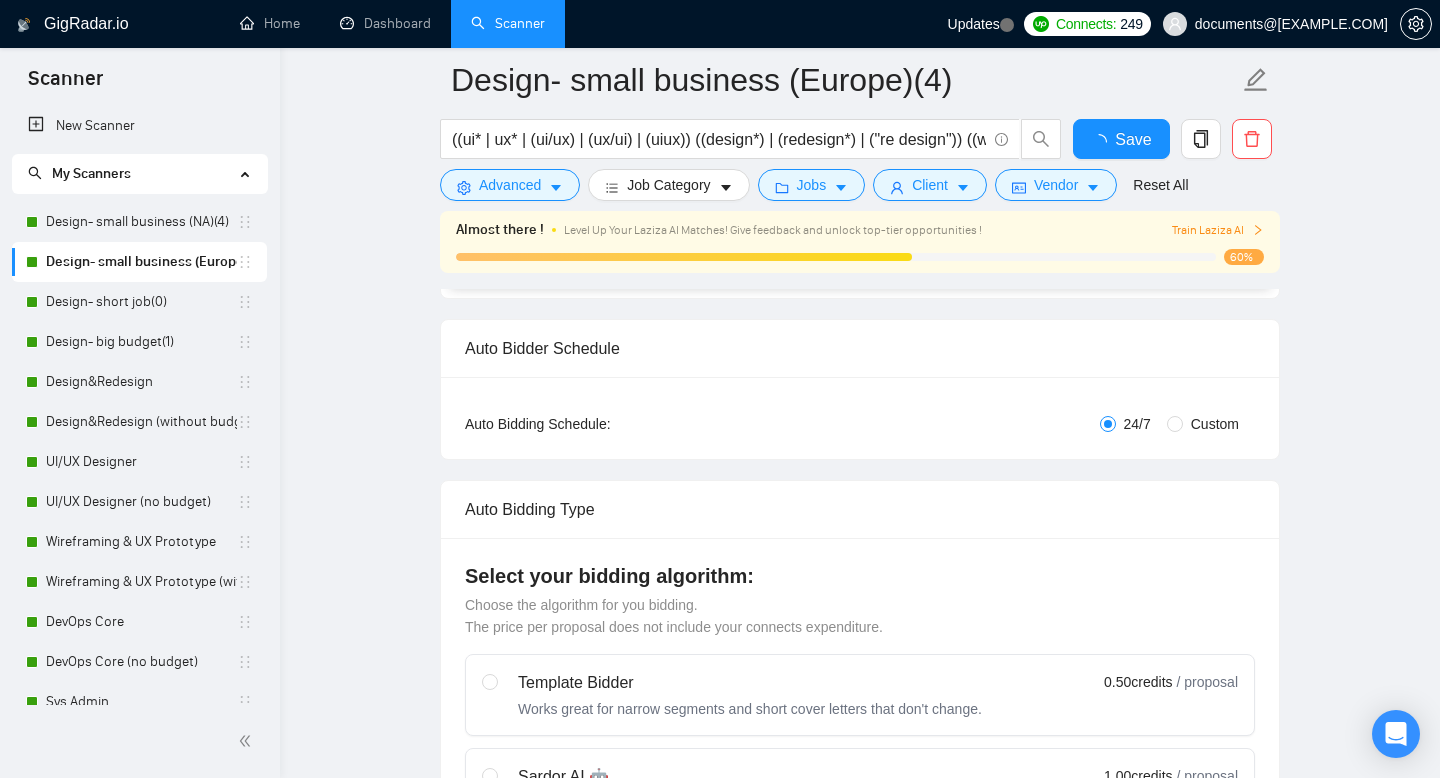 type 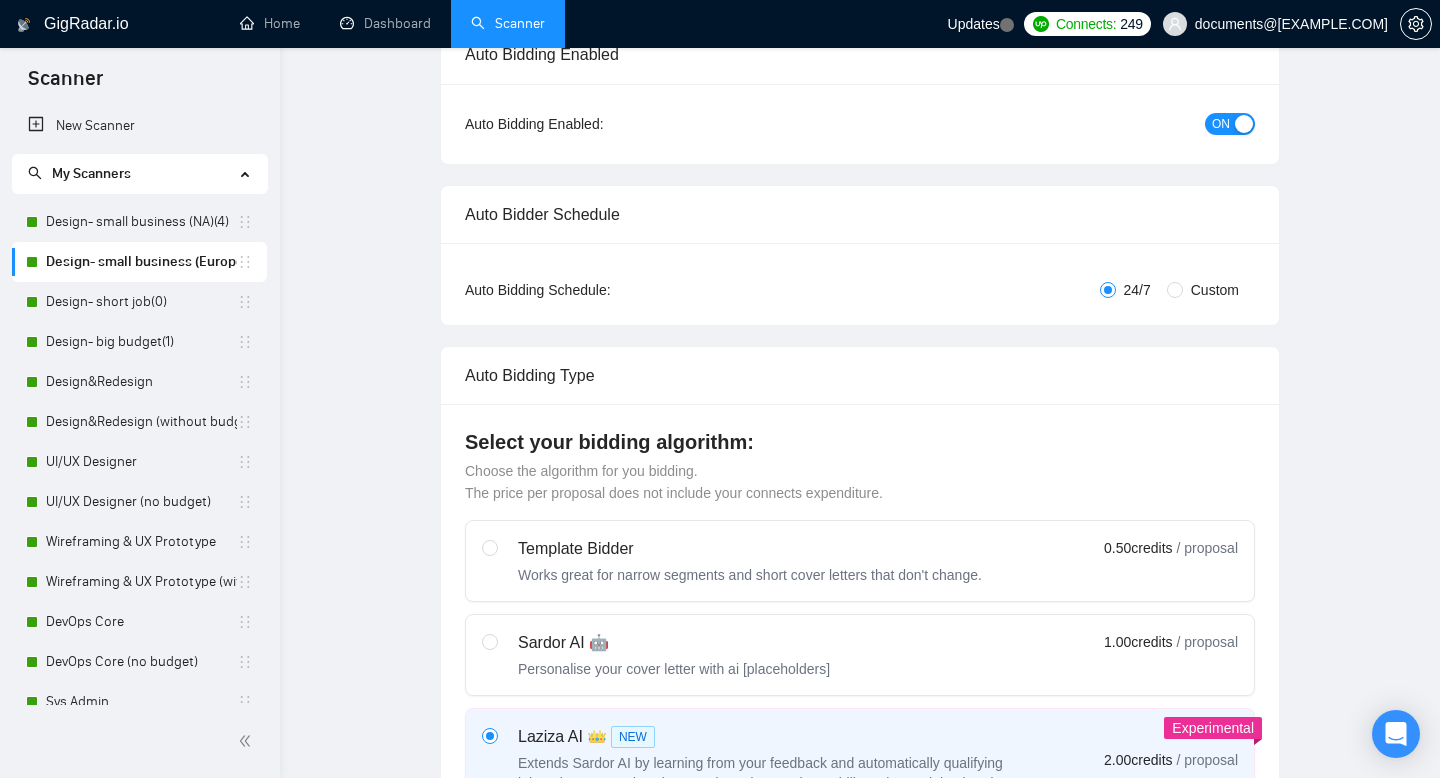 scroll, scrollTop: 0, scrollLeft: 0, axis: both 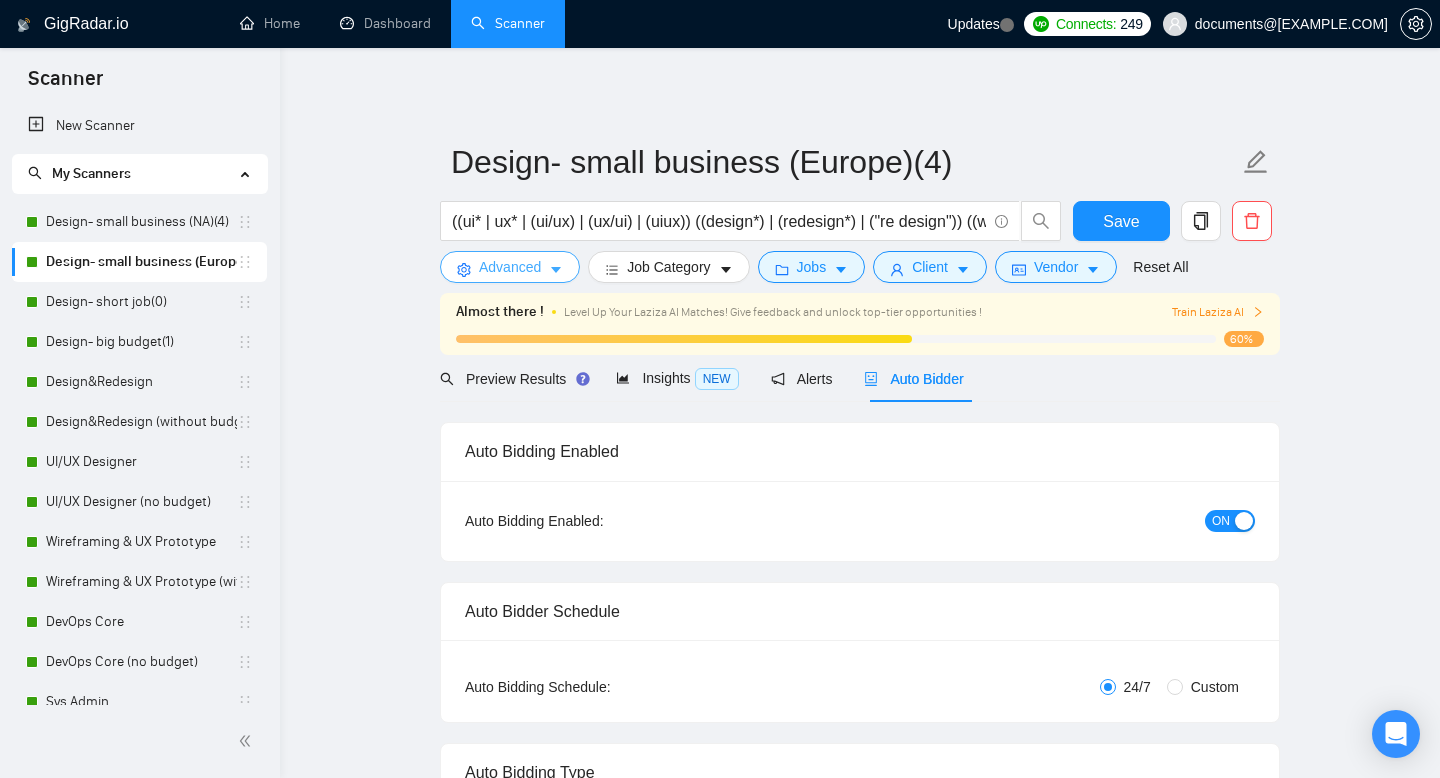 click on "Advanced" at bounding box center (510, 267) 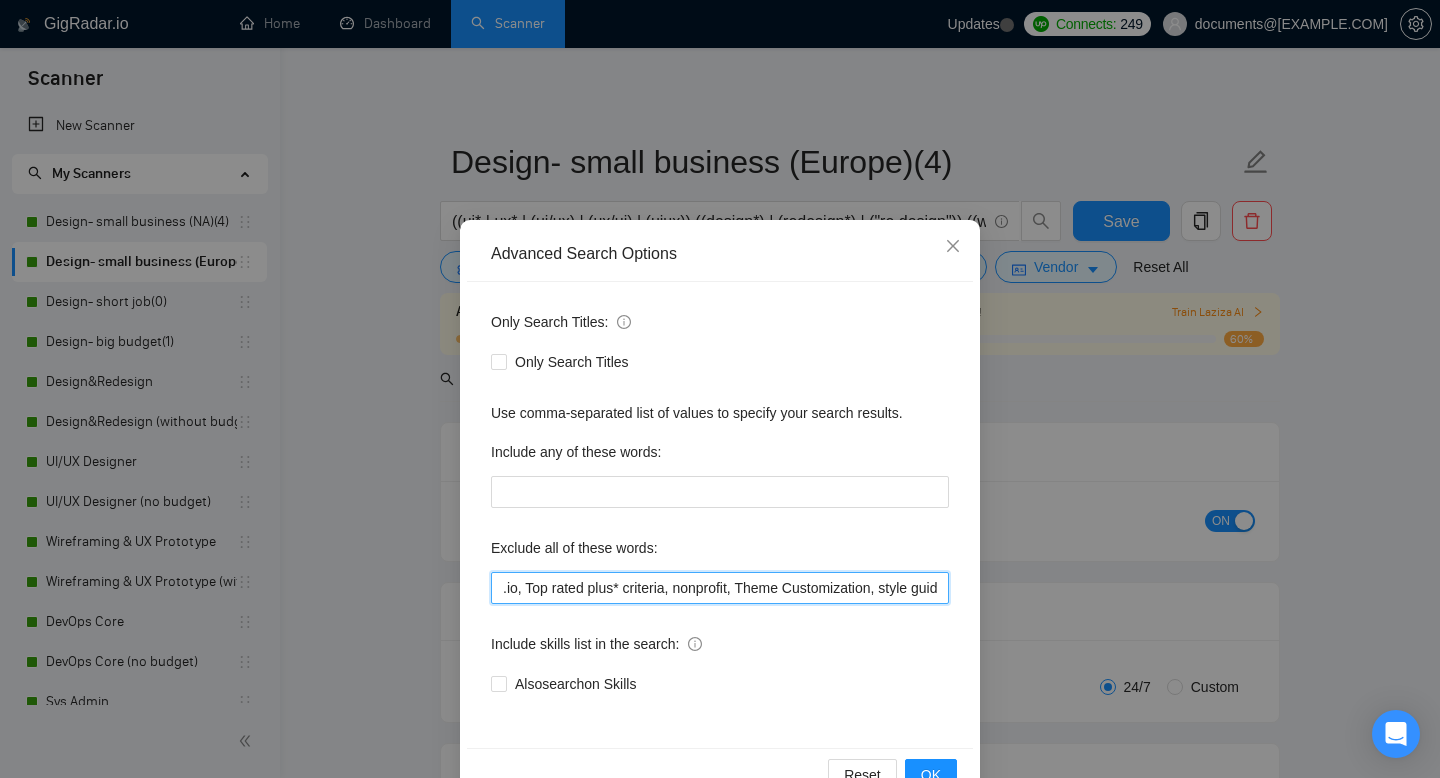 click on ".io, Top rated plus* criteria, nonprofit, Theme Customization, style guide, brand* design*, logo design, brand strategy, visual identity, color palette, brand guidelines, packaging design, brand storytelling, SEO, PowerPoint*, "power point", "power bi", powerbi*, "developer*", "no agencie", Grafisch*, "HTML", "CSS", "JavaScript", "React", "Vue.js", "Angular", "Web development", "Frontend development", "Figma to code", "Figma to HTML", "Web App implementation", SPA, Landing Page, coding, "CMS integration", "Web hosting", "Domain setup", "SSL setup", WordPress, "Elementor", "Divi", "ACF", "Webflow", "Wix", "Shopify", "GoDaddy", "Squarespace", "CMS setup", "Full site build", "Email template", "coding (HTML)", "Ecommerce store launch/setup", "Print Design", "Stationery Design", "Editorial Design", "Social Media Design", "Canva", "Pitch Deck*", "Branding Templates", "Google Analytics", "Conversion Rate", "Optimization Market Research", "Tag Manager", "Klaviyo", "Mailchimp"" at bounding box center (720, 588) 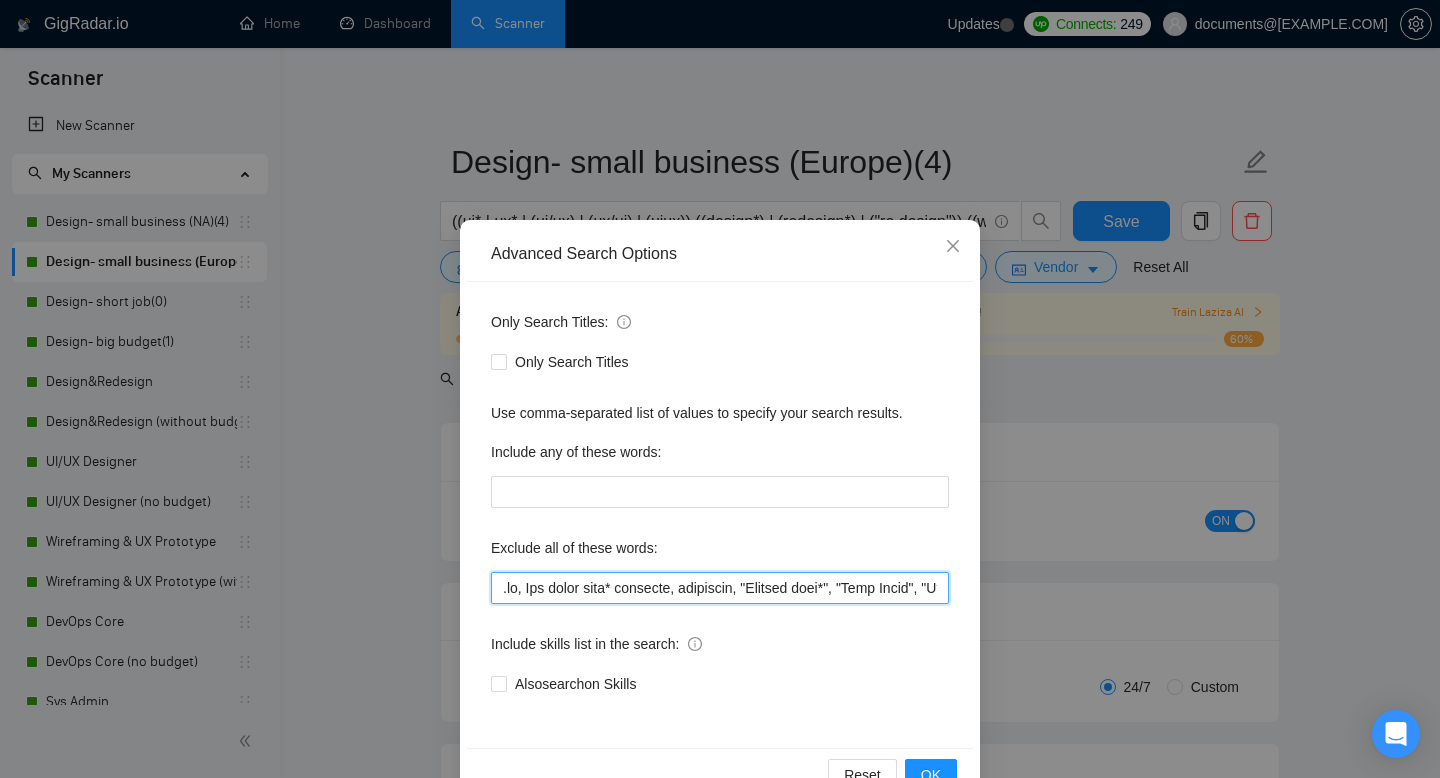 scroll, scrollTop: 0, scrollLeft: 7560, axis: horizontal 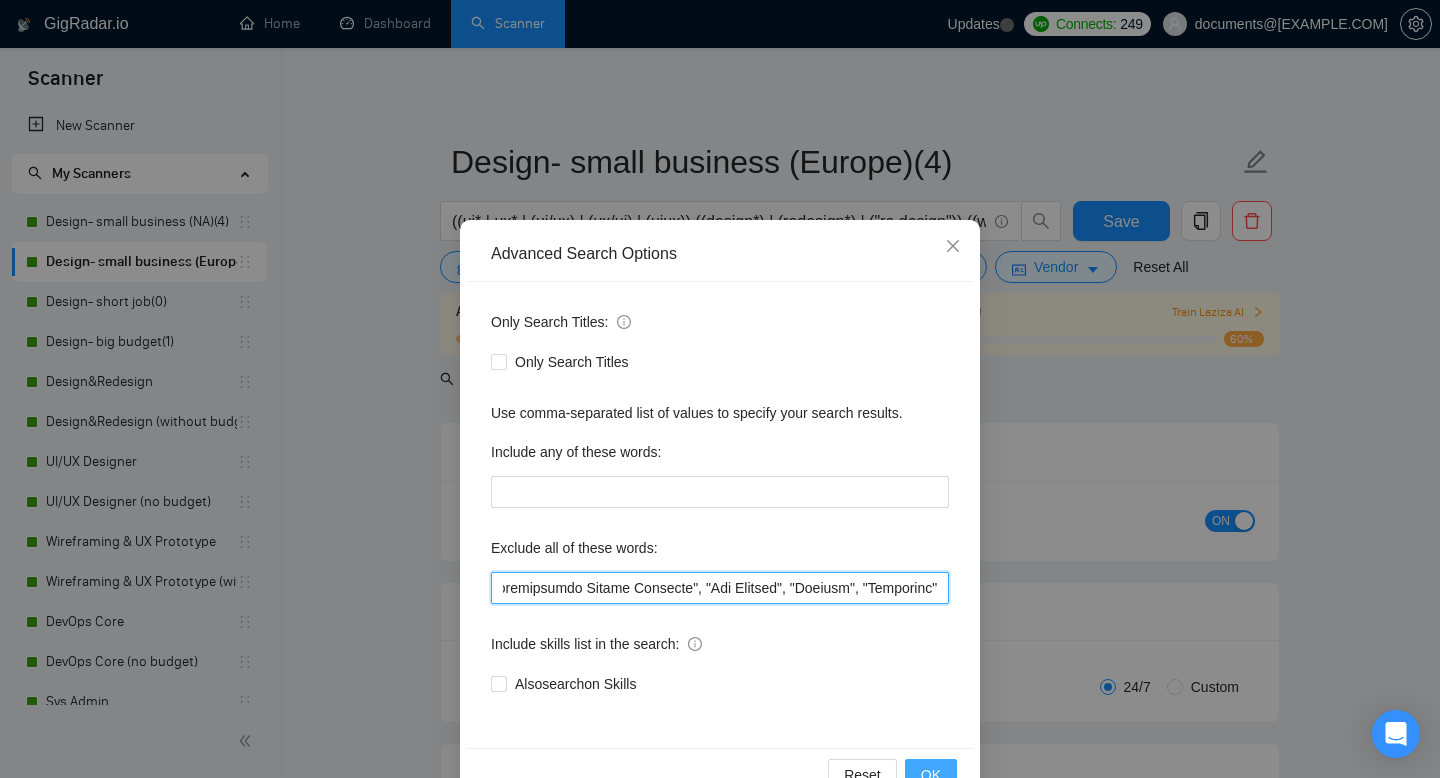 type on ".io, Top rated plus* criteria, nonprofit, "Website deve*", "Full Stack", "Language Expert", "iOS developer", "Core Development", "Design and develop", "iOS Development", "game develop*", "project manager", "python dev*", "game animator", "game artist", "kartra expert", "full-stack dev*", Theme Customization, style guide, brand* design*, logo design, brand strategy, visual identity, color palette, brand guidelines, packaging design, brand storytelling, SEO, PowerPoint*, "power point", "power bi", powerbi*, "developer*", "no agencie", Grafisch*, "HTML", "CSS", "JavaScript", "React", "Vue.js", "Angular", "Web development", "Frontend development", "Figma to code", "Figma to HTML", "Web App implementation", SPA, Landing Page, coding, "CMS integration", "Web hosting", "Domain setup", "SSL setup", WordPress, "Elementor", "Divi", "ACF", "Webflow", "Wix", "Shopify", "GoDaddy", "Squarespace", "CMS setup", "Full site build", "Email template", "coding (HTML)", "Ecommerce store launch/setup", "Print Design", "Stationer..." 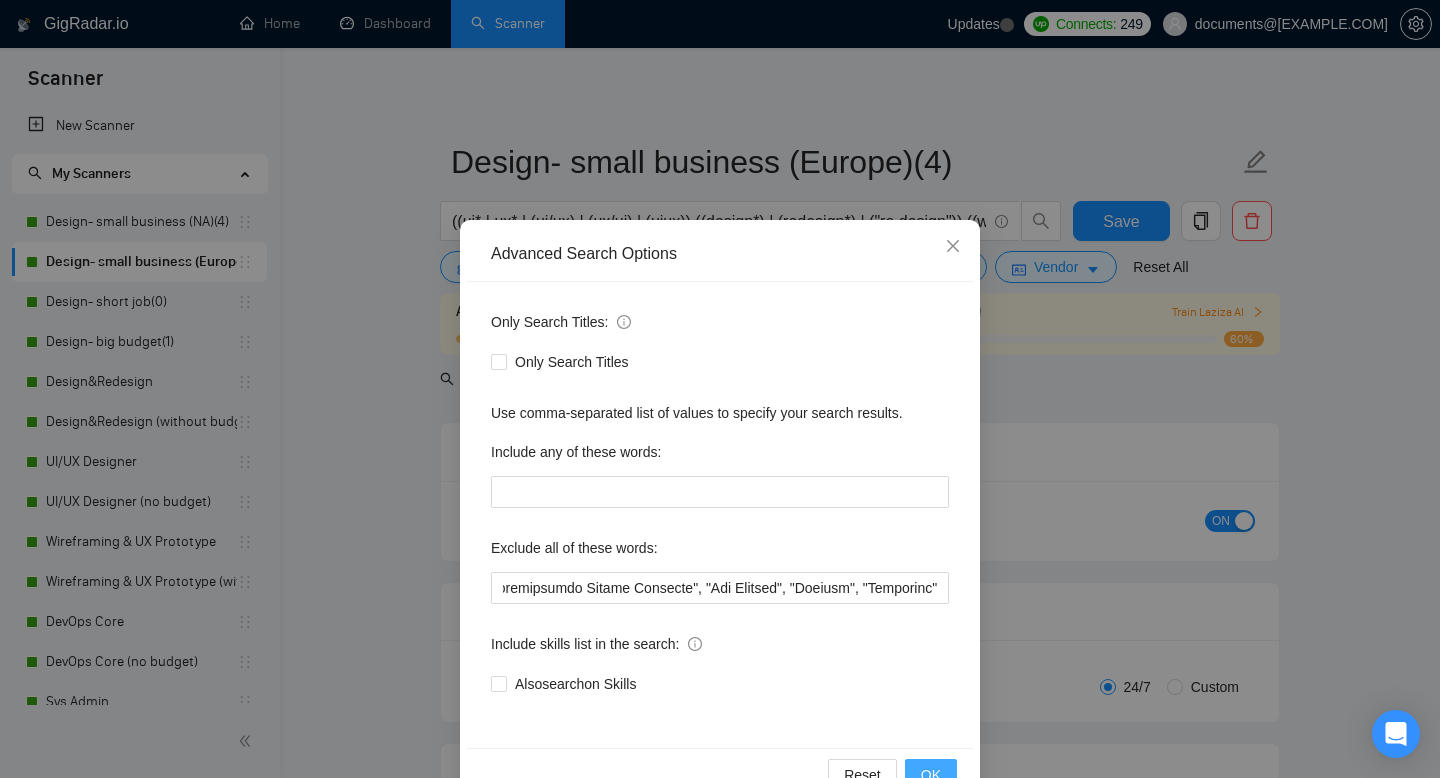 click on "OK" at bounding box center (931, 775) 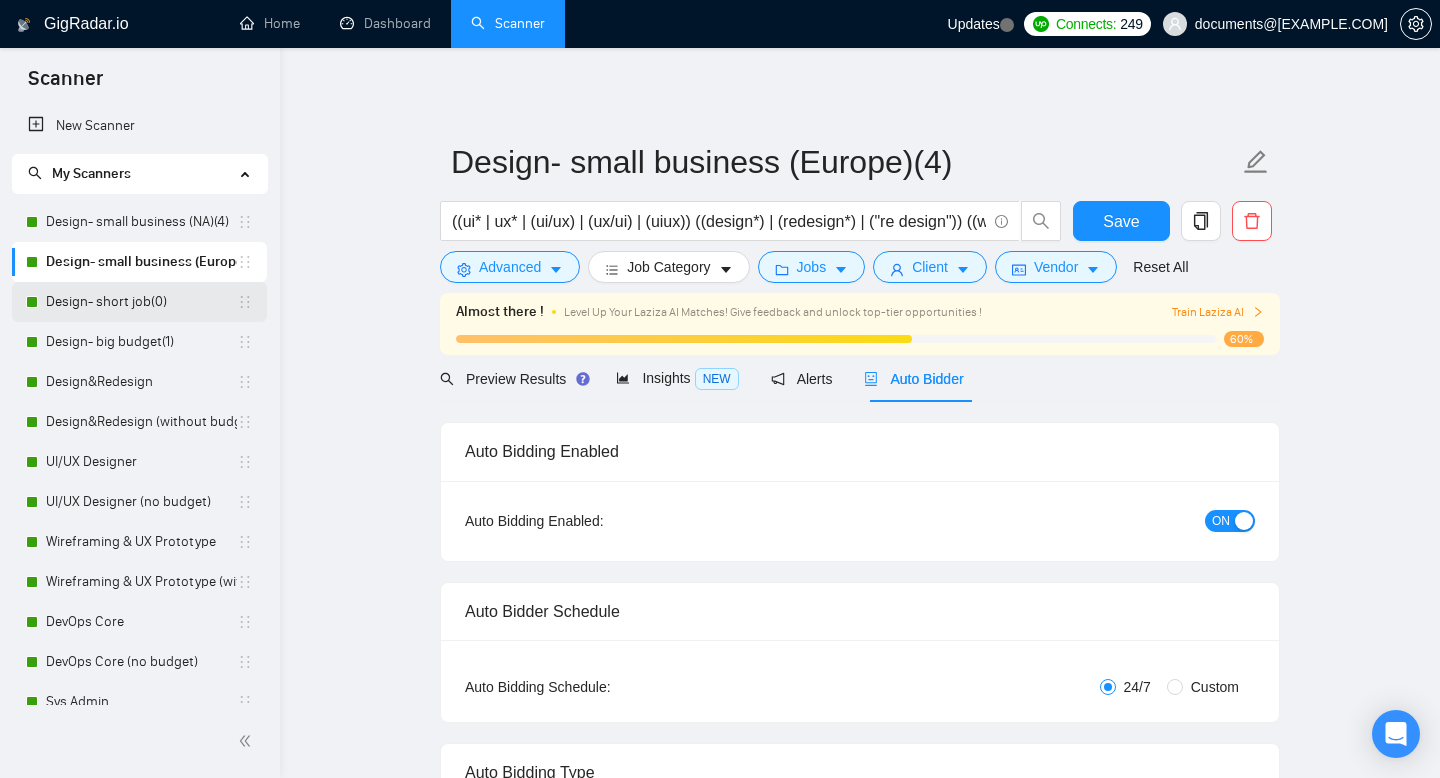 click on "Design- short job(0)" at bounding box center (141, 302) 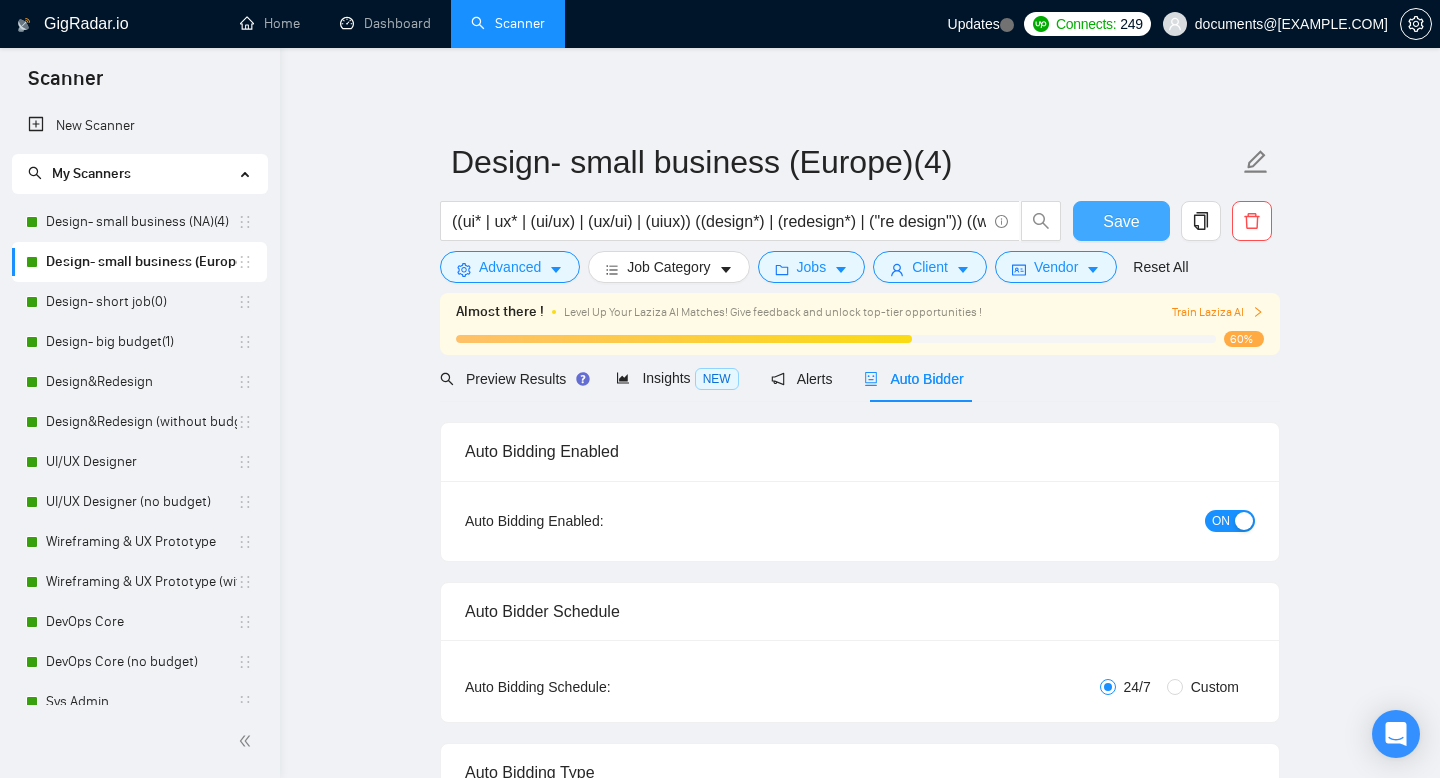 click on "Save" at bounding box center (1121, 221) 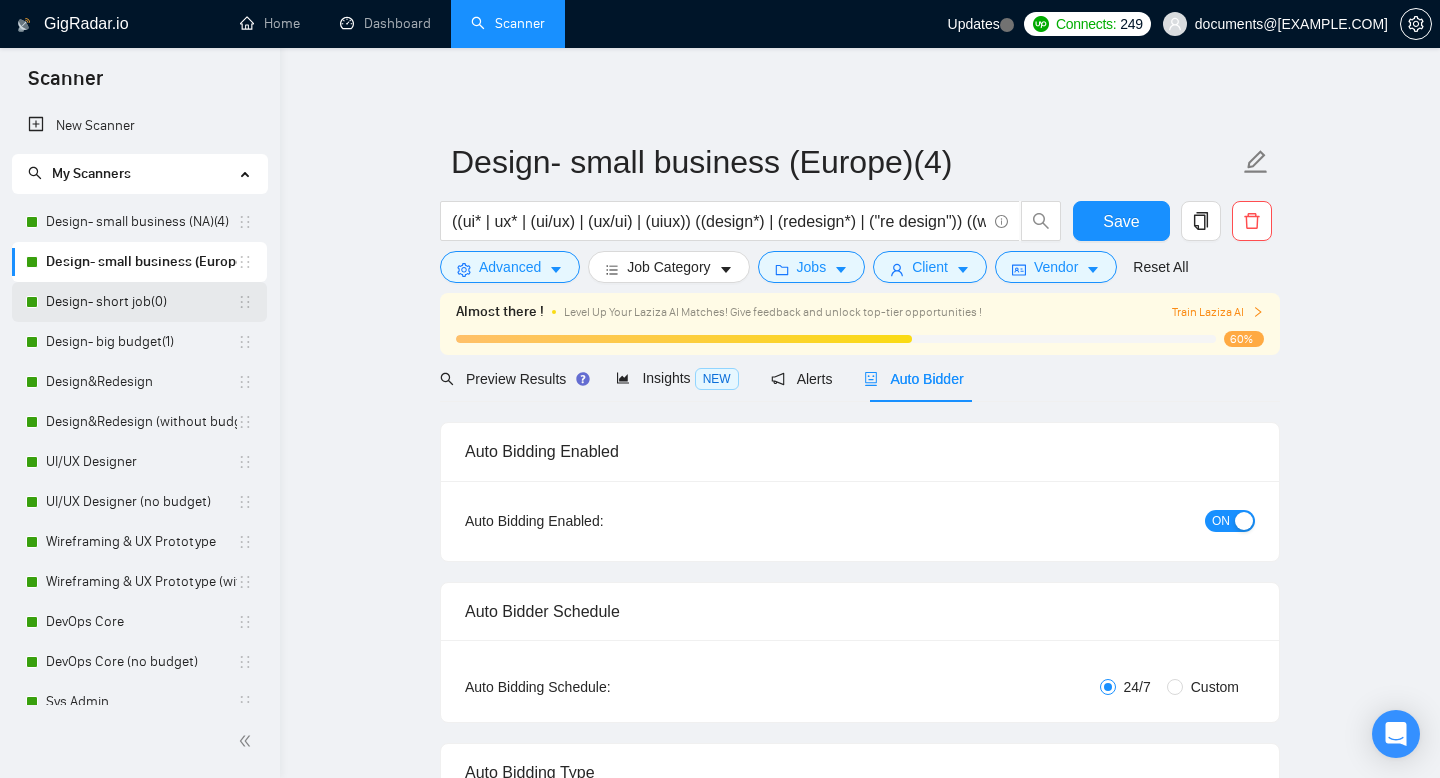 click on "Design- short job(0)" at bounding box center [141, 302] 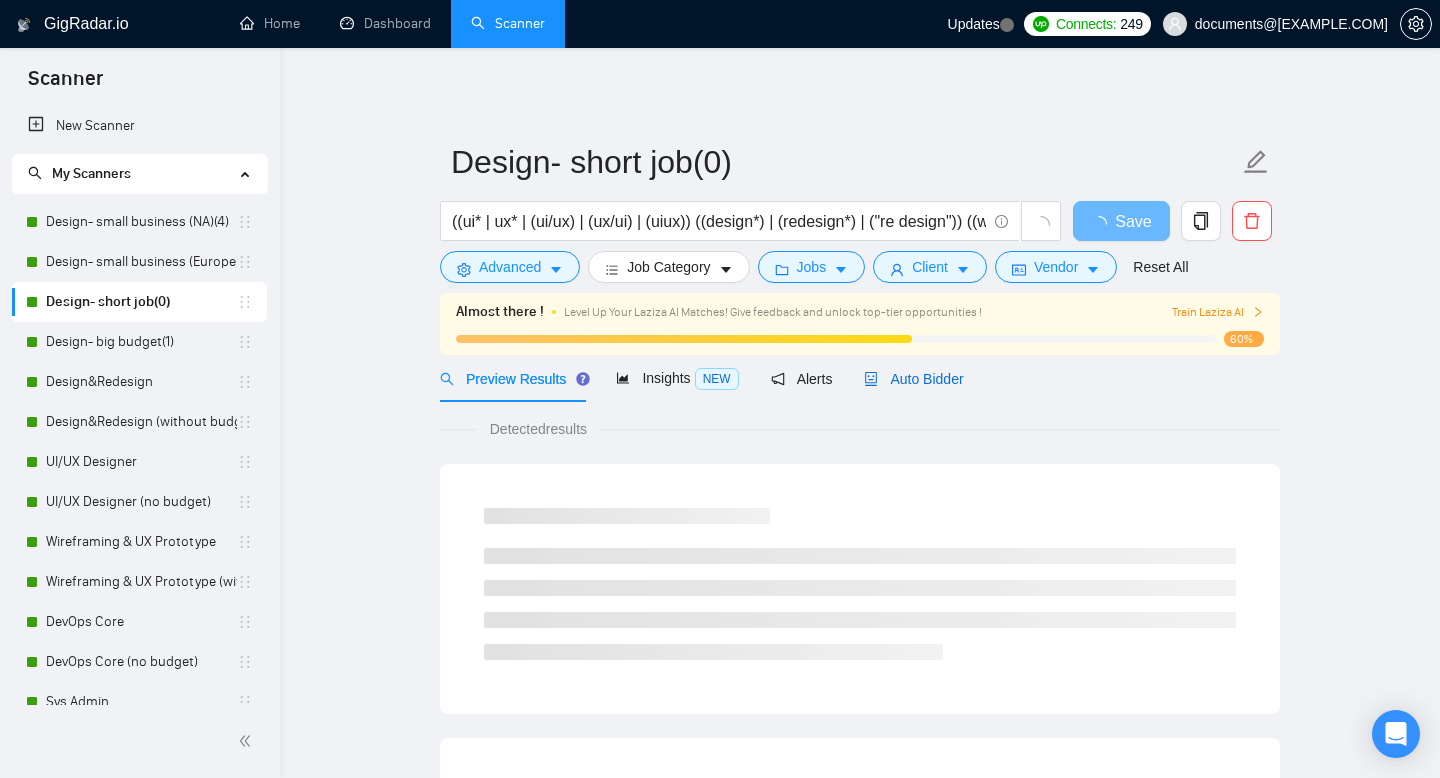 click on "Auto Bidder" at bounding box center (913, 379) 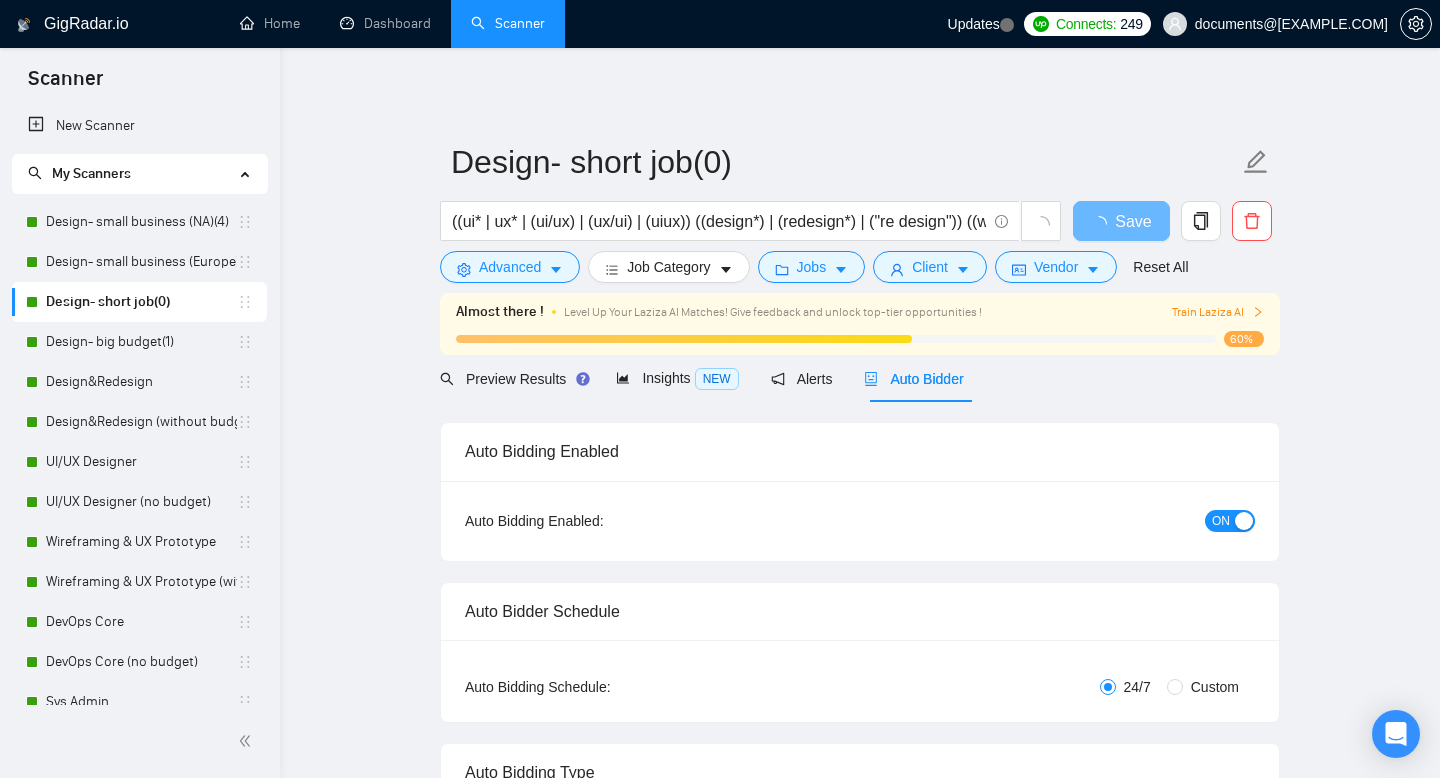type 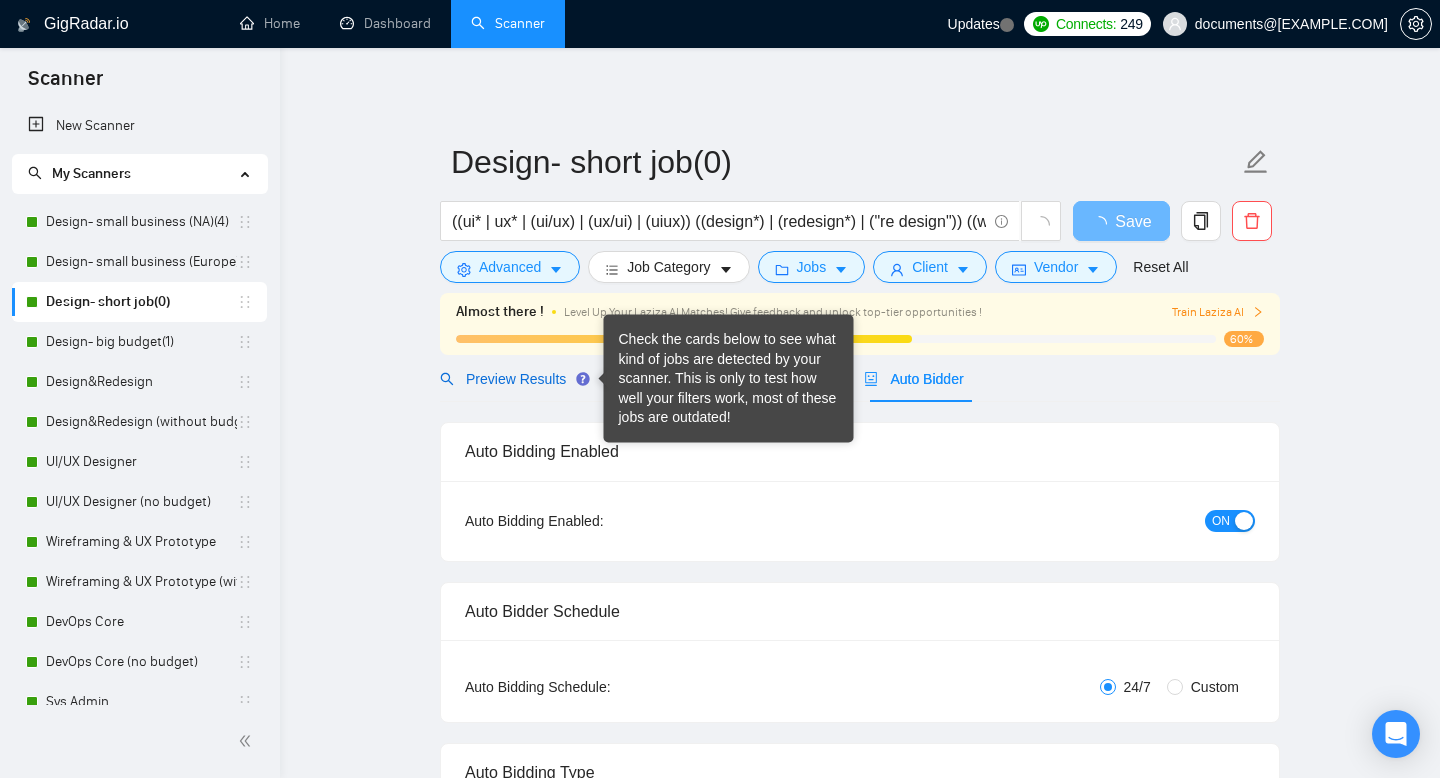 click on "Preview Results" at bounding box center (512, 379) 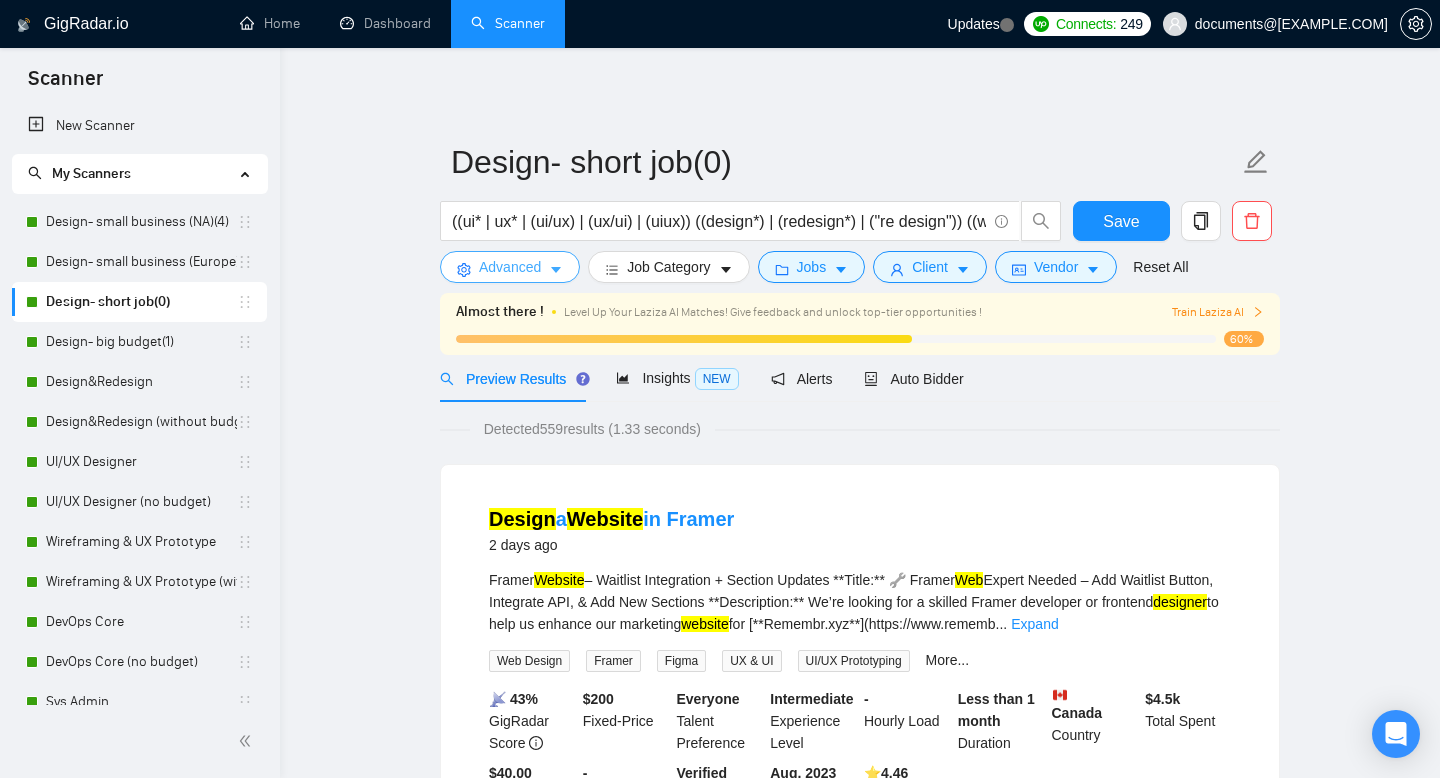 click on "Advanced" at bounding box center [510, 267] 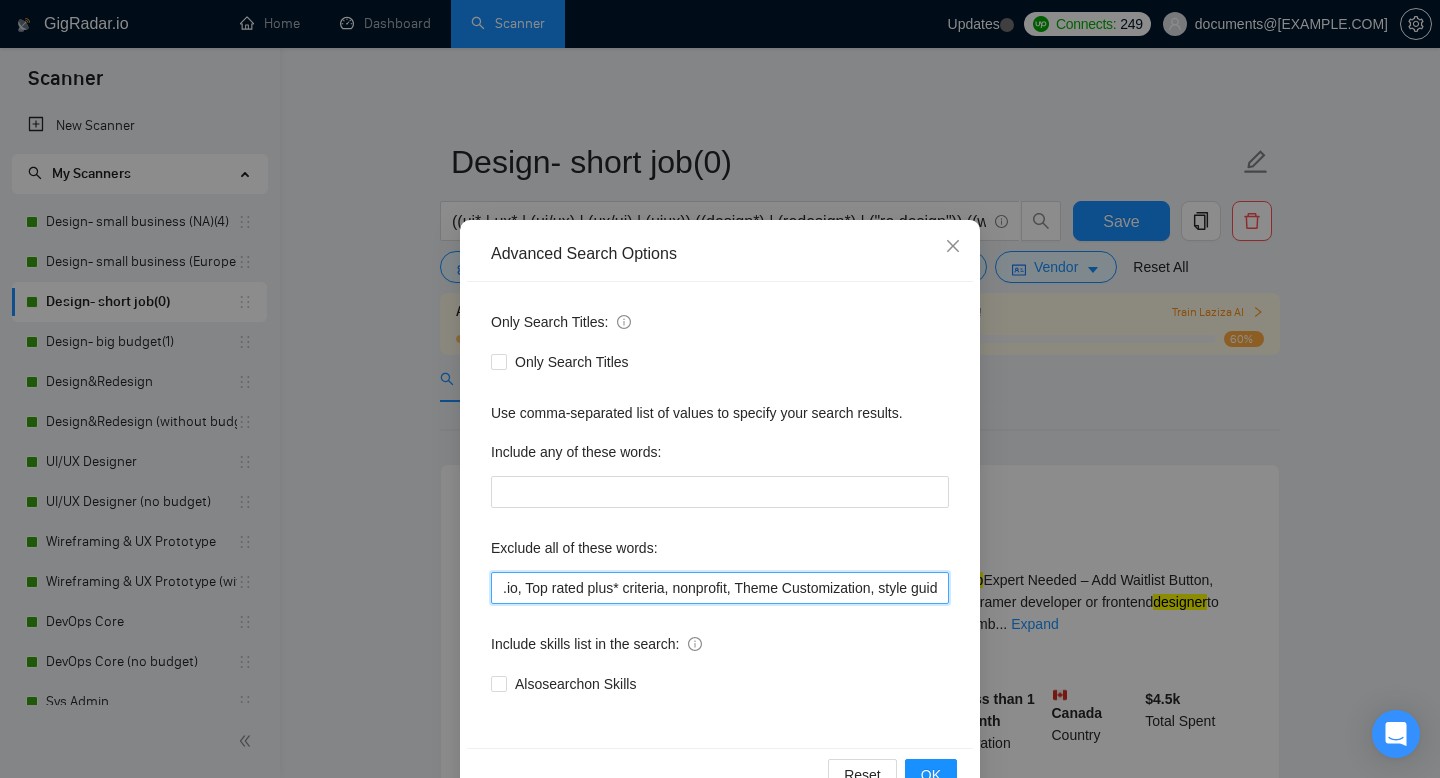 click on ".io, Top rated plus* criteria, nonprofit, Theme Customization, style guide, brand* design*, logo design, brand strategy, visual identity, color palette, brand guidelines, packaging design, brand storytelling, SEO, PowerPoint*, "power point", "power bi", powerbi*, "developer*", "no agencie", Grafisch*, "HTML", "CSS", "JavaScript", "React", "Vue.js", "Angular", "Web development", "Frontend development", "Figma to code", "Figma to HTML", "Web App implementation", SPA, Landing Page, coding, "CMS integration", "Web hosting", "Domain setup", "SSL setup", WordPress, "Elementor", "Divi", "ACF", "Webflow", "Wix", "Shopify", "GoDaddy", "Squarespace", "CMS setup", "Full site build", "Email template", "coding (HTML)", "Ecommerce store launch/setup", "Print Design", "Stationery Design", "Editorial Design", "Social Media Design", "Canva", "Pitch Deck*", "Branding Templates", "Google Analytics", "Conversion Rate", "Optimization Market Research", "Tag Manager", "Klaviyo", "Mailchimp"" at bounding box center [720, 588] 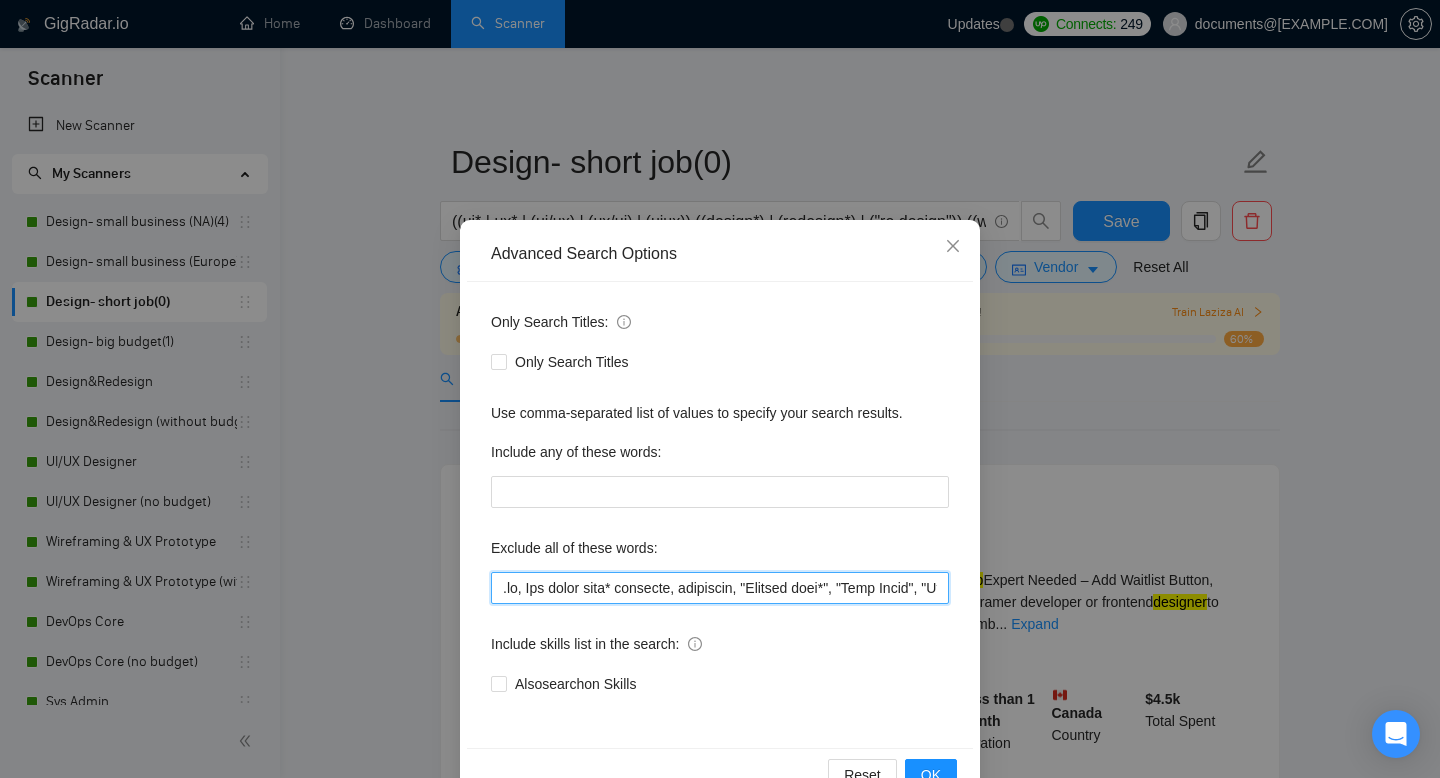 scroll, scrollTop: 0, scrollLeft: 7560, axis: horizontal 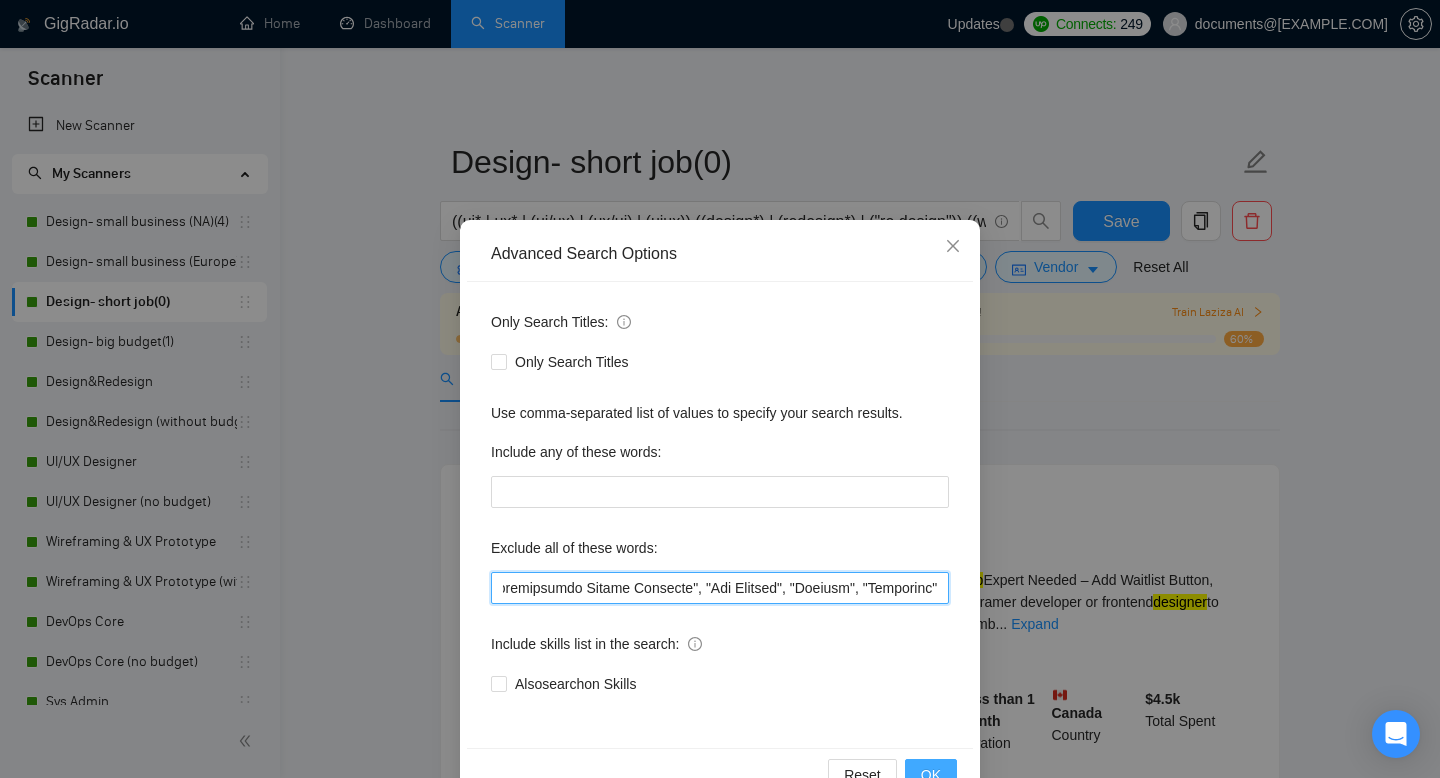 type on ".io, Top rated plus* criteria, nonprofit, "Website deve*", "Full Stack", "Language Expert", "iOS developer", "Core Development", "Design and develop", "iOS Development", "game develop*", "project manager", "python dev*", "game animator", "game artist", "kartra expert", "full-stack dev*", Theme Customization, style guide, brand* design*, logo design, brand strategy, visual identity, color palette, brand guidelines, packaging design, brand storytelling, SEO, PowerPoint*, "power point", "power bi", powerbi*, "developer*", "no agencie", Grafisch*, "HTML", "CSS", "JavaScript", "React", "Vue.js", "Angular", "Web development", "Frontend development", "Figma to code", "Figma to HTML", "Web App implementation", SPA, Landing Page, coding, "CMS integration", "Web hosting", "Domain setup", "SSL setup", WordPress, "Elementor", "Divi", "ACF", "Webflow", "Wix", "Shopify", "GoDaddy", "Squarespace", "CMS setup", "Full site build", "Email template", "coding (HTML)", "Ecommerce store launch/setup", "Print Design", "Stationer..." 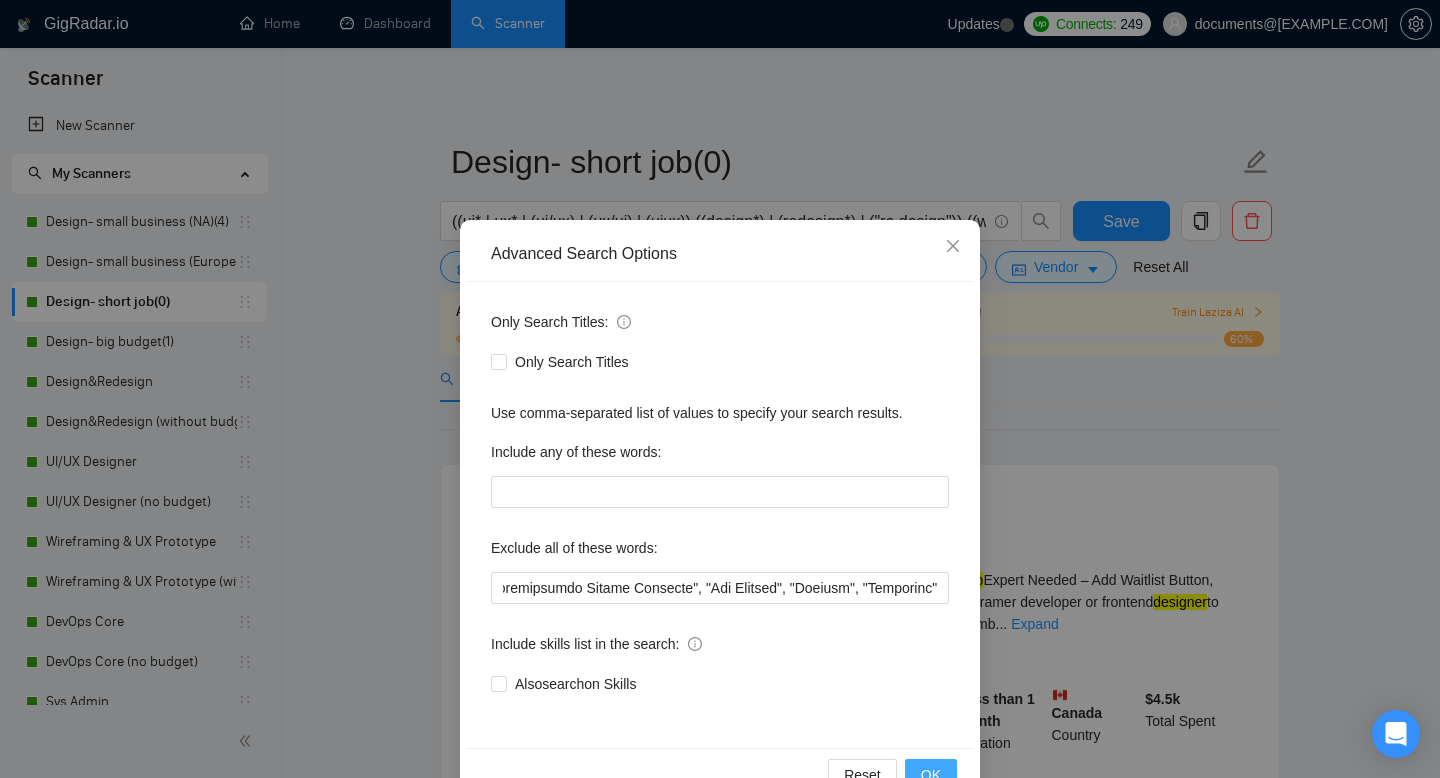 scroll, scrollTop: 0, scrollLeft: 0, axis: both 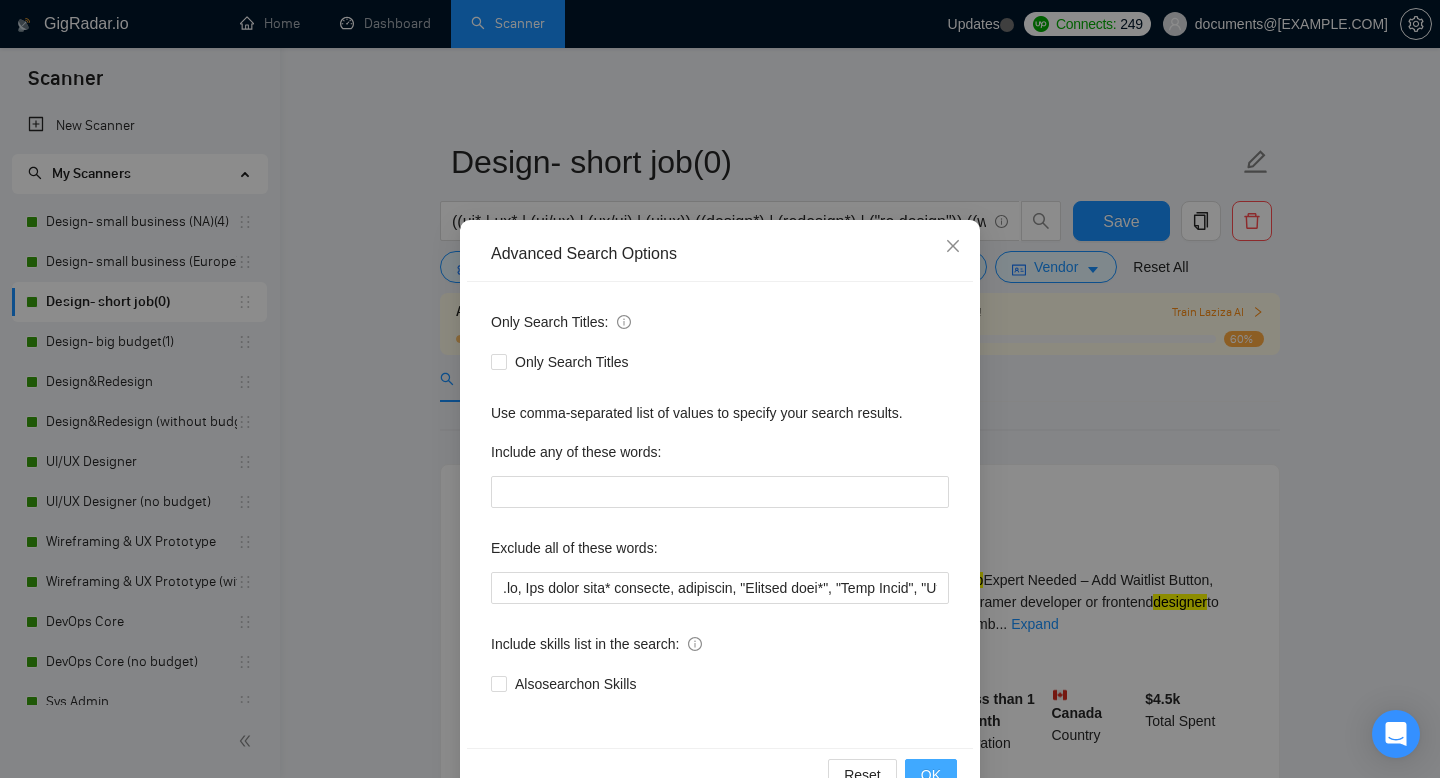 click on "OK" at bounding box center (931, 775) 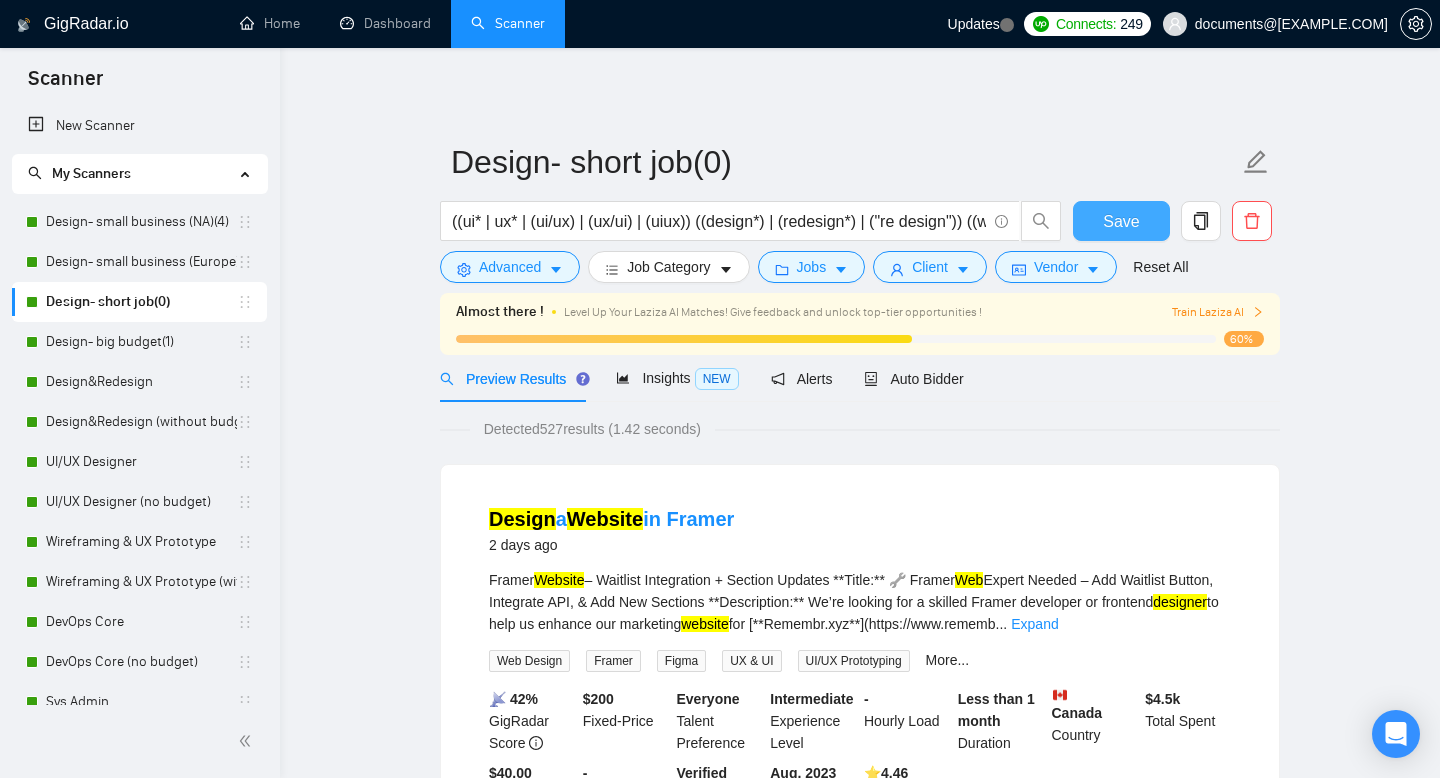 click on "Save" at bounding box center (1121, 221) 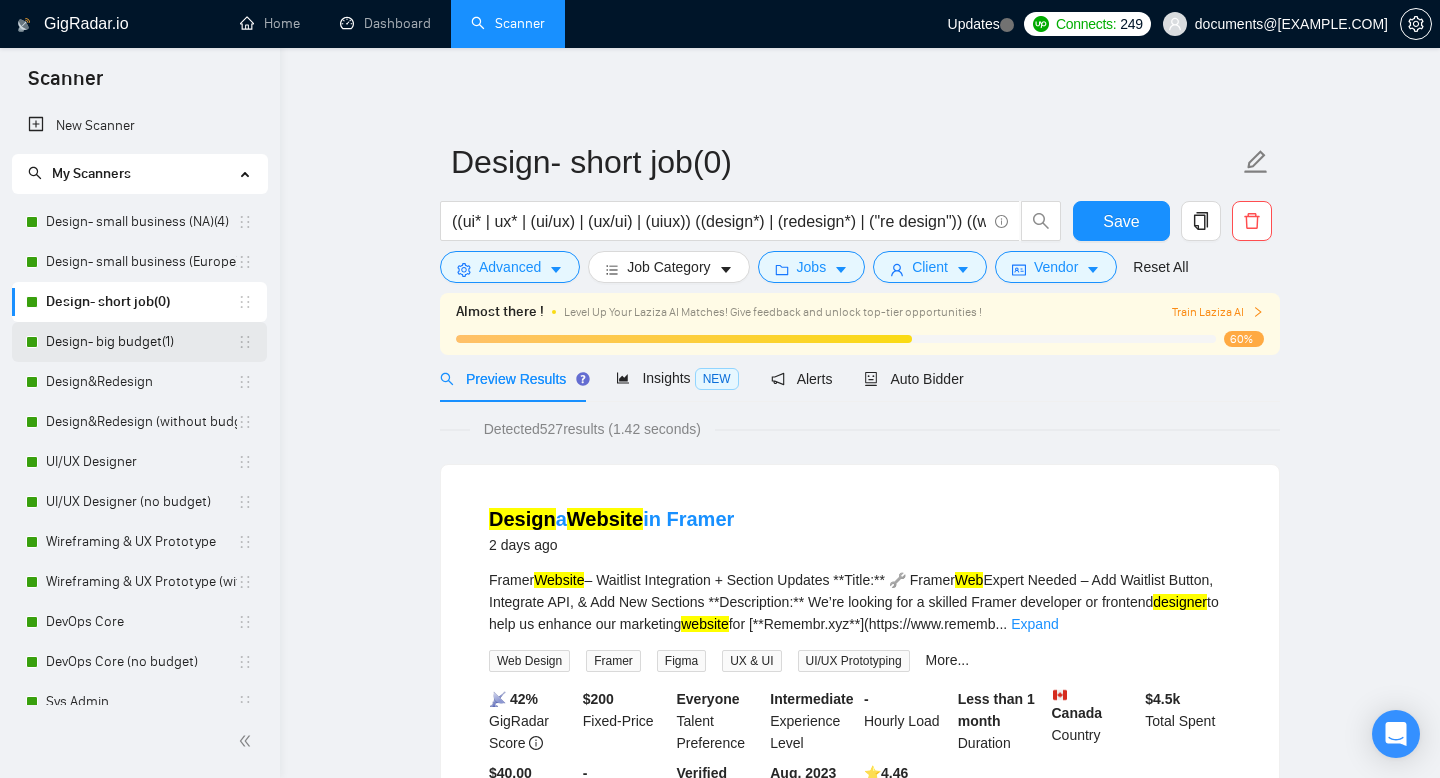 click on "Design- big budget(1)" at bounding box center (141, 342) 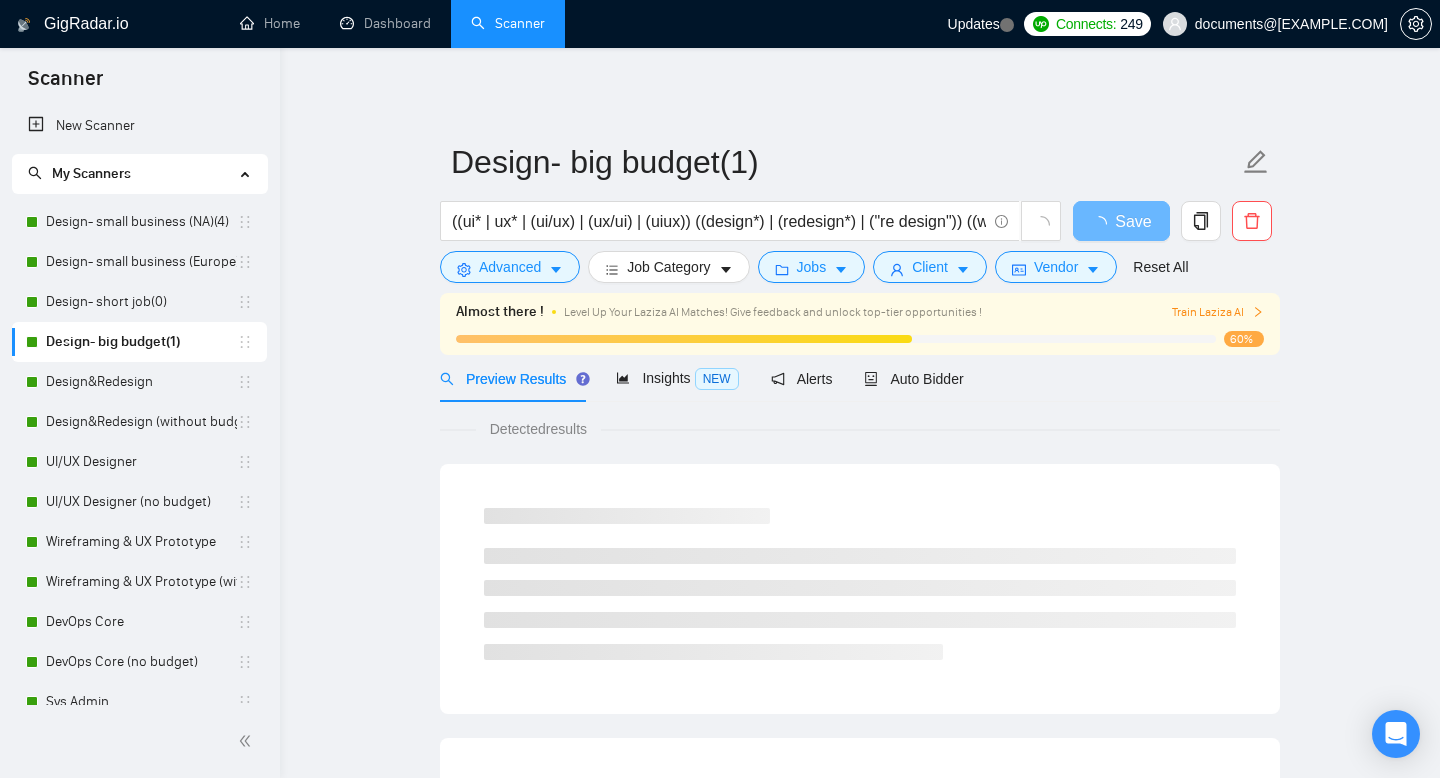 click on "Design- big budget(1) ((ui* | ux* | (ui/ux) | (ux/ui) | (uiux)) ((design*) | (redesign*) | ("re design")) ((web*) | (app*) | platform | saas | MVP | B2B) Save Advanced   Job Category   Jobs   Client   Vendor   Reset All" at bounding box center [860, 211] 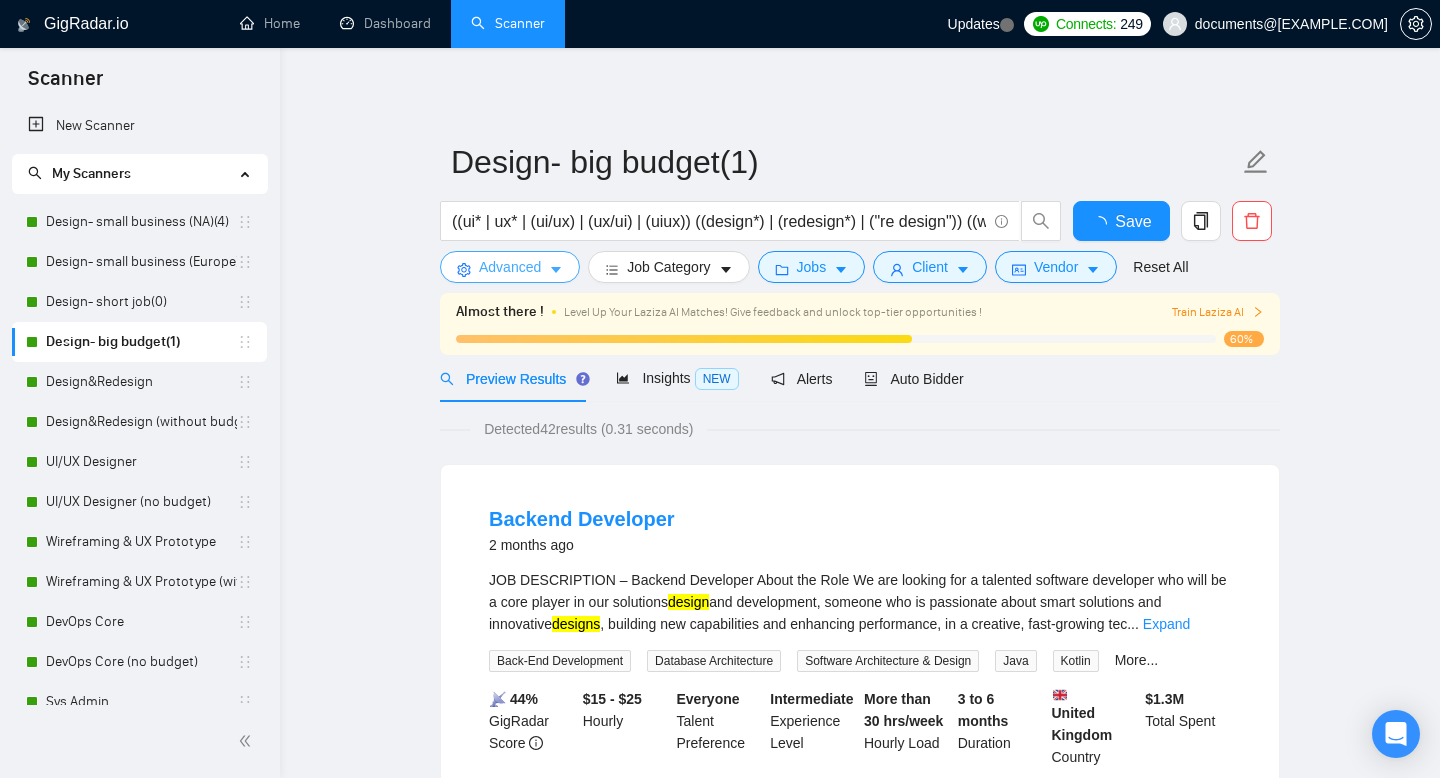 click on "Advanced" at bounding box center [510, 267] 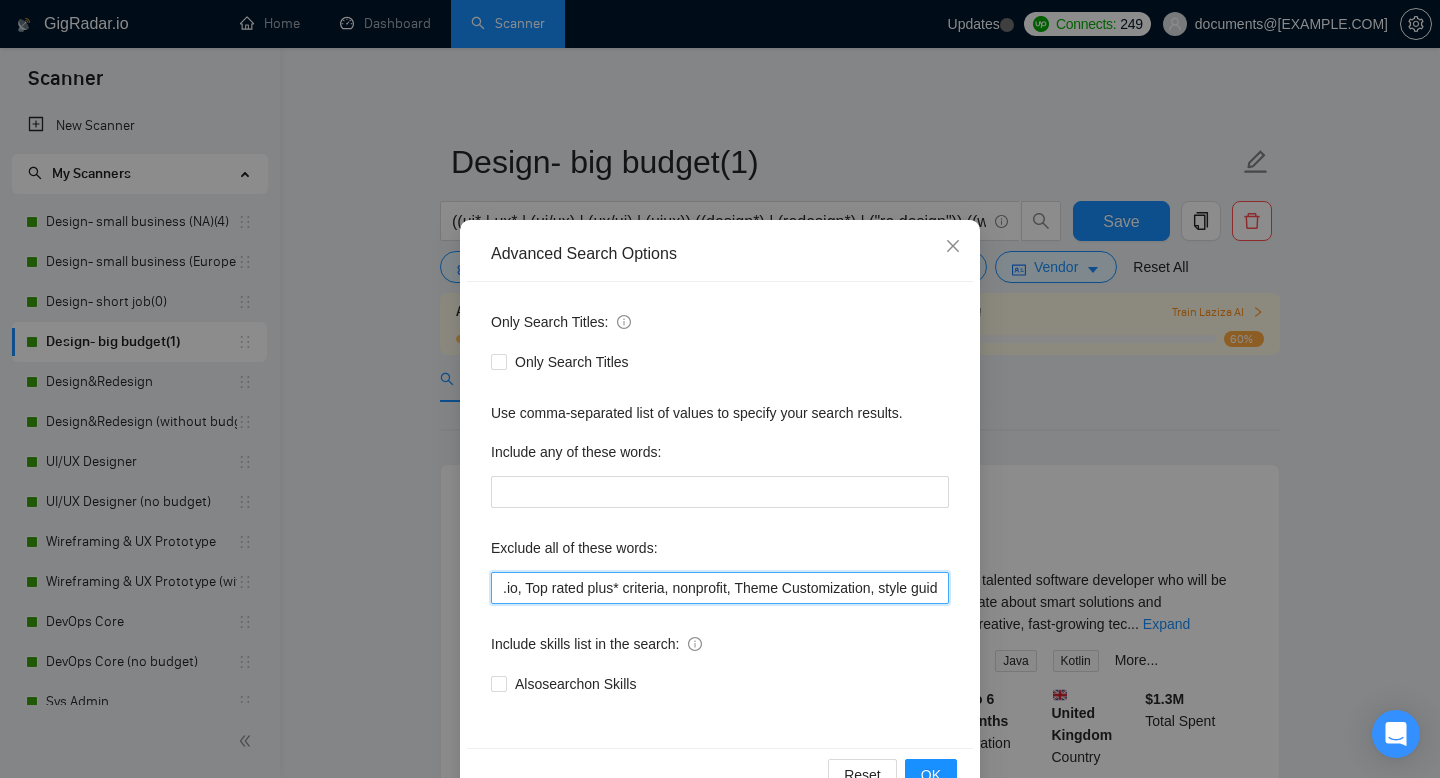 click on ".io, Top rated plus* criteria, nonprofit, Theme Customization, style guide, brand* design*, logo design, brand strategy, visual identity, color palette, brand guidelines, packaging design, brand storytelling, SEO, PowerPoint*, "power point", "power bi", powerbi*, "developer*", "no agencie", Grafisch*, "HTML", "CSS", "JavaScript", "React", "Vue.js", "Angular", "Web development", "Frontend development", "Figma to code", "Figma to HTML", "Web App implementation", SPA, Landing Page, coding, "CMS integration", "Web hosting", "Domain setup", "SSL setup", WordPress, "Elementor", "Divi", "ACF", "Webflow", "Wix", "Shopify", "GoDaddy", "Squarespace", "CMS setup", "Full site build", "Email template", "coding (HTML)", "Ecommerce store launch/setup", "Print Design", "Stationery Design", "Editorial Design", "Social Media Design", "Canva", "Pitch Deck*", "Branding Templates", "Google Analytics", "Conversion Rate", "Optimization Market Research", "Tag Manager", "Klaviyo", "Mailchimp"" at bounding box center [720, 588] 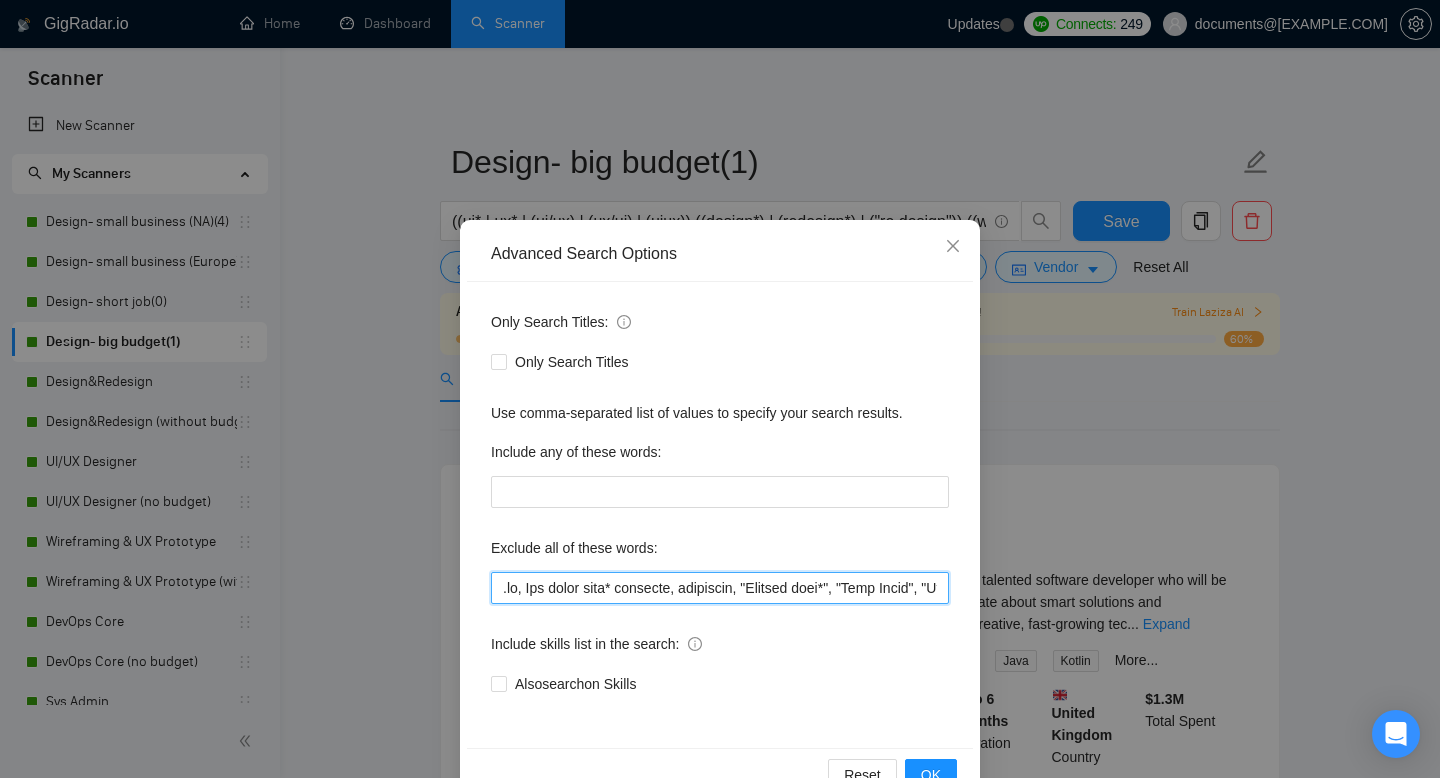 scroll, scrollTop: 0, scrollLeft: 7560, axis: horizontal 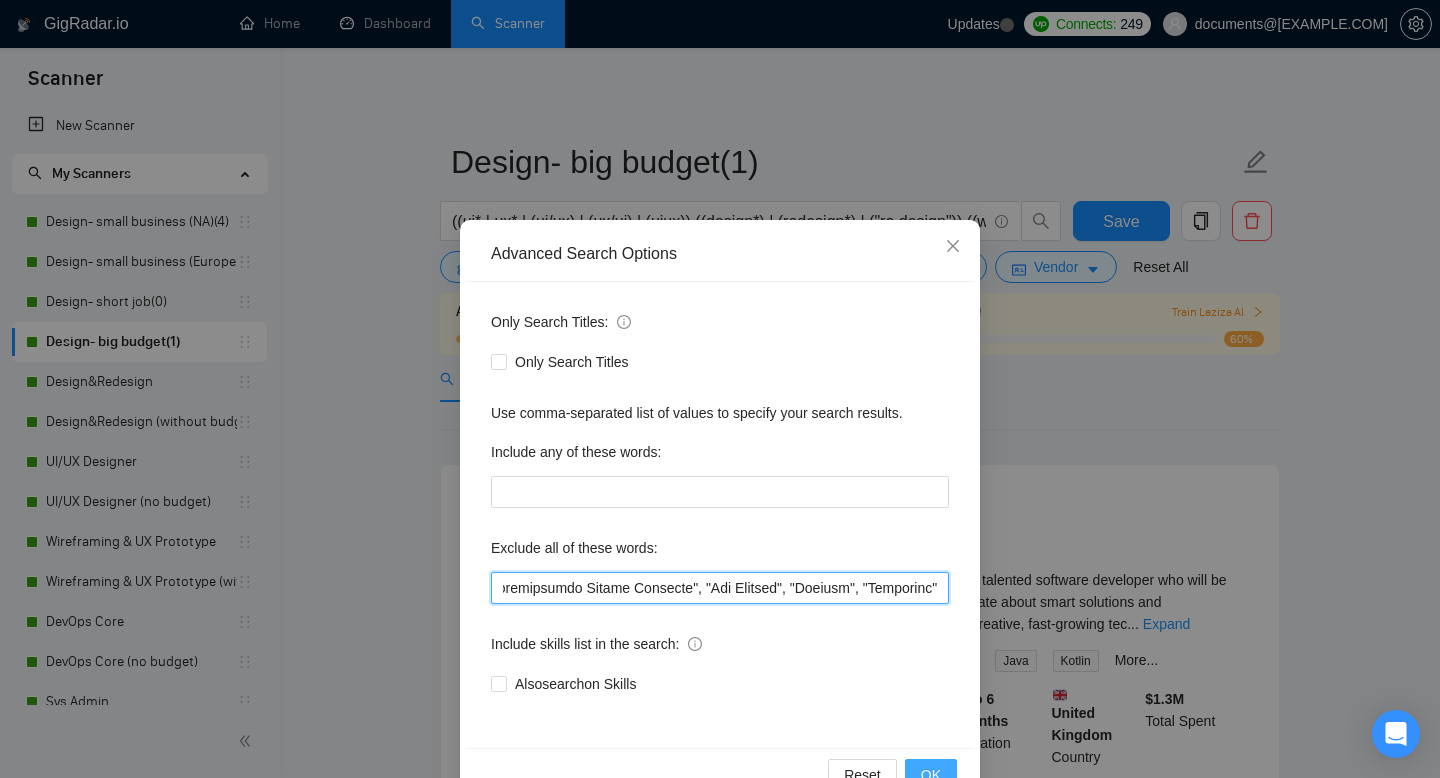 type on ".io, Top rated plus* criteria, nonprofit, "Website deve*", "Full Stack", "Language Expert", "iOS developer", "Core Development", "Design and develop", "iOS Development", "game develop*", "project manager", "python dev*", "game animator", "game artist", "kartra expert", "full-stack dev*", Theme Customization, style guide, brand* design*, logo design, brand strategy, visual identity, color palette, brand guidelines, packaging design, brand storytelling, SEO, PowerPoint*, "power point", "power bi", powerbi*, "developer*", "no agencie", Grafisch*, "HTML", "CSS", "JavaScript", "React", "Vue.js", "Angular", "Web development", "Frontend development", "Figma to code", "Figma to HTML", "Web App implementation", SPA, Landing Page, coding, "CMS integration", "Web hosting", "Domain setup", "SSL setup", WordPress, "Elementor", "Divi", "ACF", "Webflow", "Wix", "Shopify", "GoDaddy", "Squarespace", "CMS setup", "Full site build", "Email template", "coding (HTML)", "Ecommerce store launch/setup", "Print Design", "Stationer..." 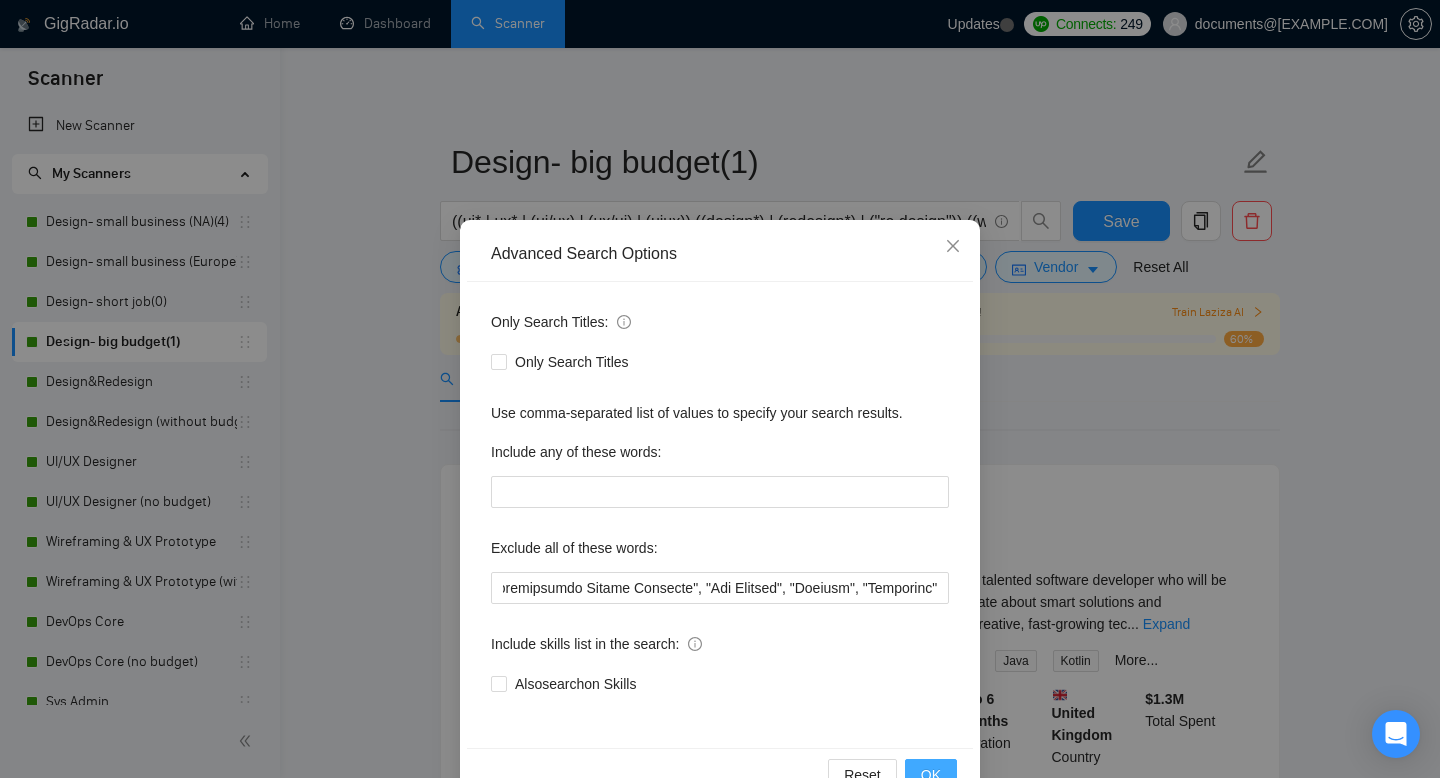 click on "OK" at bounding box center (931, 775) 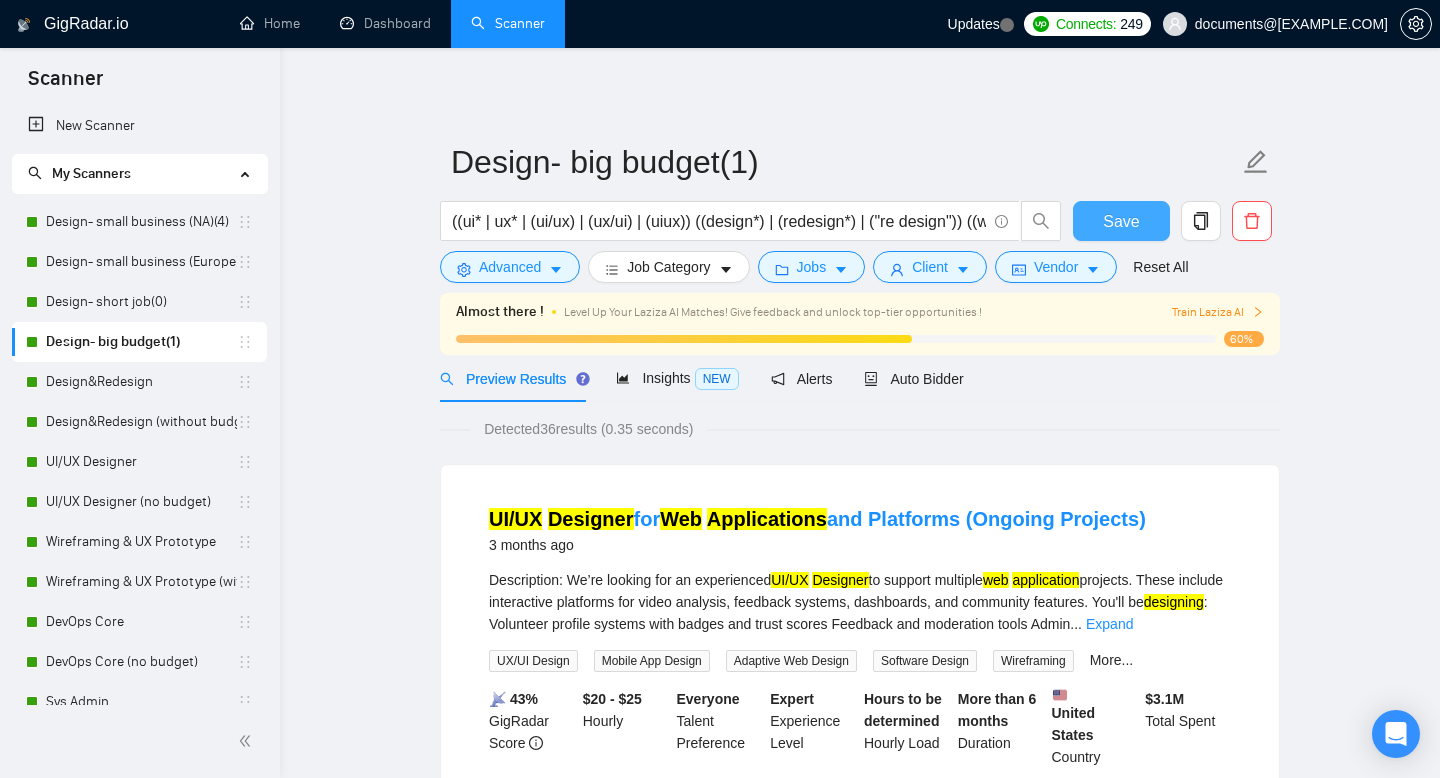 click on "Save" at bounding box center [1121, 221] 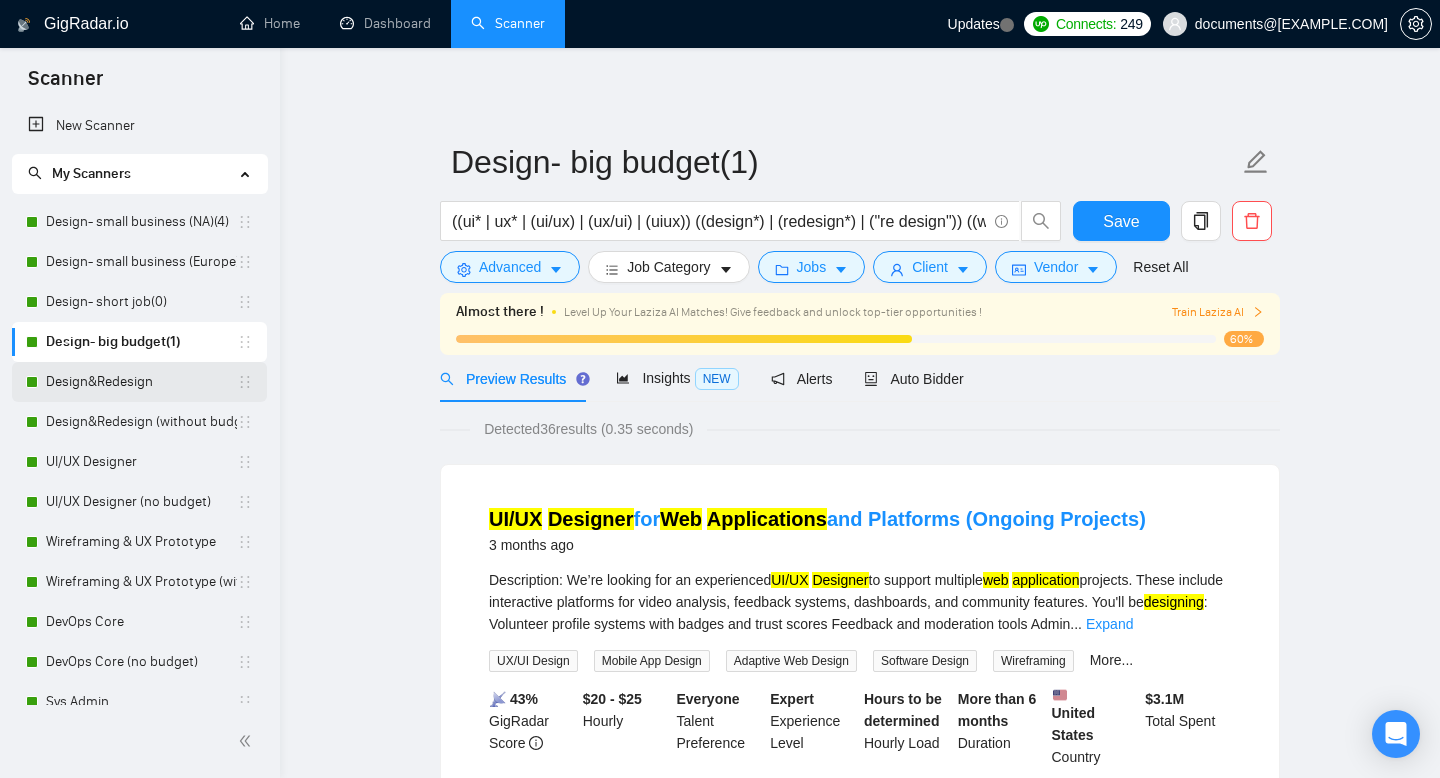 click on "Design&Redesign" at bounding box center [141, 382] 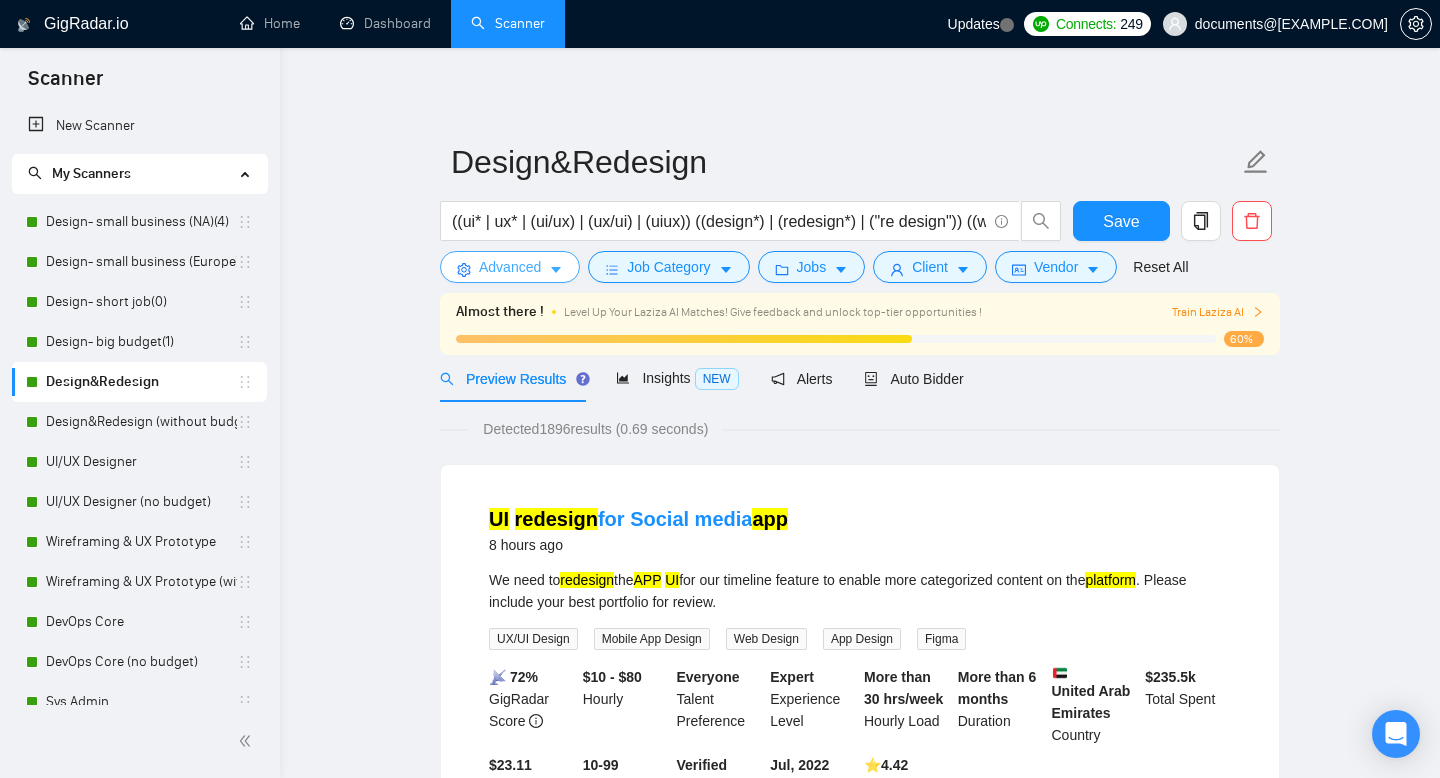 click on "Advanced" at bounding box center (510, 267) 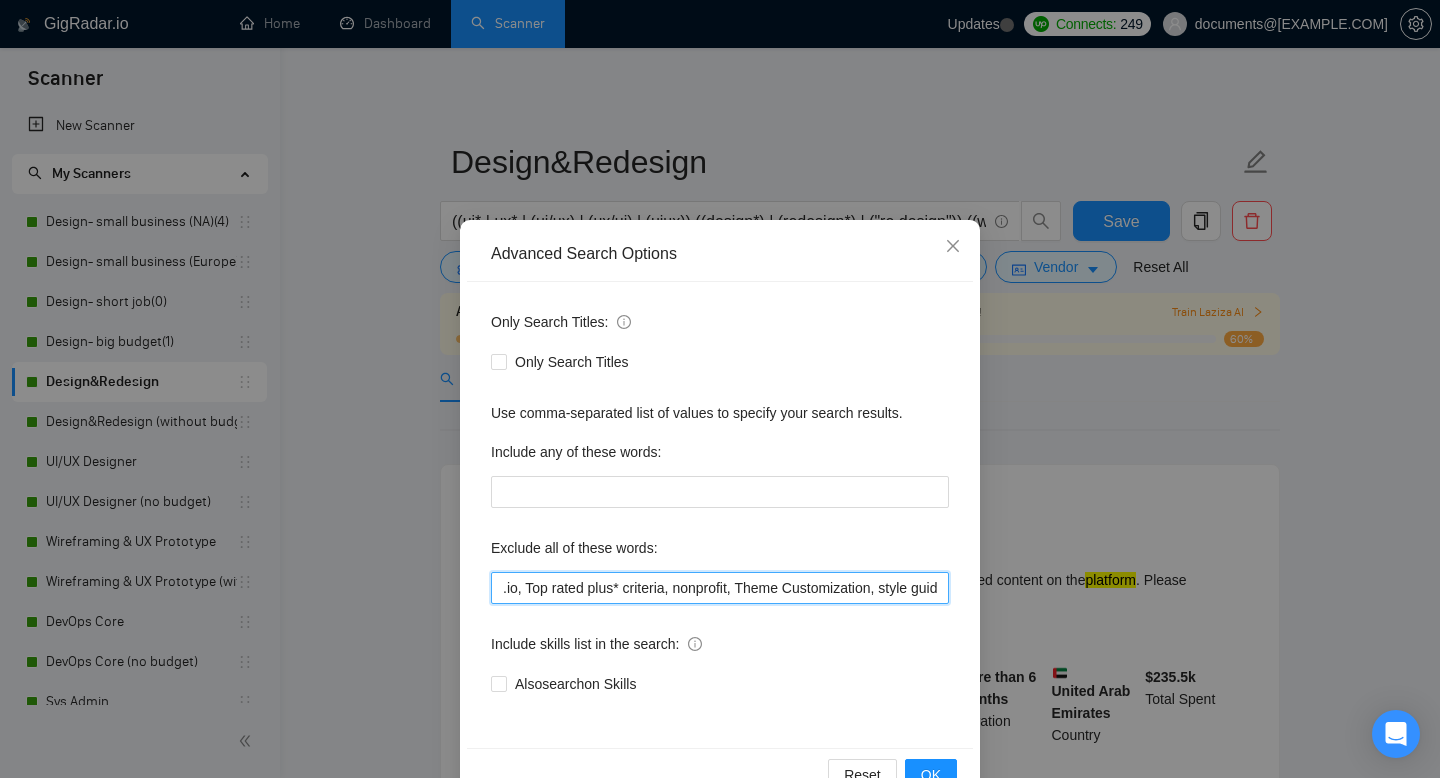 click on ".io, Top rated plus* criteria, nonprofit, Theme Customization, style guide, brand* design*, logo design, brand strategy, visual identity, color palette, brand guidelines, packaging design, brand storytelling, SEO, PowerPoint*, "power point", "power bi", powerbi*, "developer*", "no agencie", Grafisch*, "HTML", "CSS", "JavaScript", "React", "Vue.js", "Angular", "Web development", "Frontend development", "Figma to code", "Figma to HTML", "Web App implementation", SPA, Landing Page, coding, "CMS integration", "Web hosting", "Domain setup", "SSL setup", WordPress, "Elementor", "Divi", "ACF", "Webflow", "Wix", "Shopify", "GoDaddy", "Squarespace", "CMS setup", "Full site build", "Email template", "coding (HTML)", "Ecommerce store launch/setup", "Print Design", "Stationery Design", "Editorial Design", "Social Media Design", "Canva", "Pitch Deck*", "Branding Templates", "Google Analytics", "Conversion Rate", "Optimization Market Research", "Tag Manager", "Klaviyo", "Mailchimp"" at bounding box center (720, 588) 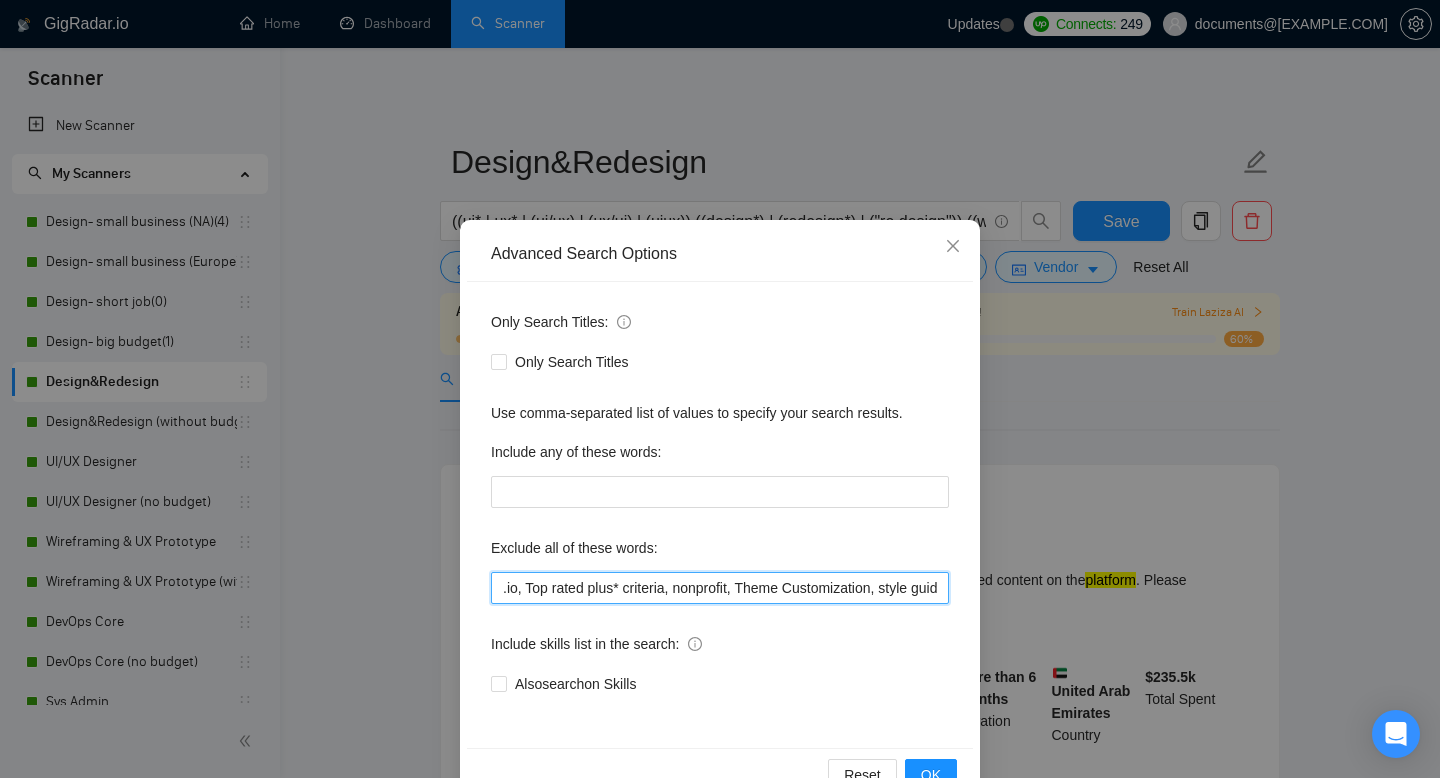 click on ".io, Top rated plus* criteria, nonprofit, Theme Customization, style guide, brand* design*, logo design, brand strategy, visual identity, color palette, brand guidelines, packaging design, brand storytelling, SEO, PowerPoint*, "power point", "power bi", powerbi*, "developer*", "no agencie", Grafisch*, "HTML", "CSS", "JavaScript", "React", "Vue.js", "Angular", "Web development", "Frontend development", "Figma to code", "Figma to HTML", "Web App implementation", SPA, Landing Page, coding, "CMS integration", "Web hosting", "Domain setup", "SSL setup", WordPress, "Elementor", "Divi", "ACF", "Webflow", "Wix", "Shopify", "GoDaddy", "Squarespace", "CMS setup", "Full site build", "Email template", "coding (HTML)", "Ecommerce store launch/setup", "Print Design", "Stationery Design", "Editorial Design", "Social Media Design", "Canva", "Pitch Deck*", "Branding Templates", "Google Analytics", "Conversion Rate", "Optimization Market Research", "Tag Manager", "Klaviyo", "Mailchimp"" at bounding box center (720, 588) 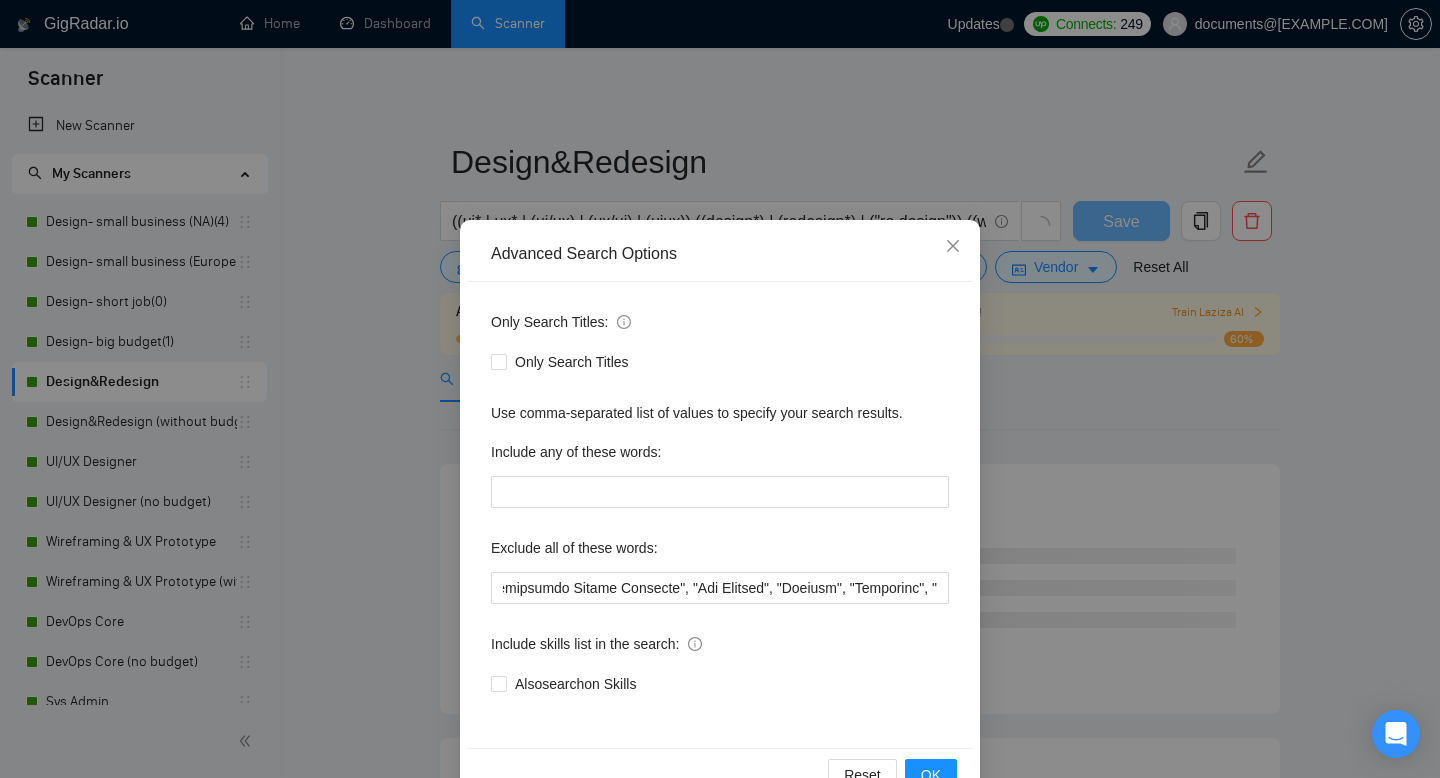 scroll, scrollTop: 0, scrollLeft: 0, axis: both 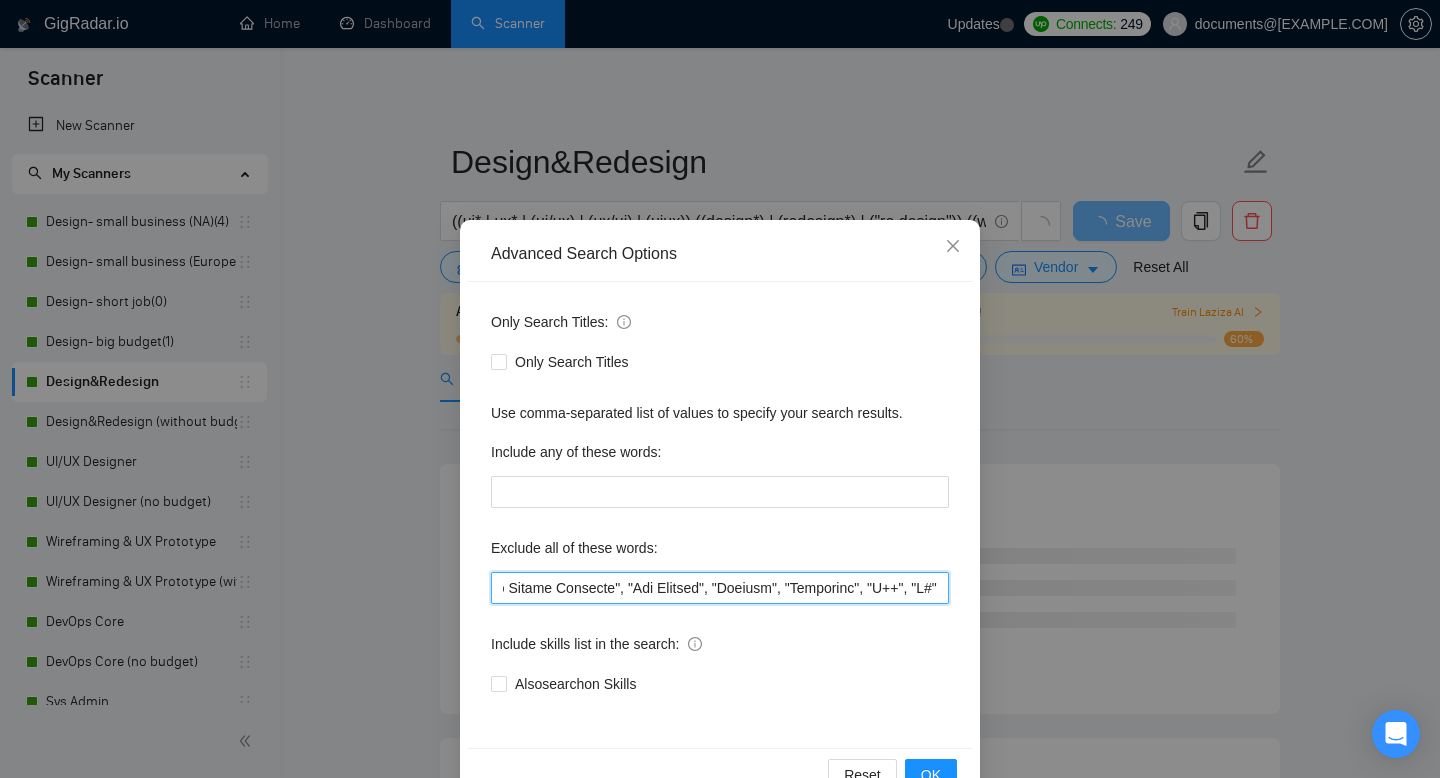 click at bounding box center (720, 588) 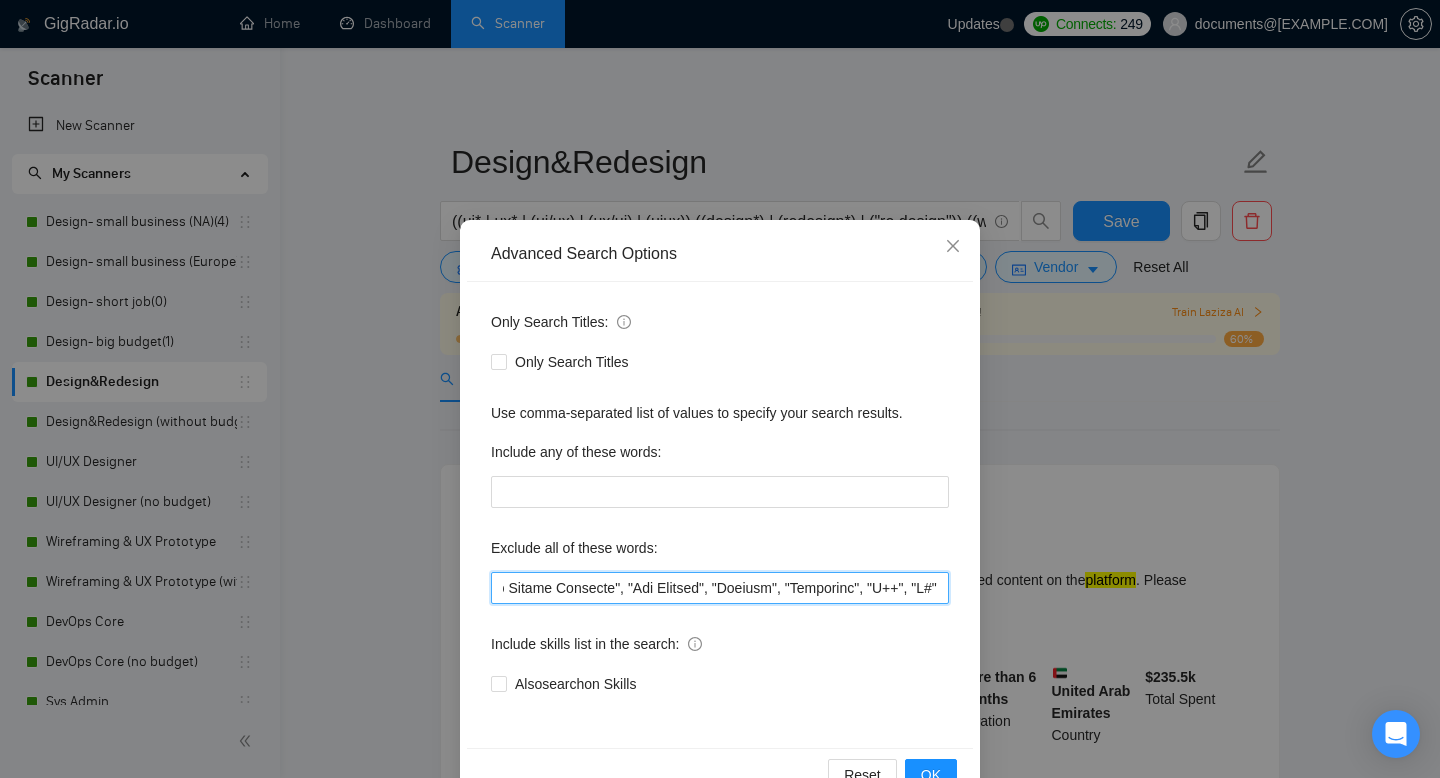 click at bounding box center (720, 588) 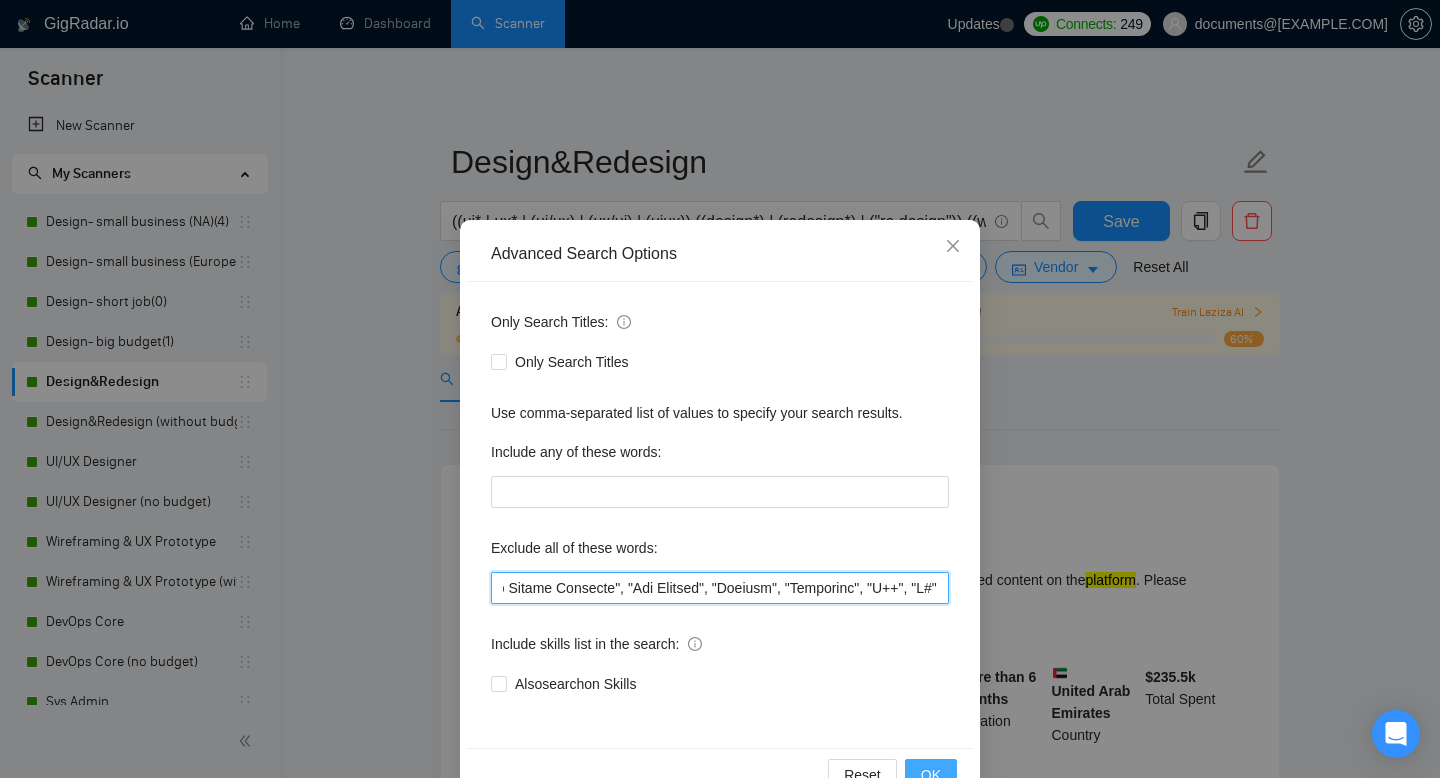 type on ".io, Top rated plus* criteria, nonprofit, "Website deve*", "Full Stack", "Language Expert", "iOS developer", "Core Development", "Design and develop", "iOS Development", "game develop*", "project manager", "python dev*", "game animator", "game artist", "kartra expert", "full-stack dev*", Theme Customization, style guide, brand* design*, logo design, brand strategy, visual identity, color palette, brand guidelines, packaging design, brand storytelling, SEO, PowerPoint*, "power point", "power bi", powerbi*, "developer*", "no agencie", Grafisch*, "HTML", "CSS", "JavaScript", "React", "Vue.js", "Angular", "Web development", "Frontend development", "Figma to code", "Figma to HTML", "Web App implementation", SPA, Landing Page, coding, "CMS integration", "Web hosting", "Domain setup", "SSL setup", WordPress, "Elementor", "Divi", "ACF", "Webflow", "Wix", "Shopify", "GoDaddy", "Squarespace", "CMS setup", "Full site build", "Email template", "coding (HTML)", "Ecommerce store launch/setup", "Print Design", "Stationer..." 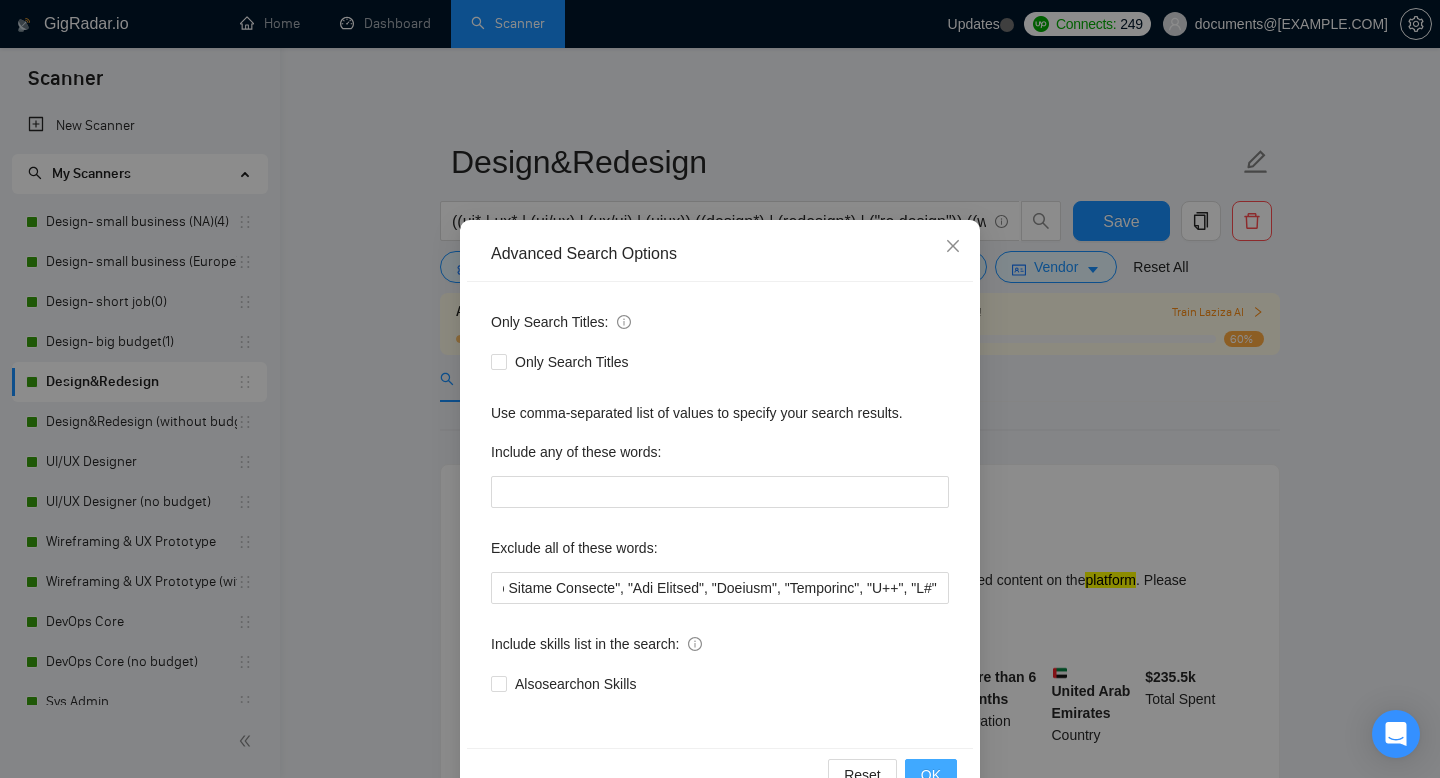 click on "OK" at bounding box center [931, 775] 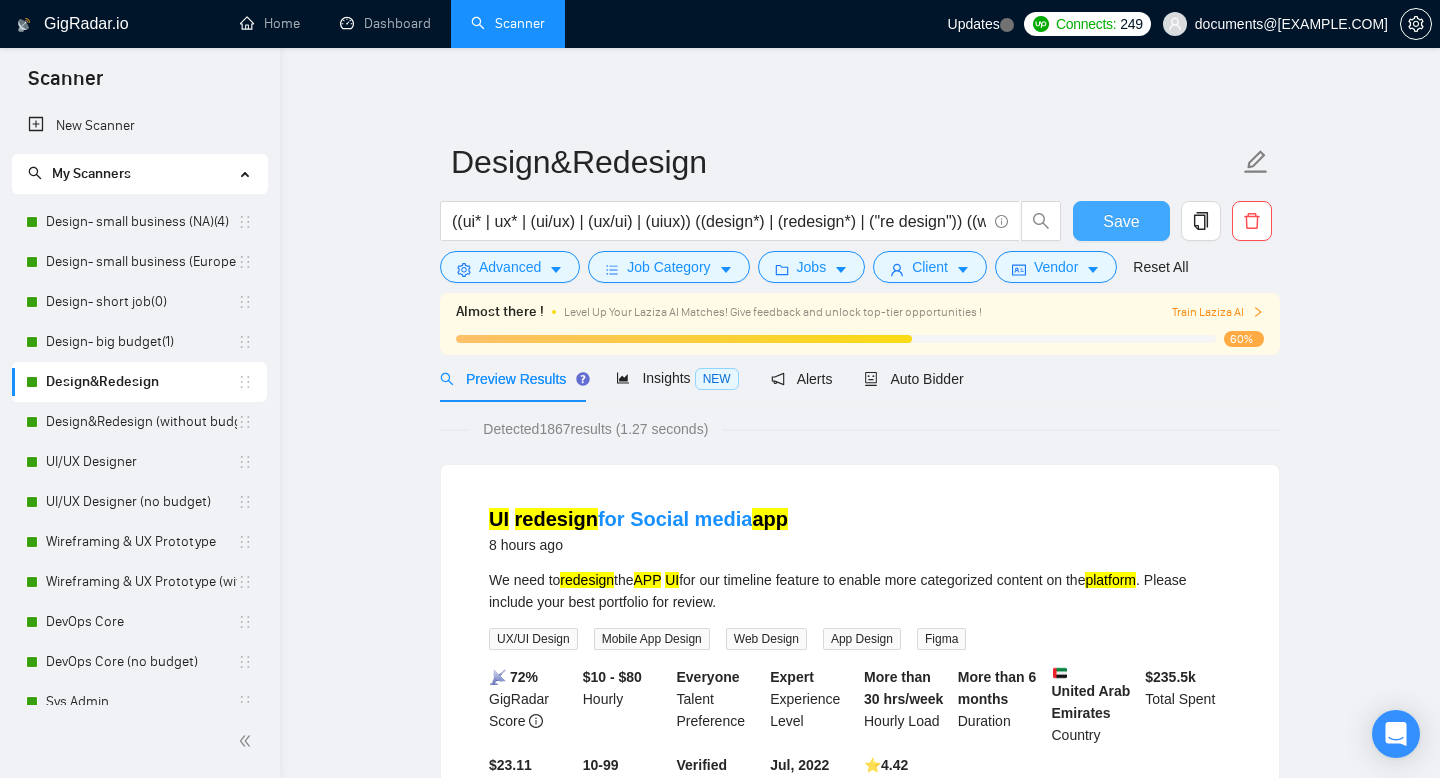 click on "Save" at bounding box center [1121, 221] 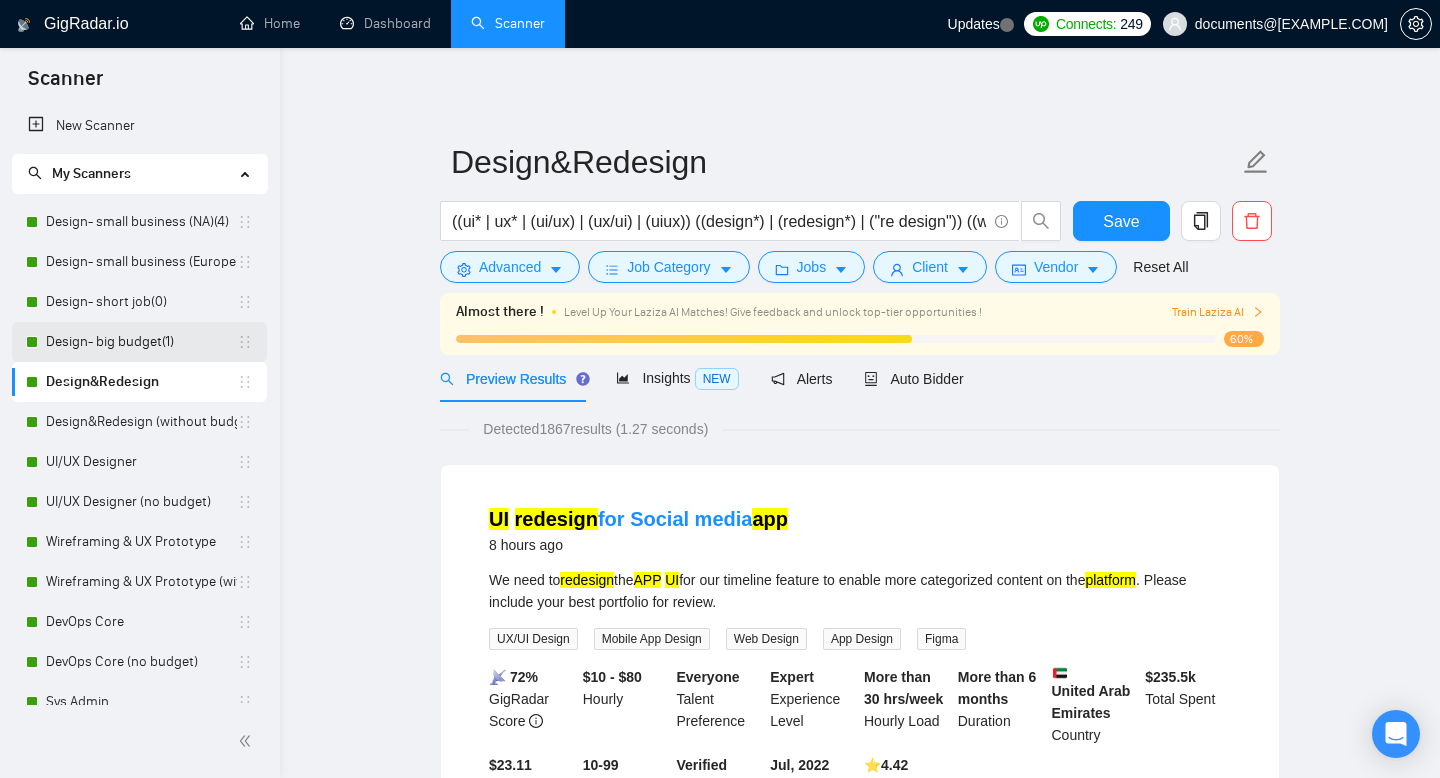 click on "Design- big budget(1)" at bounding box center [141, 342] 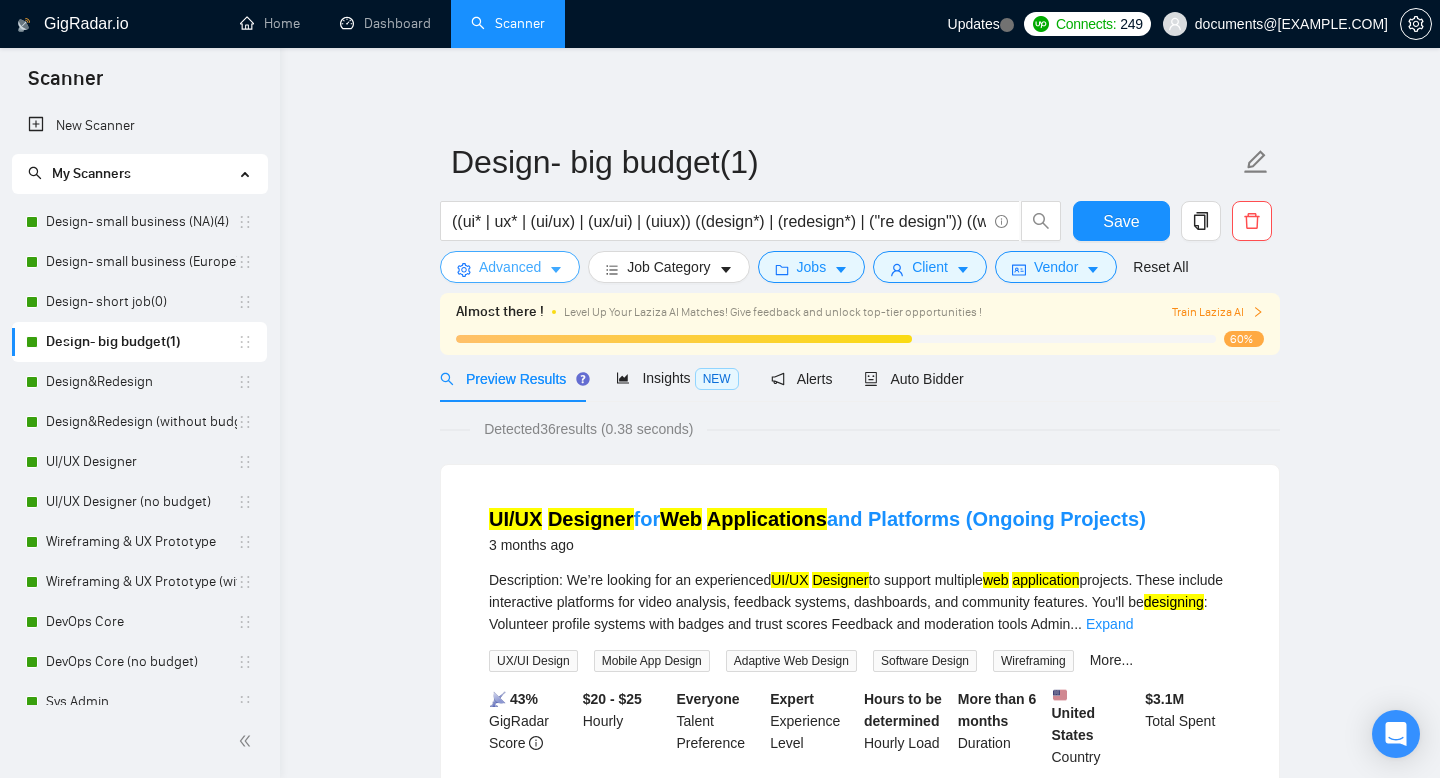 click on "Advanced" at bounding box center [510, 267] 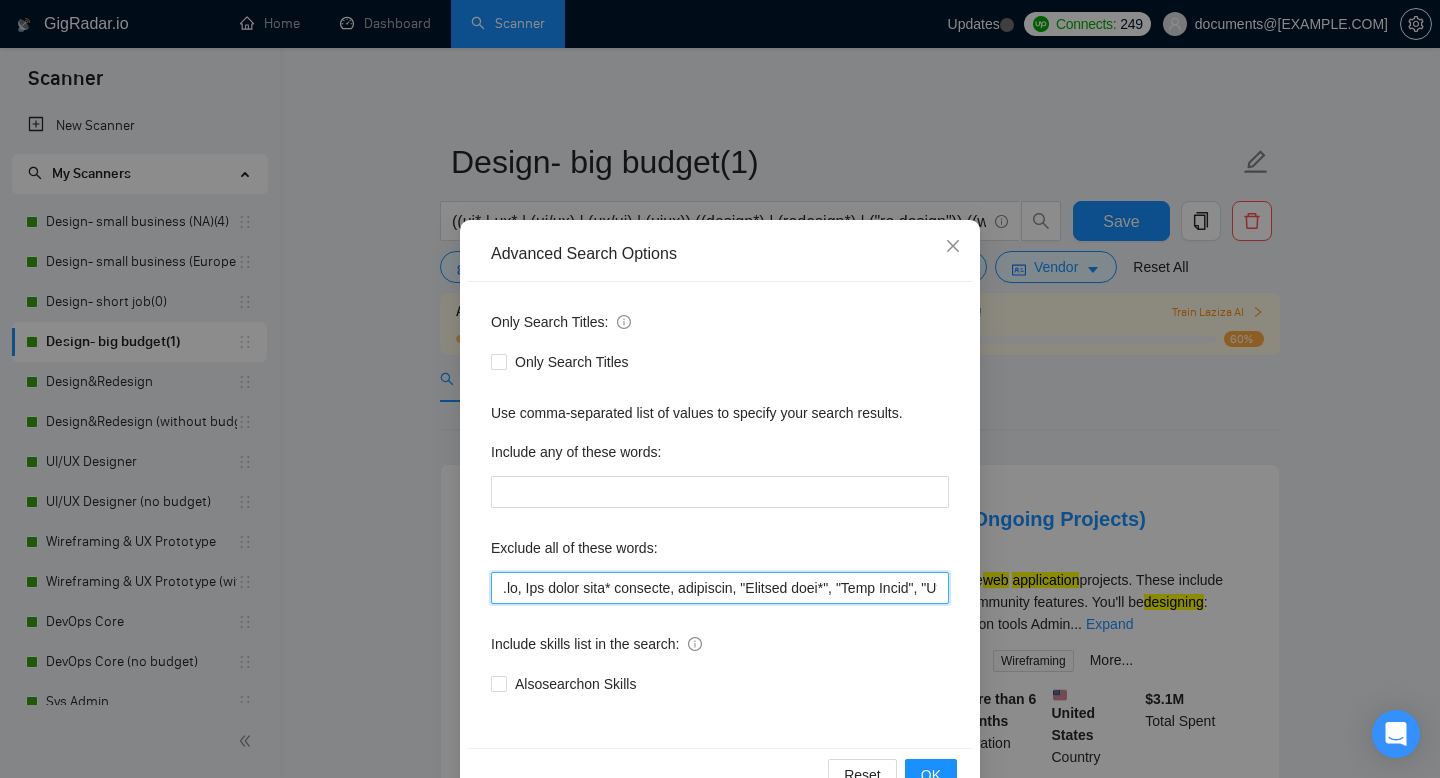 click at bounding box center [720, 588] 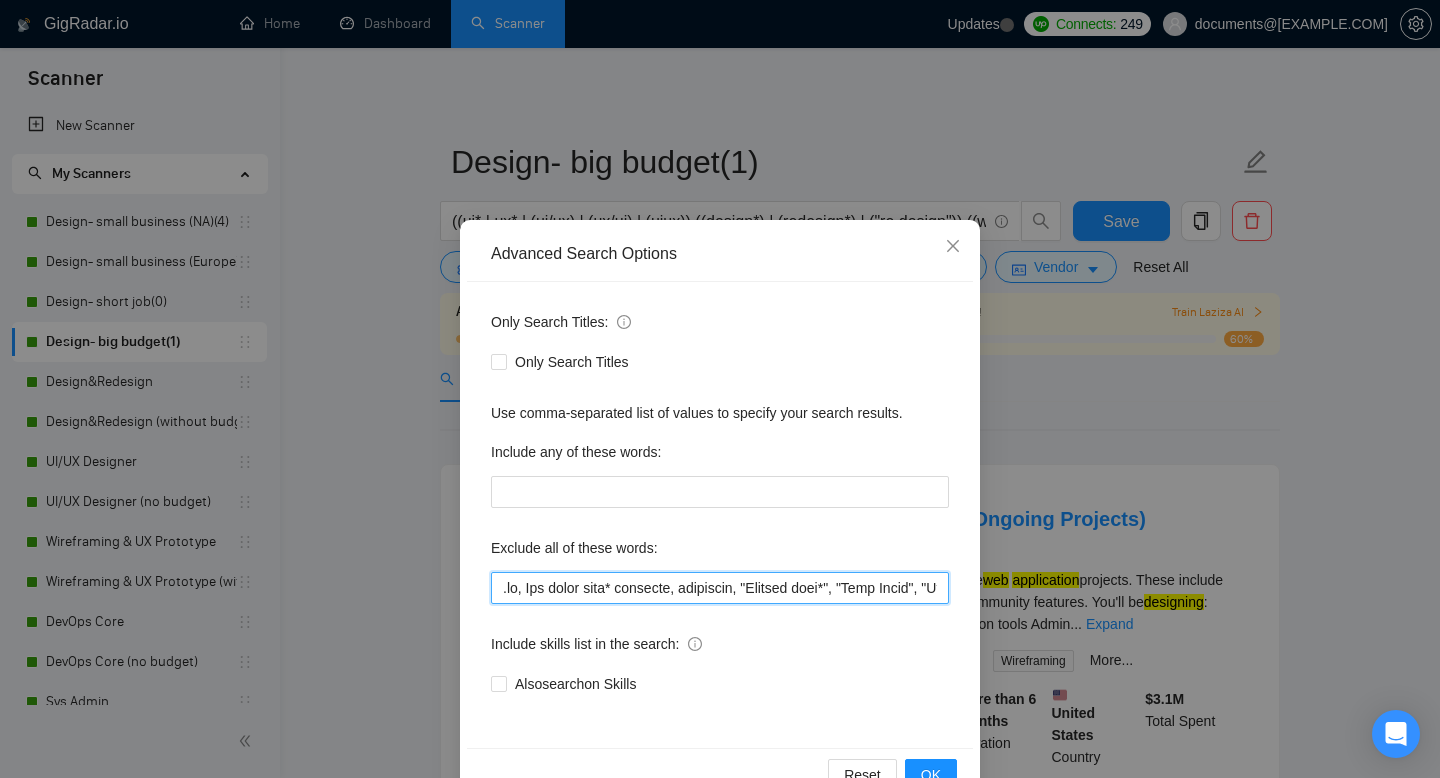 scroll, scrollTop: 0, scrollLeft: 7645, axis: horizontal 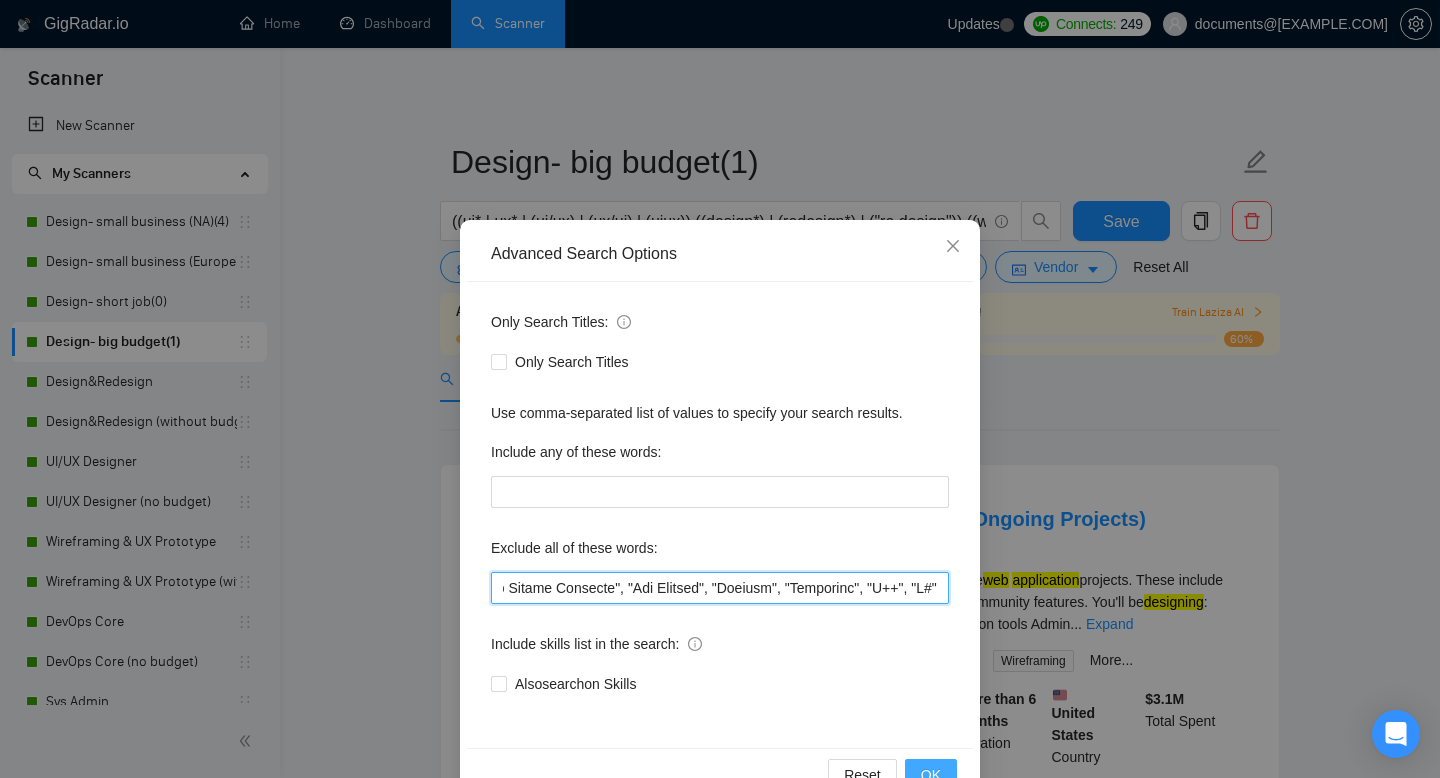 type on ".io, Top rated plus* criteria, nonprofit, "Website deve*", "Full Stack", "Language Expert", "iOS developer", "Core Development", "Design and develop", "iOS Development", "game develop*", "project manager", "python dev*", "game animator", "game artist", "kartra expert", "full-stack dev*", Theme Customization, style guide, brand* design*, logo design, brand strategy, visual identity, color palette, brand guidelines, packaging design, brand storytelling, SEO, PowerPoint*, "power point", "power bi", powerbi*, "developer*", "no agencie", Grafisch*, "HTML", "CSS", "JavaScript", "React", "Vue.js", "Angular", "Web development", "Frontend development", "Figma to code", "Figma to HTML", "Web App implementation", SPA, Landing Page, coding, "CMS integration", "Web hosting", "Domain setup", "SSL setup", WordPress, "Elementor", "Divi", "ACF", "Webflow", "Wix", "Shopify", "GoDaddy", "Squarespace", "CMS setup", "Full site build", "Email template", "coding (HTML)", "Ecommerce store launch/setup", "Print Design", "Stationer..." 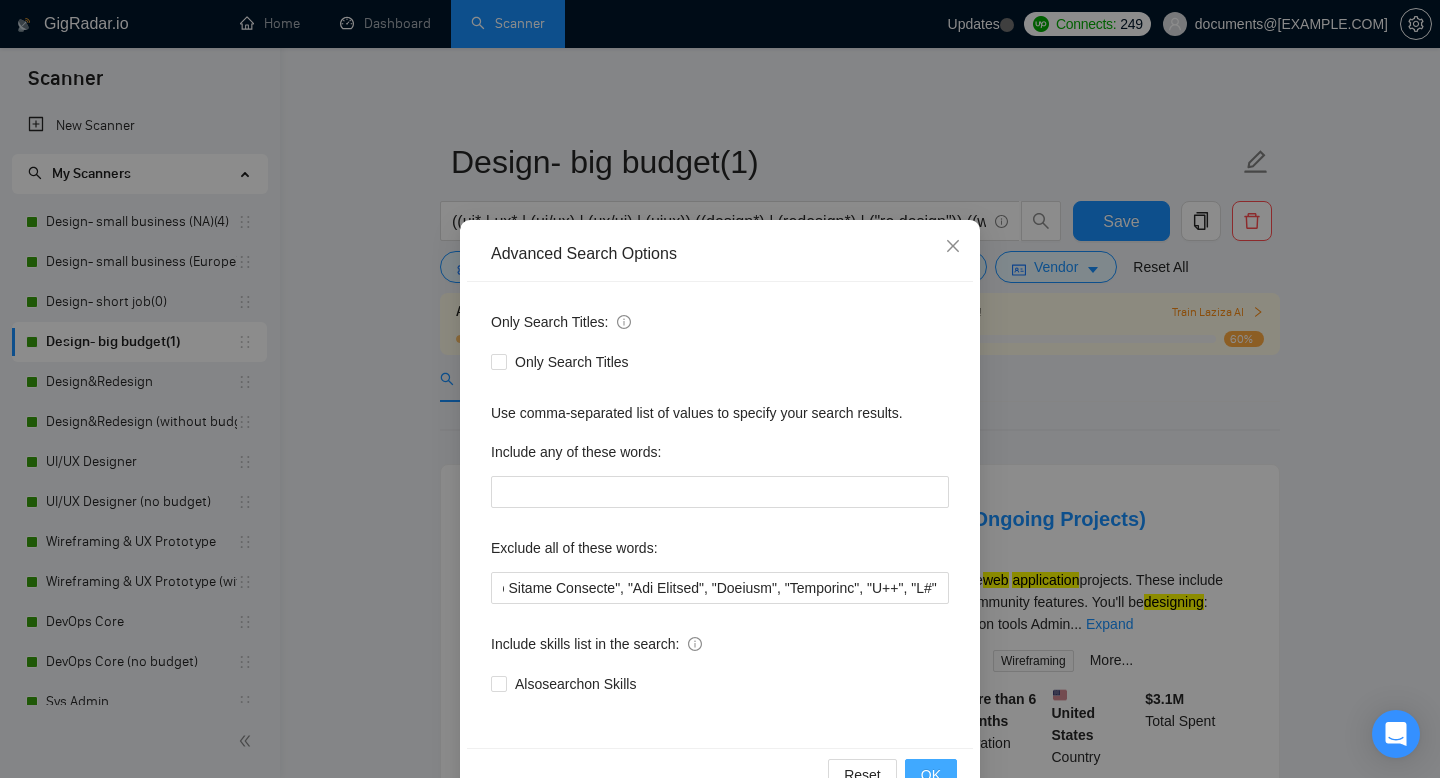 click on "OK" at bounding box center [931, 775] 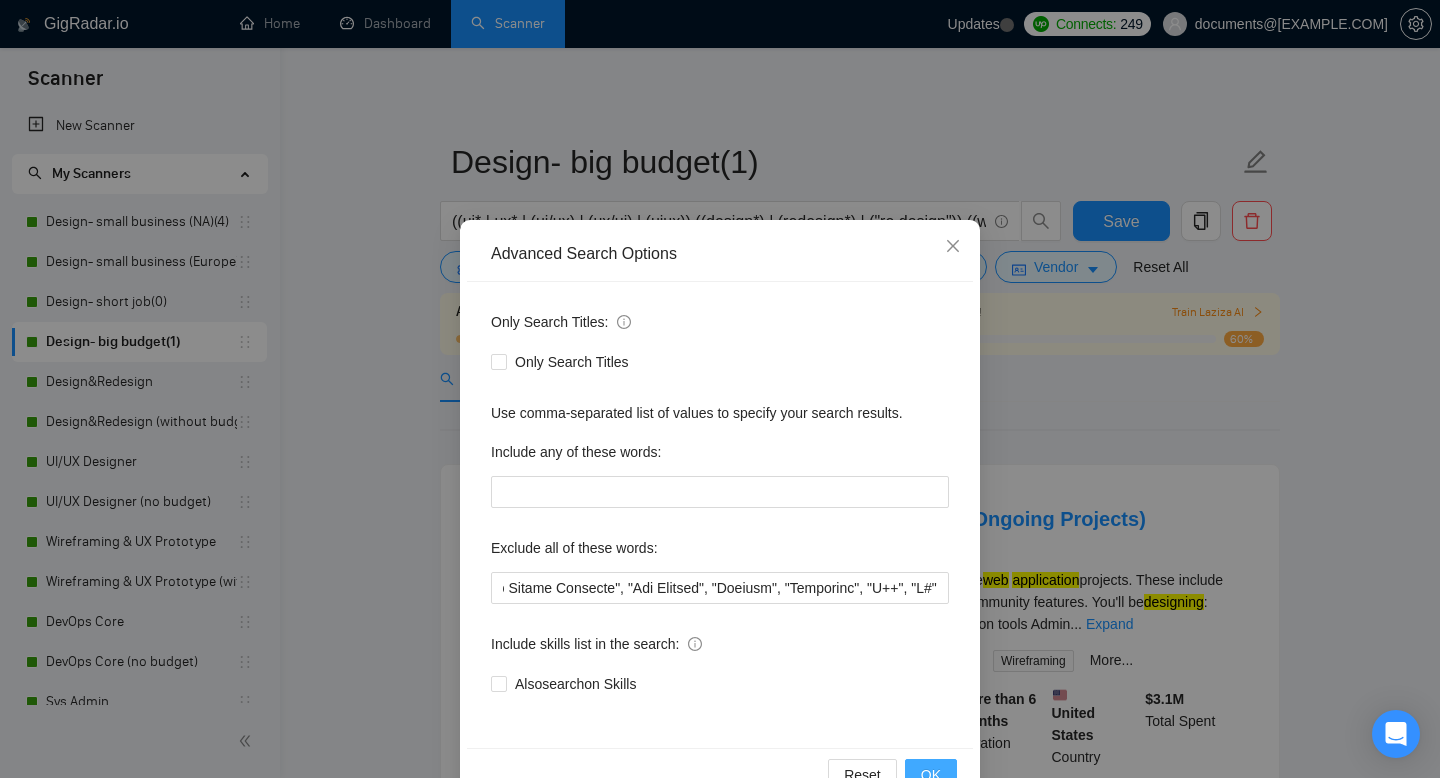 scroll, scrollTop: 0, scrollLeft: 0, axis: both 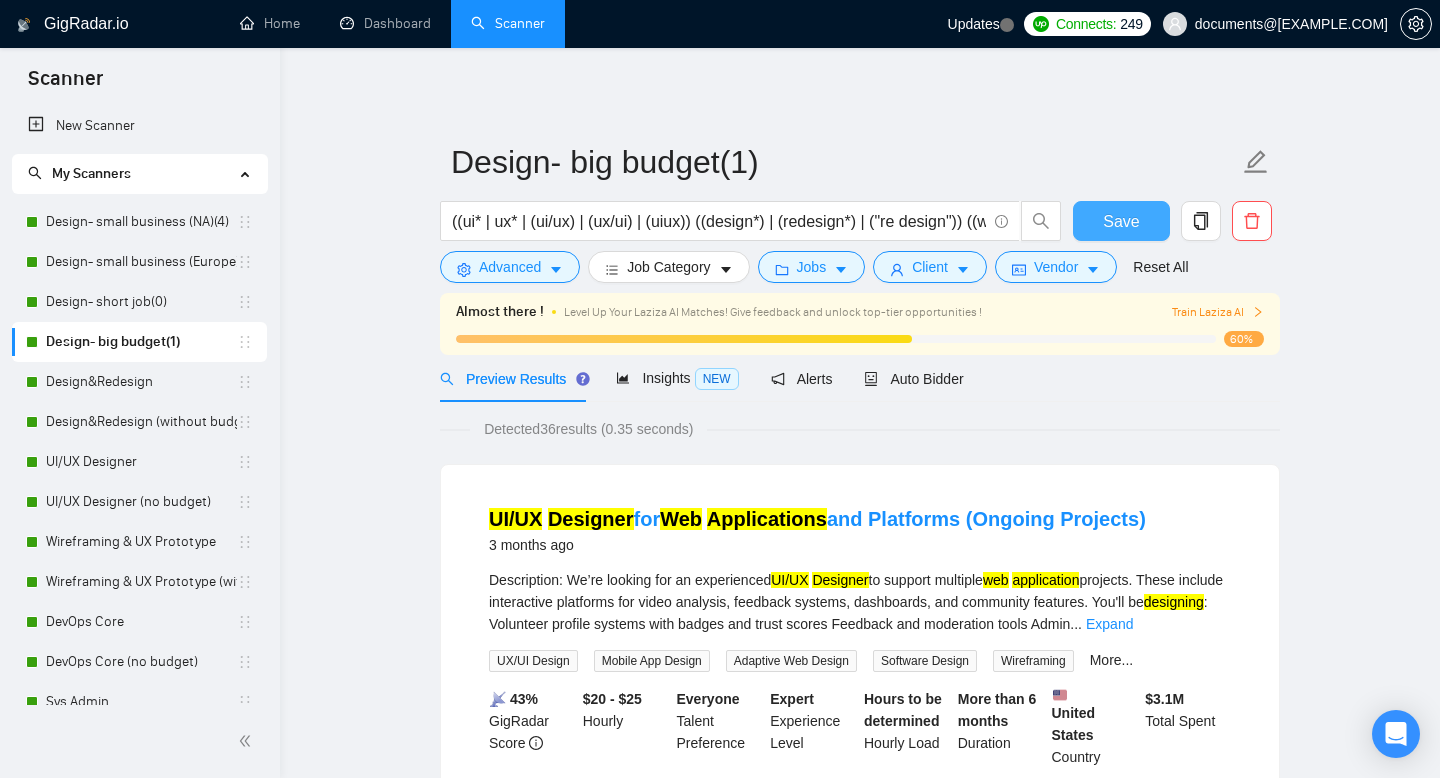 click on "Save" at bounding box center [1121, 221] 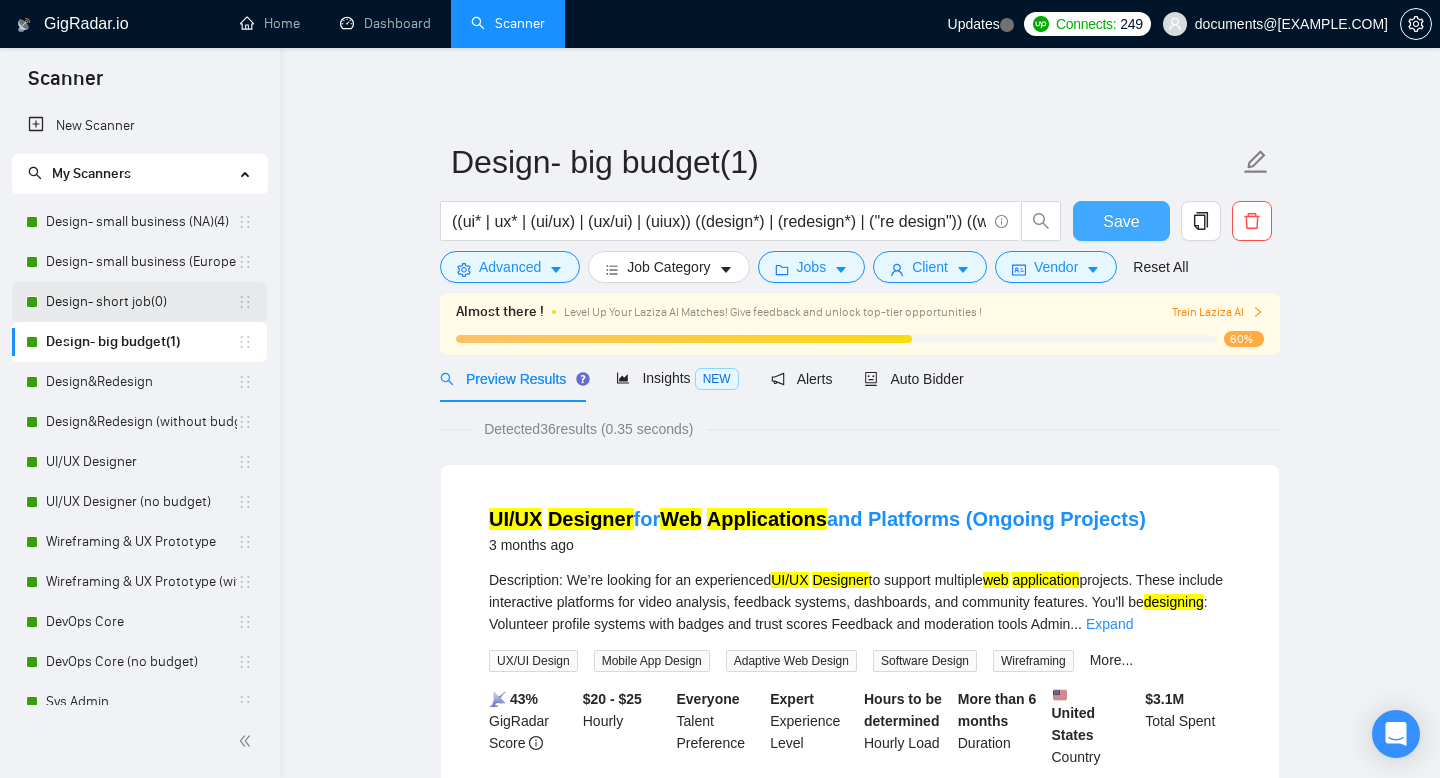 click on "Design- short job(0)" at bounding box center (141, 302) 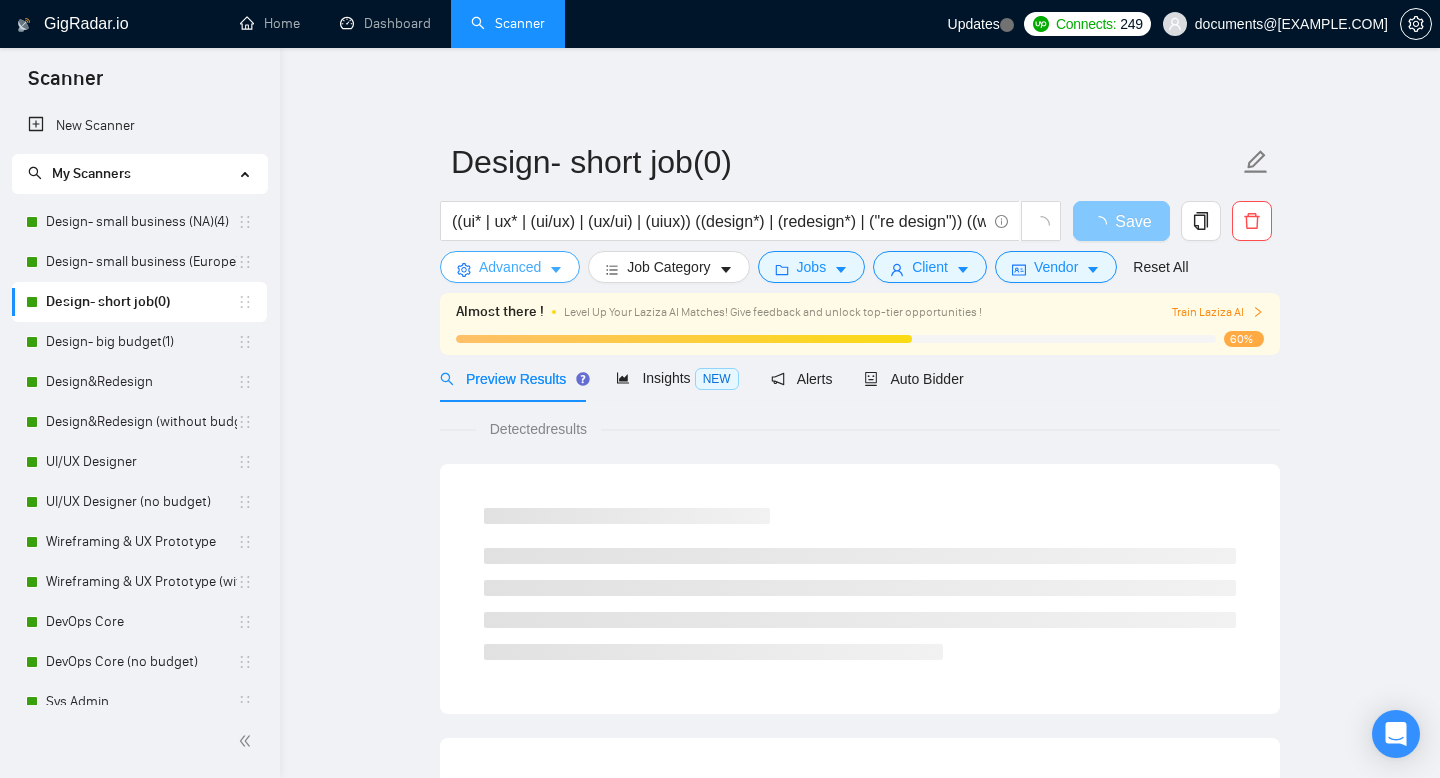 click on "Advanced" at bounding box center (510, 267) 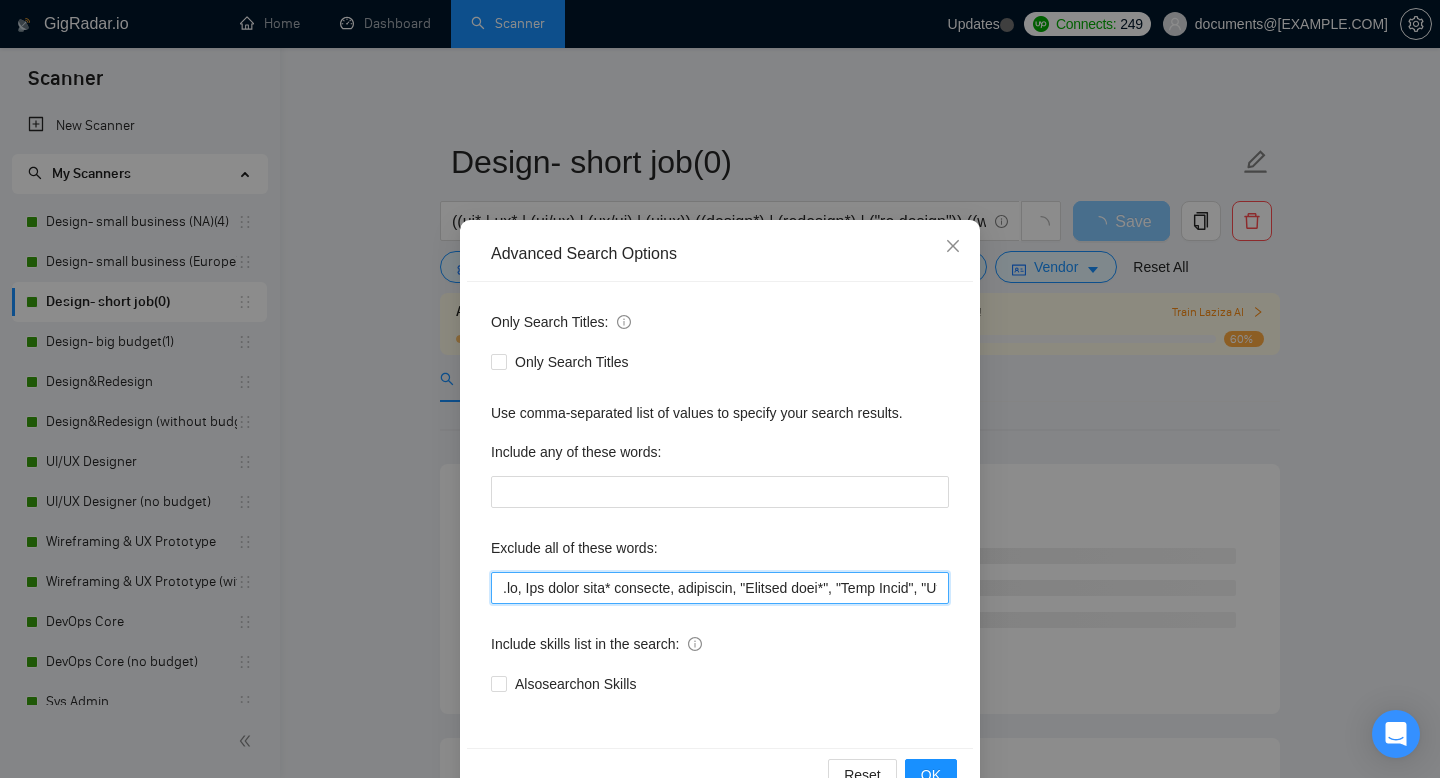 click at bounding box center [720, 588] 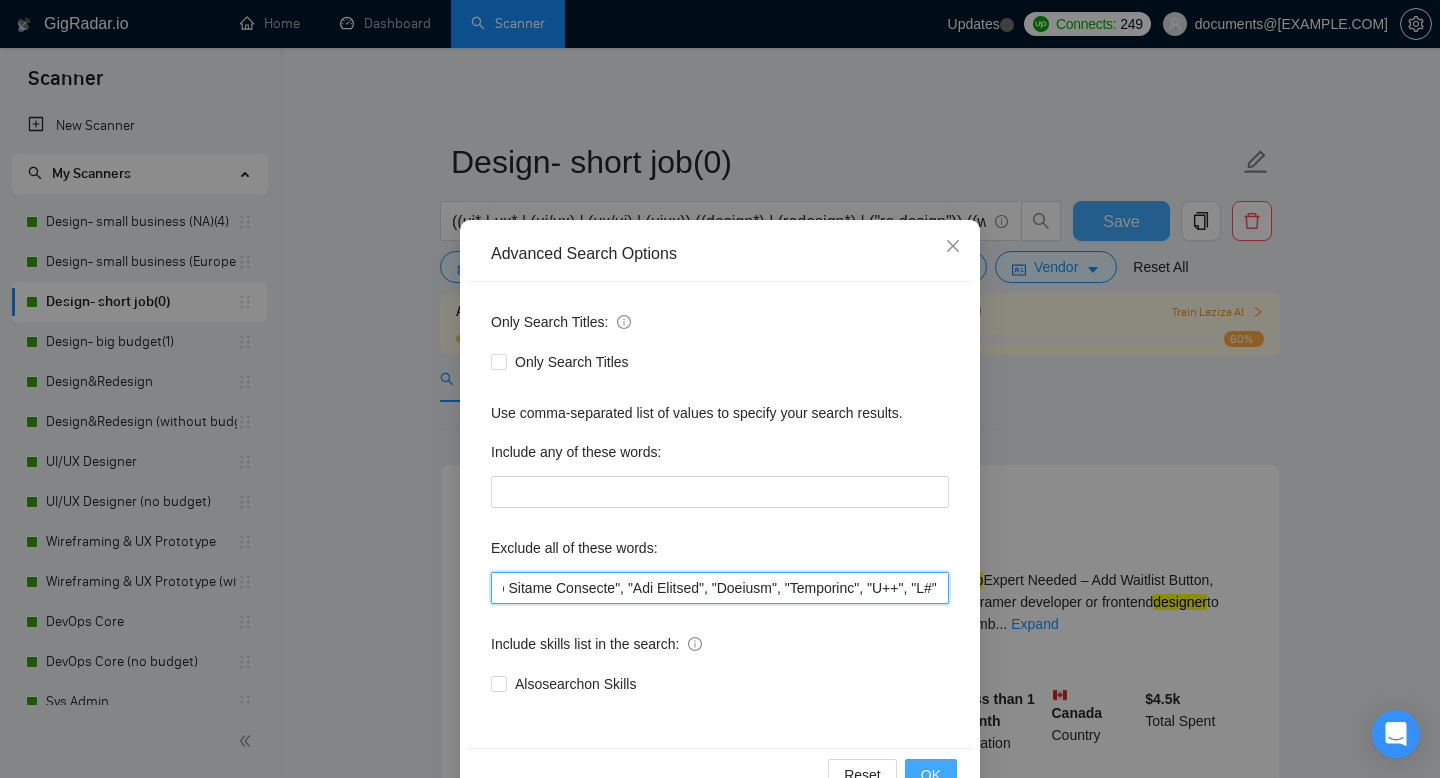 type on ".io, Top rated plus* criteria, nonprofit, "Website deve*", "Full Stack", "Language Expert", "iOS developer", "Core Development", "Design and develop", "iOS Development", "game develop*", "project manager", "python dev*", "game animator", "game artist", "kartra expert", "full-stack dev*", Theme Customization, style guide, brand* design*, logo design, brand strategy, visual identity, color palette, brand guidelines, packaging design, brand storytelling, SEO, PowerPoint*, "power point", "power bi", powerbi*, "developer*", "no agencie", Grafisch*, "HTML", "CSS", "JavaScript", "React", "Vue.js", "Angular", "Web development", "Frontend development", "Figma to code", "Figma to HTML", "Web App implementation", SPA, Landing Page, coding, "CMS integration", "Web hosting", "Domain setup", "SSL setup", WordPress, "Elementor", "Divi", "ACF", "Webflow", "Wix", "Shopify", "GoDaddy", "Squarespace", "CMS setup", "Full site build", "Email template", "coding (HTML)", "Ecommerce store launch/setup", "Print Design", "Stationer..." 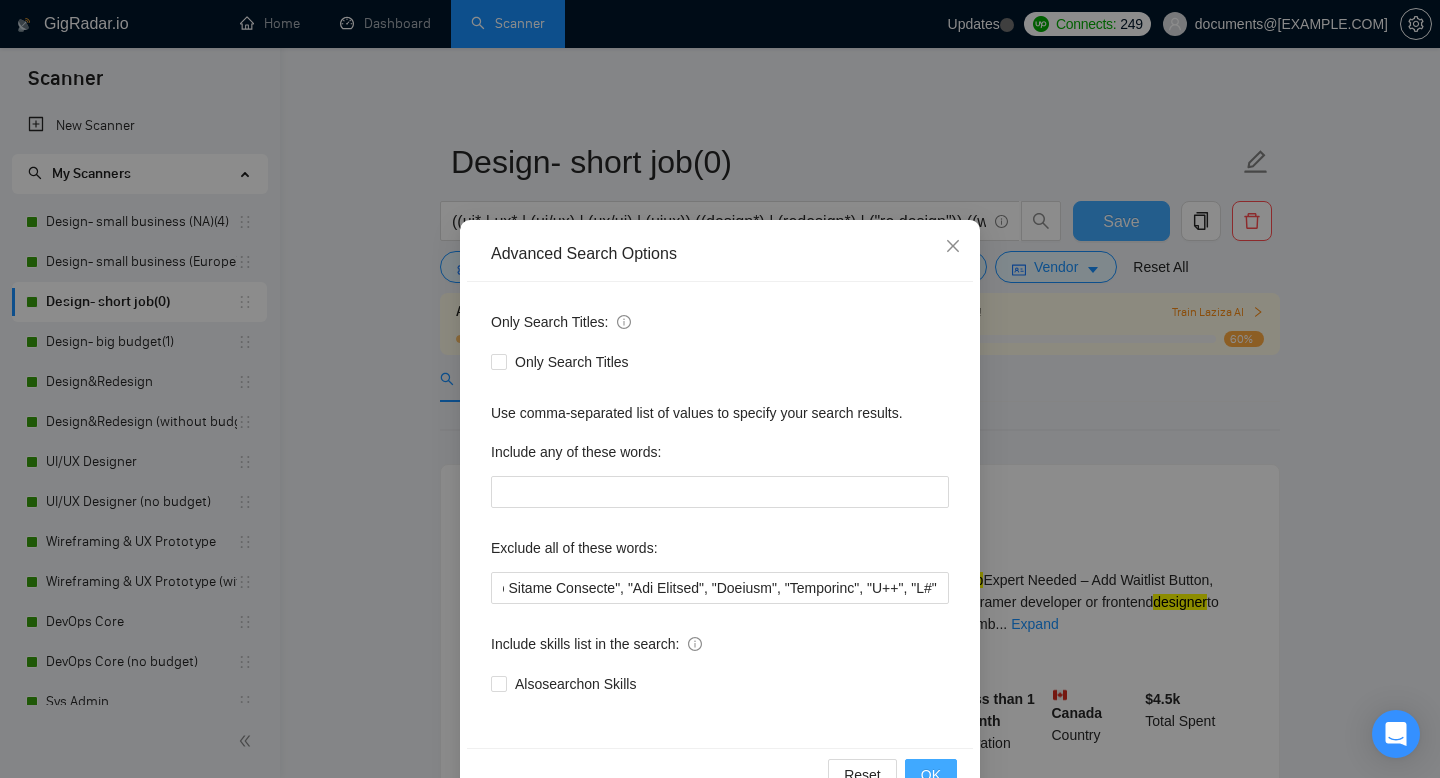 click on "OK" at bounding box center [931, 775] 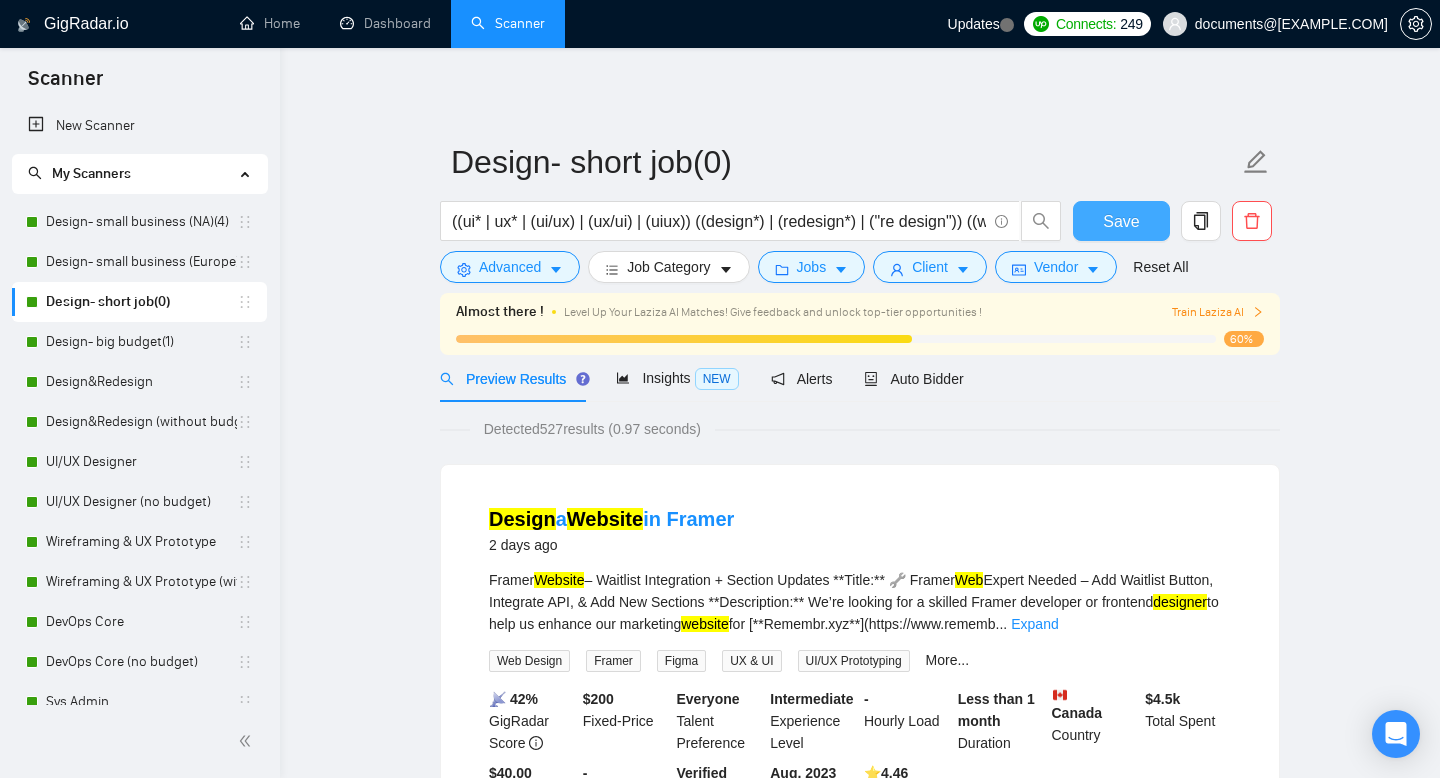 click on "Save" at bounding box center (1121, 221) 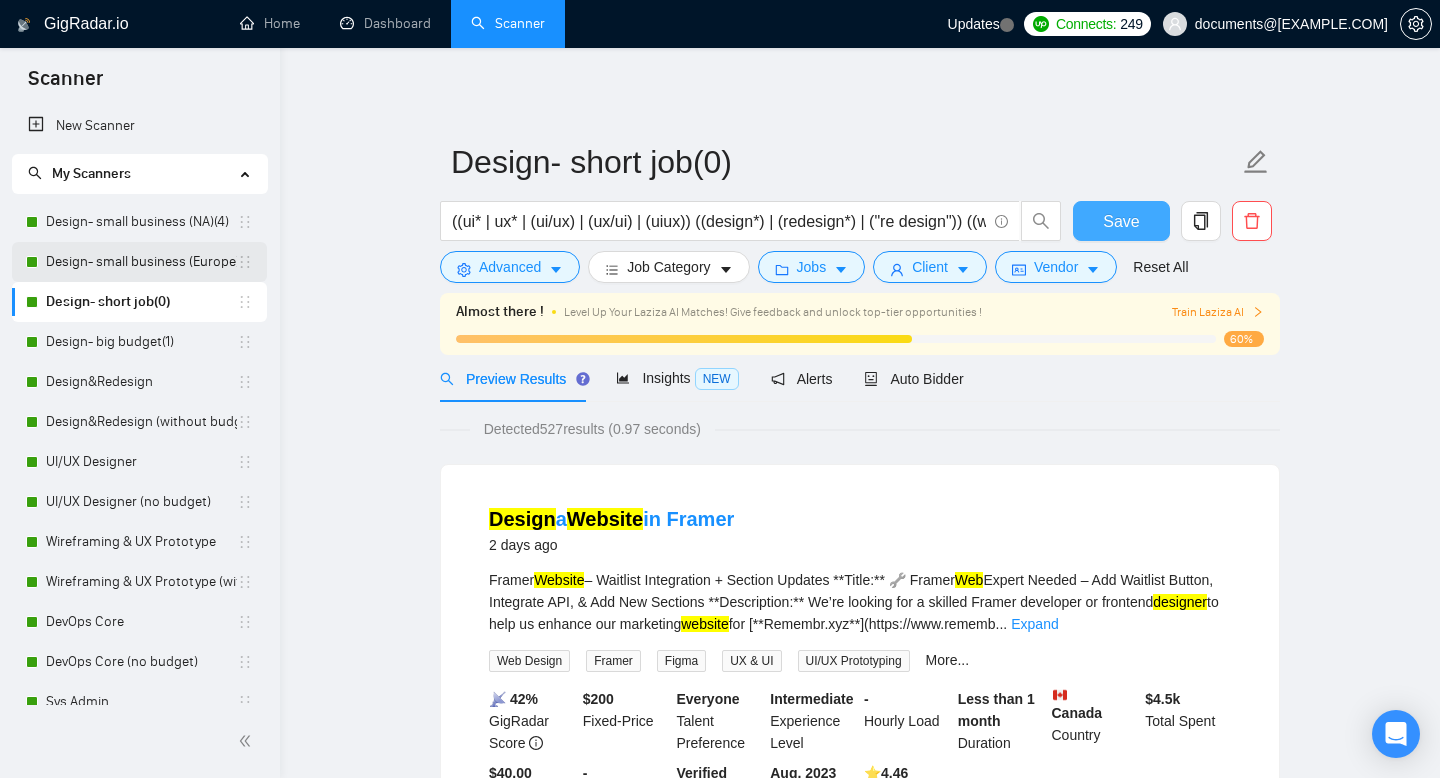 click on "Design- small business (Europe)(4)" at bounding box center [141, 262] 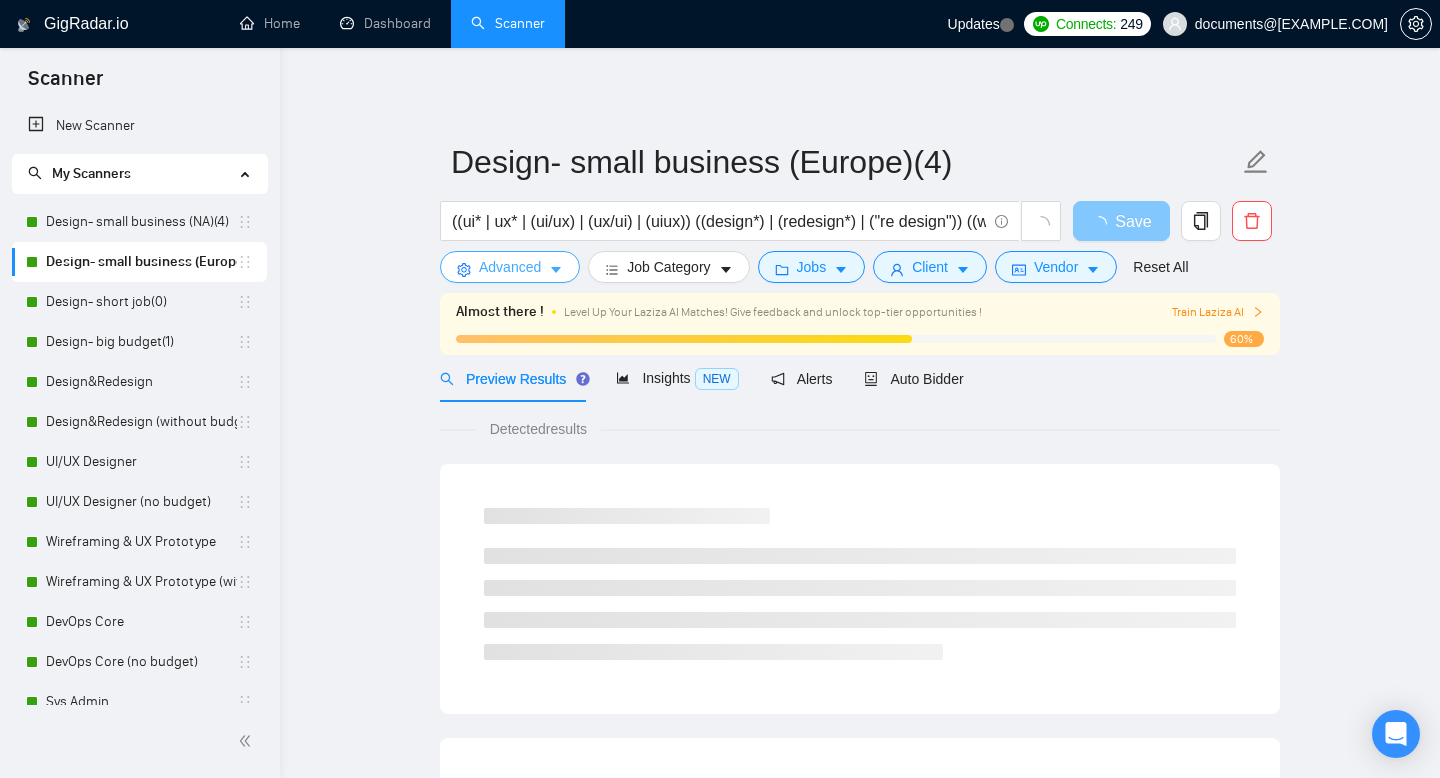click 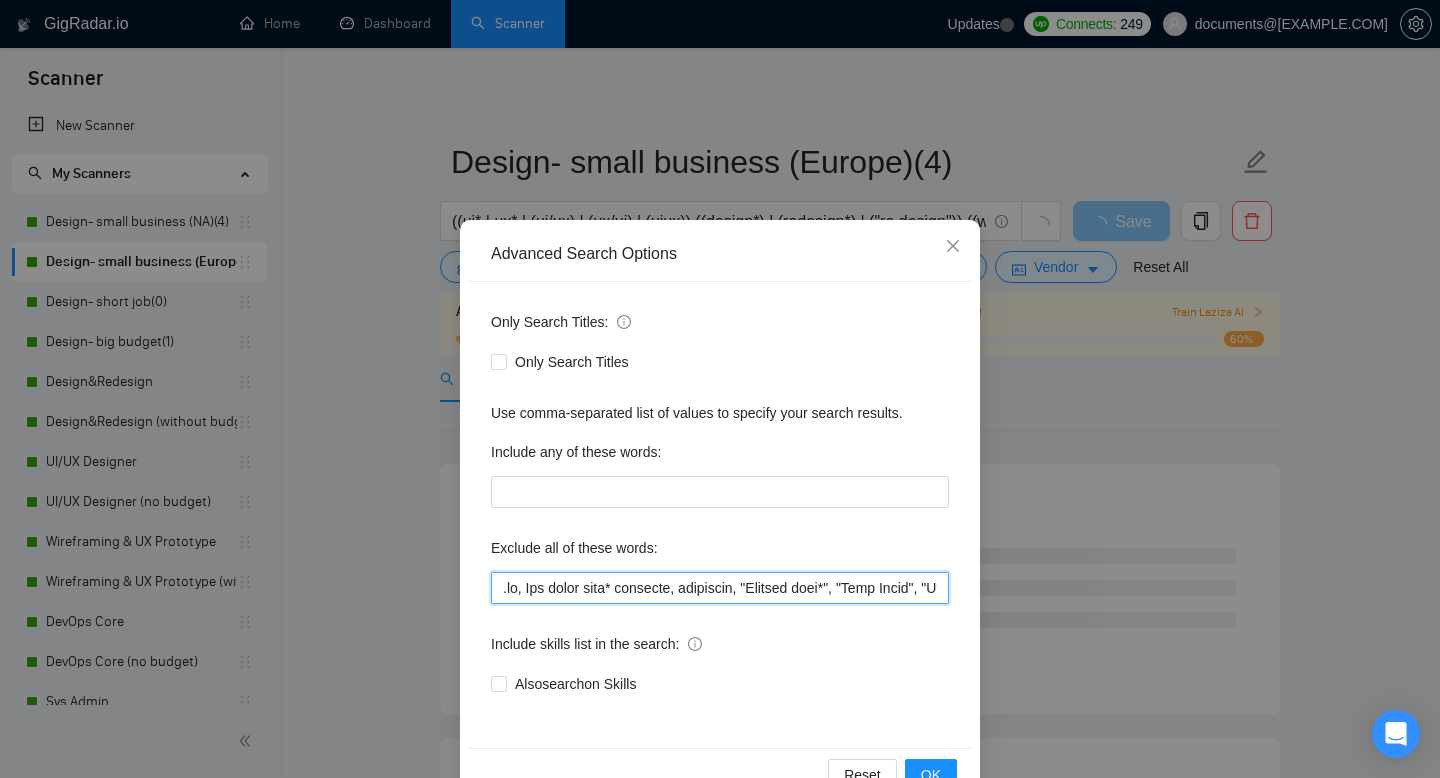 click at bounding box center [720, 588] 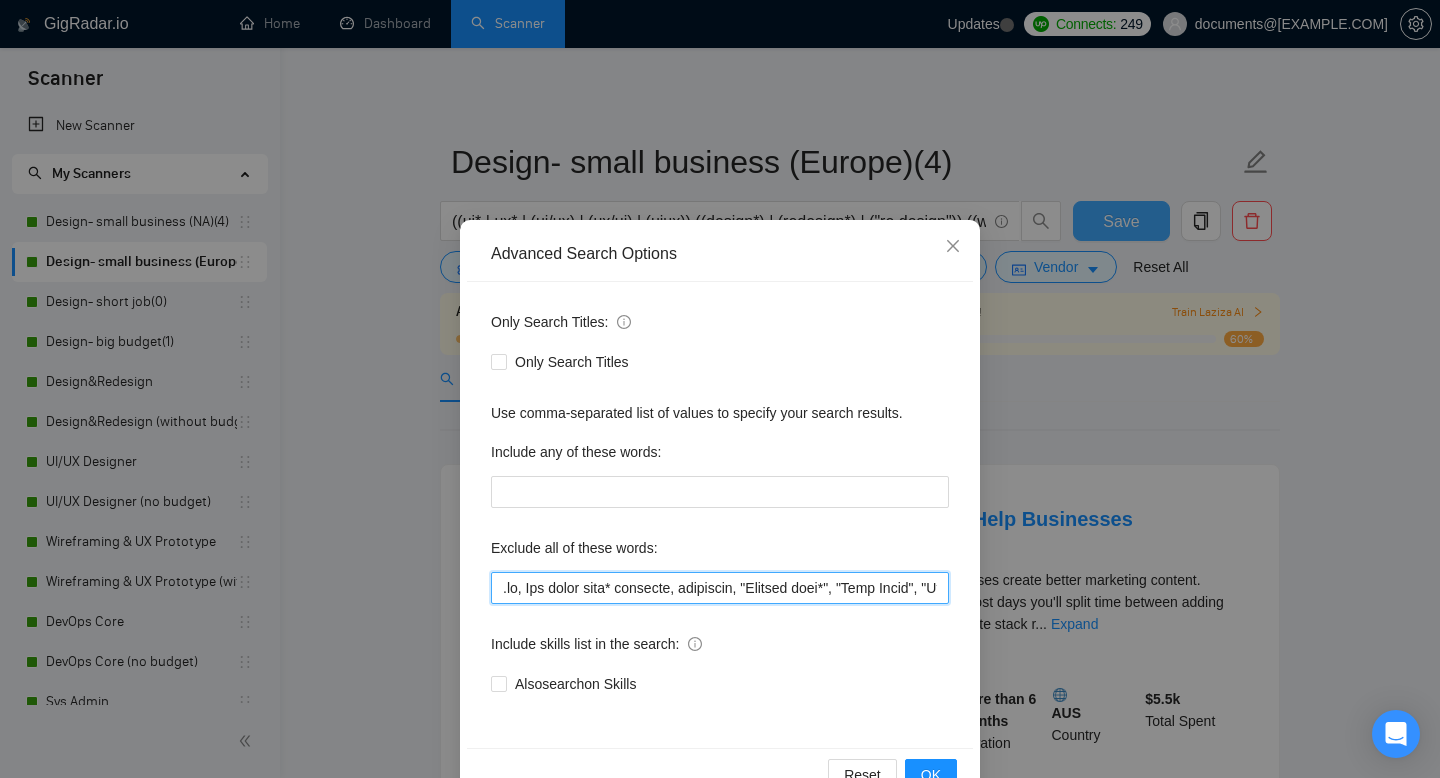 paste on ", "С++", "С#"" 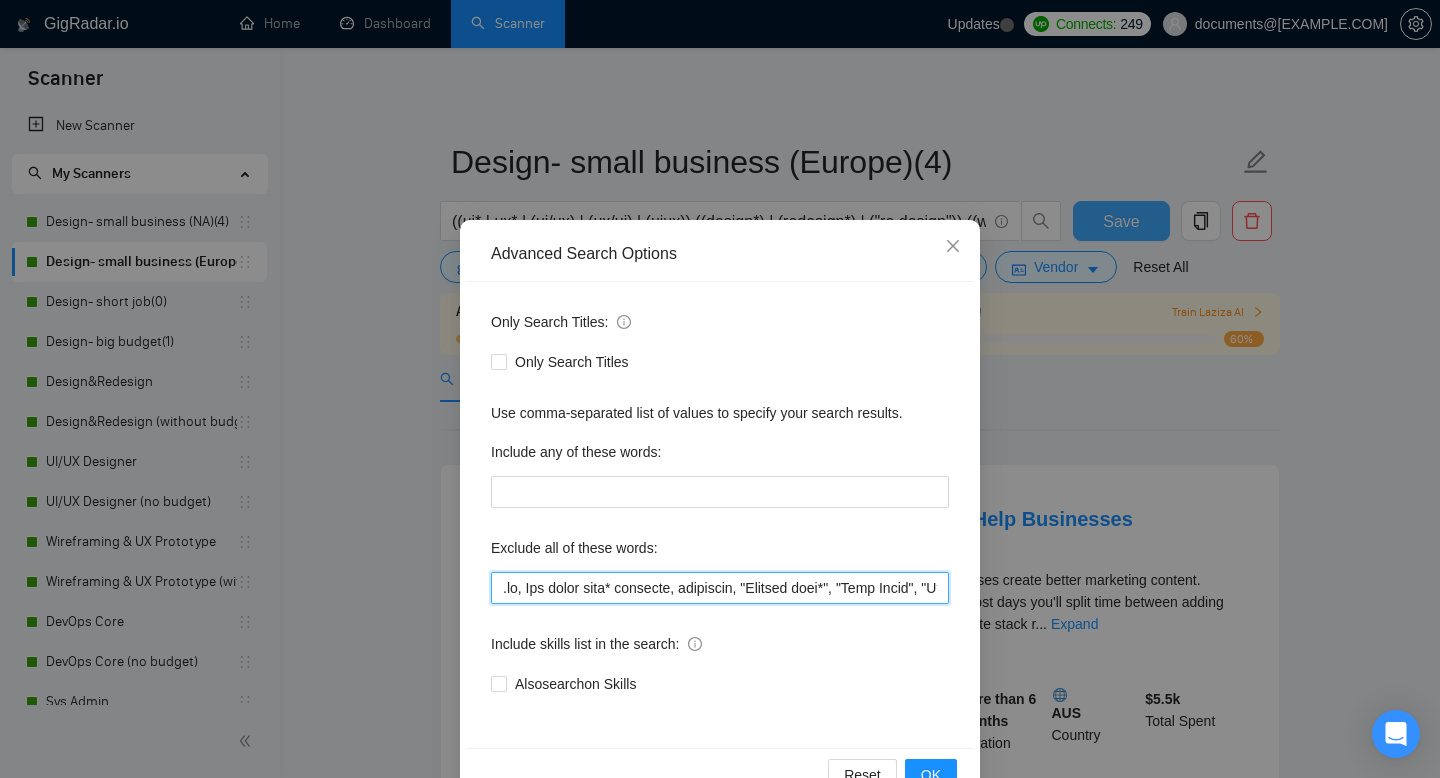 scroll, scrollTop: 0, scrollLeft: 7645, axis: horizontal 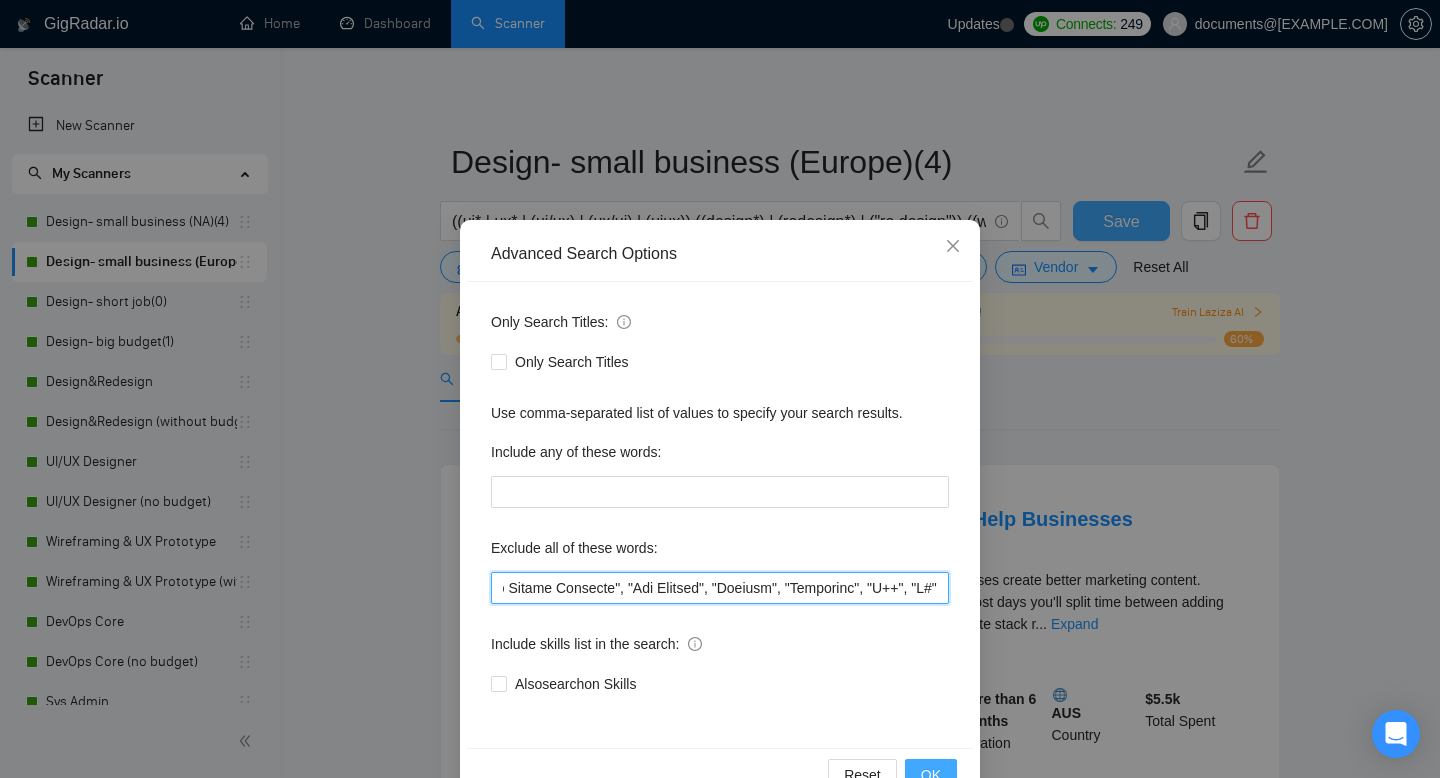 type on ".io, Top rated plus* criteria, nonprofit, "Website deve*", "Full Stack", "Language Expert", "iOS developer", "Core Development", "Design and develop", "iOS Development", "game develop*", "project manager", "python dev*", "game animator", "game artist", "kartra expert", "full-stack dev*", Theme Customization, style guide, brand* design*, logo design, brand strategy, visual identity, color palette, brand guidelines, packaging design, brand storytelling, SEO, PowerPoint*, "power point", "power bi", powerbi*, "developer*", "no agencie", Grafisch*, "HTML", "CSS", "JavaScript", "React", "Vue.js", "Angular", "Web development", "Frontend development", "Figma to code", "Figma to HTML", "Web App implementation", SPA, Landing Page, coding, "CMS integration", "Web hosting", "Domain setup", "SSL setup", WordPress, "Elementor", "Divi", "ACF", "Webflow", "Wix", "Shopify", "GoDaddy", "Squarespace", "CMS setup", "Full site build", "Email template", "coding (HTML)", "Ecommerce store launch/setup", "Print Design", "Stationer..." 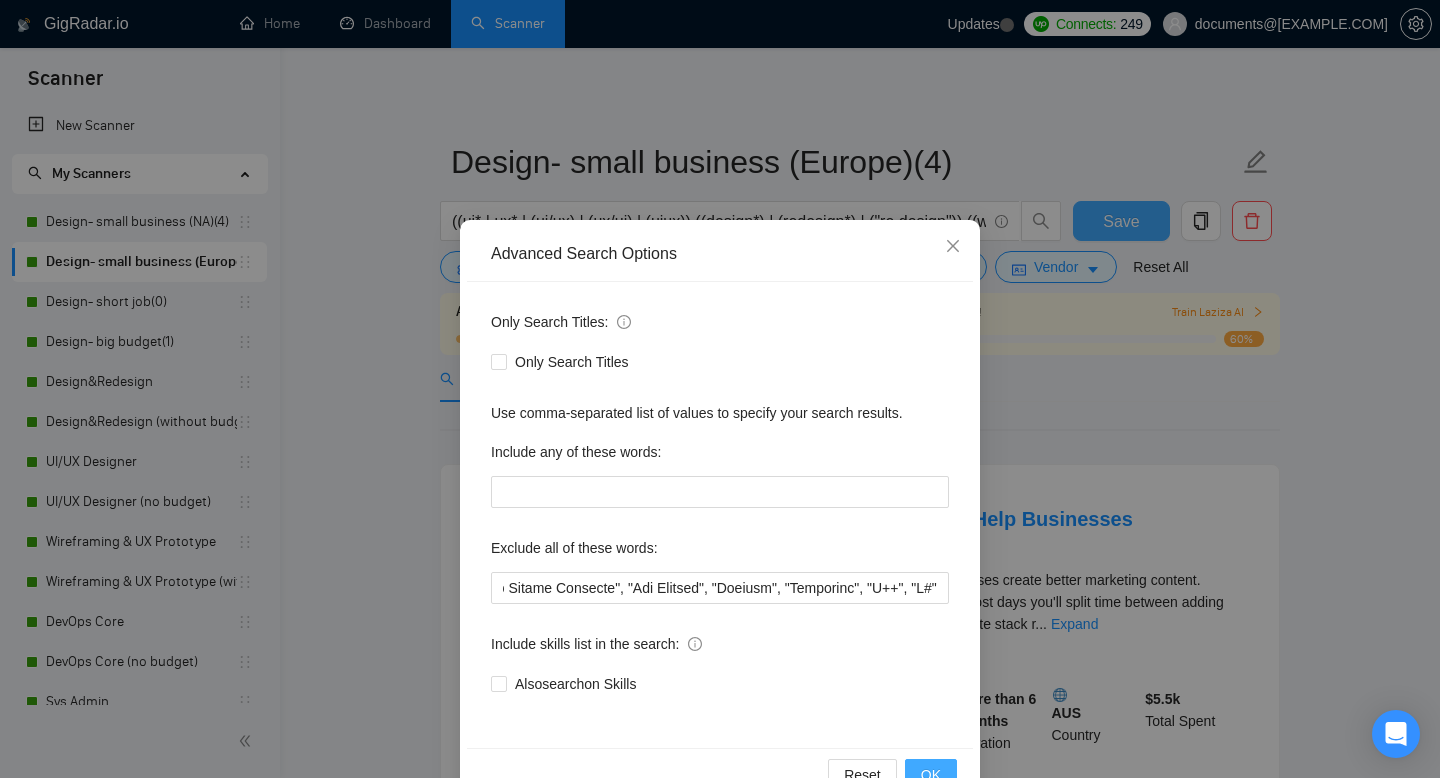 scroll, scrollTop: 0, scrollLeft: 0, axis: both 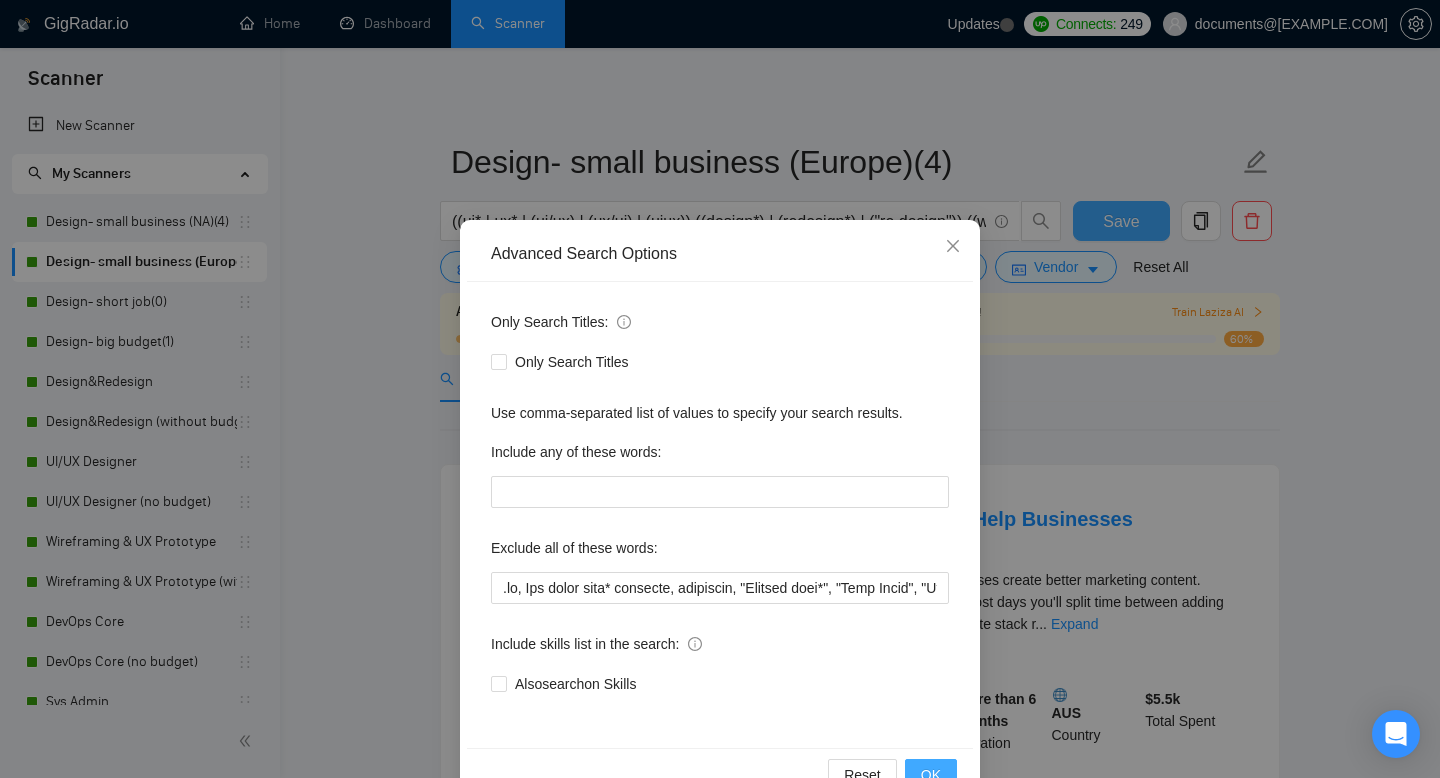 click on "OK" at bounding box center [931, 775] 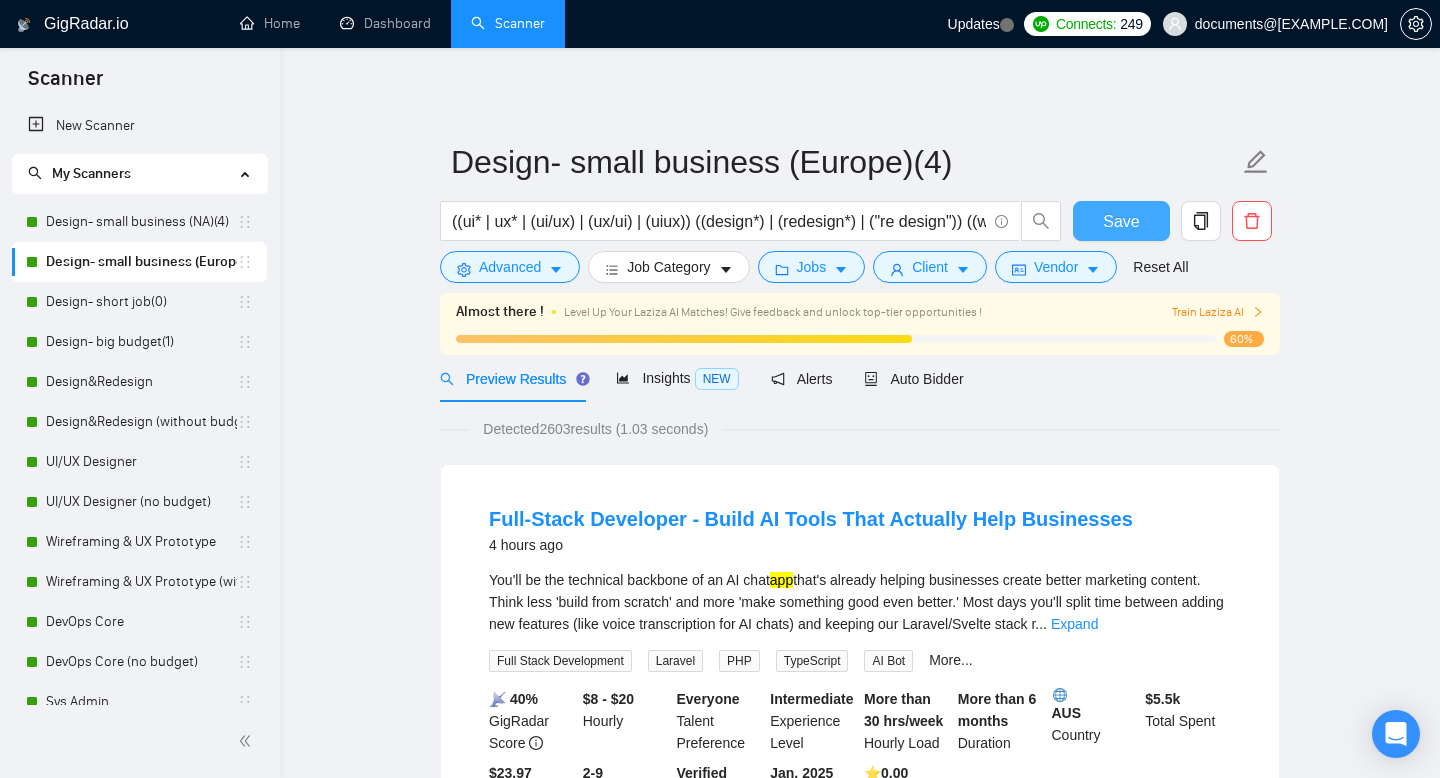 click on "Save" at bounding box center (1121, 221) 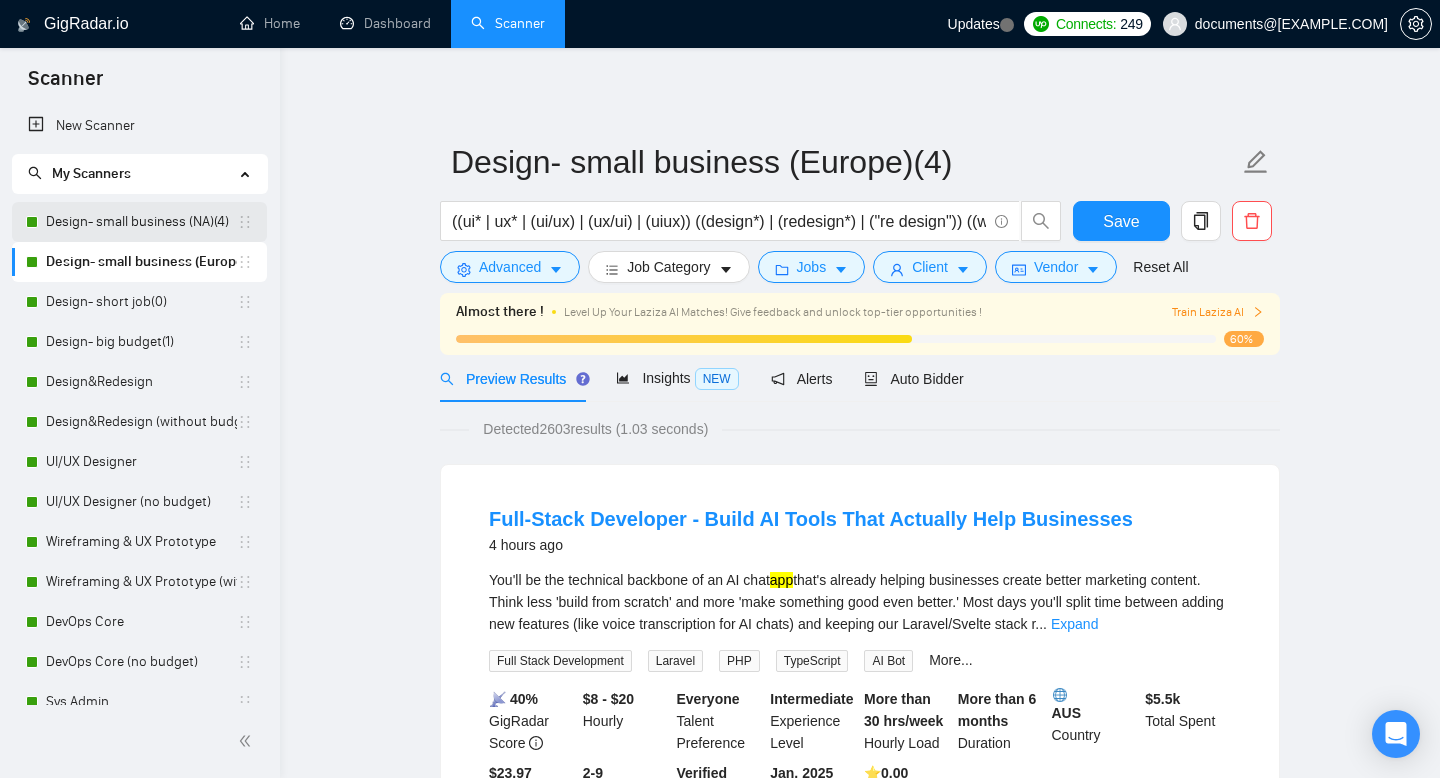 click on "Design- small business (NA)(4)" at bounding box center [141, 222] 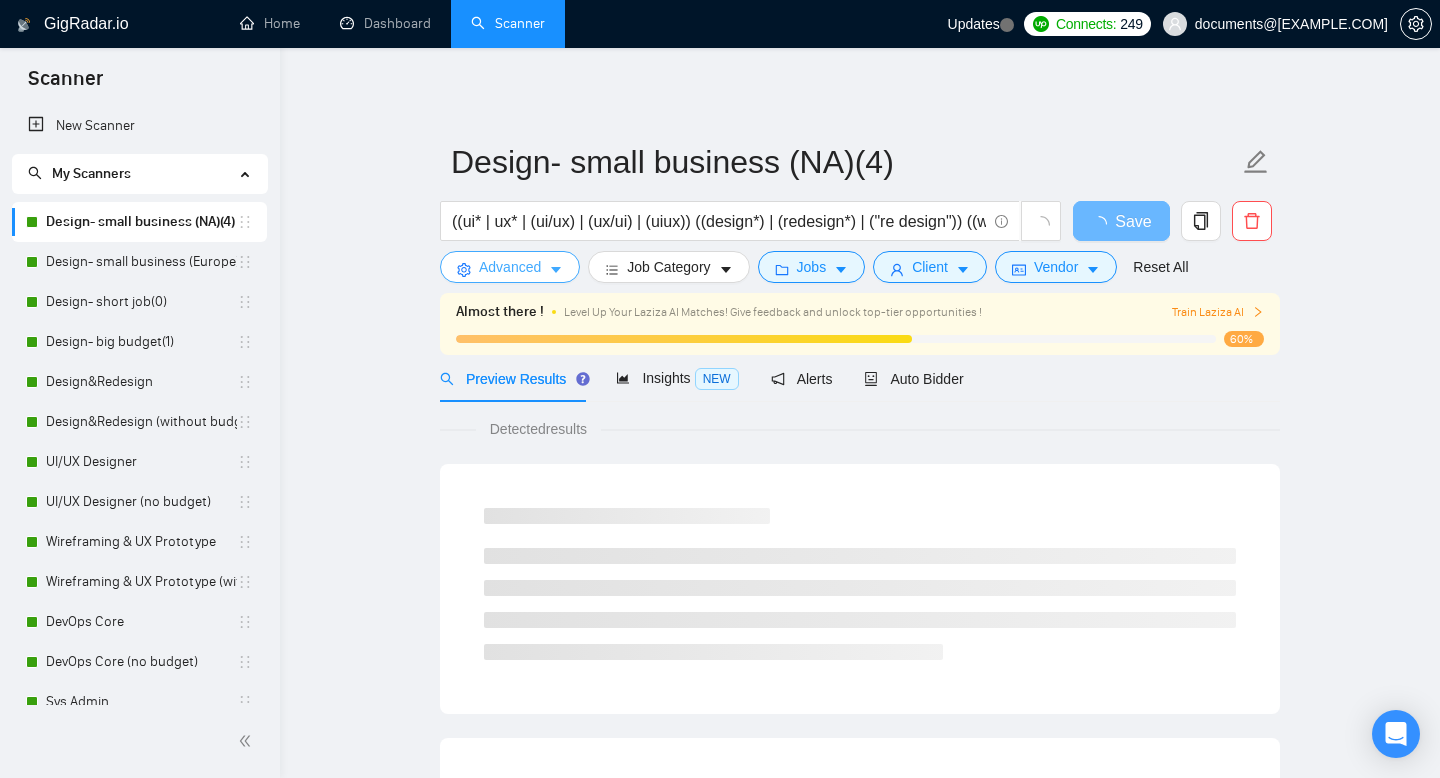 click on "Advanced" at bounding box center [510, 267] 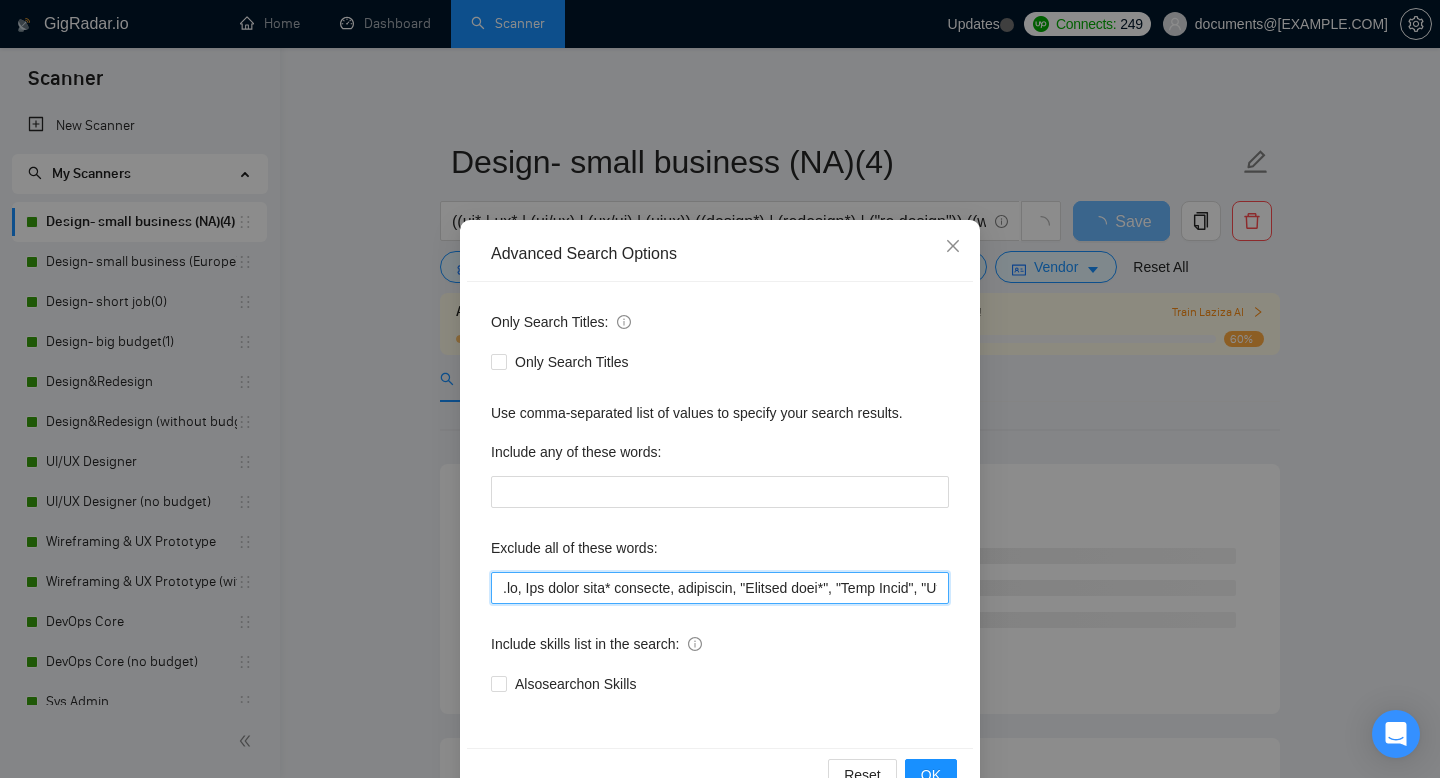 click at bounding box center [720, 588] 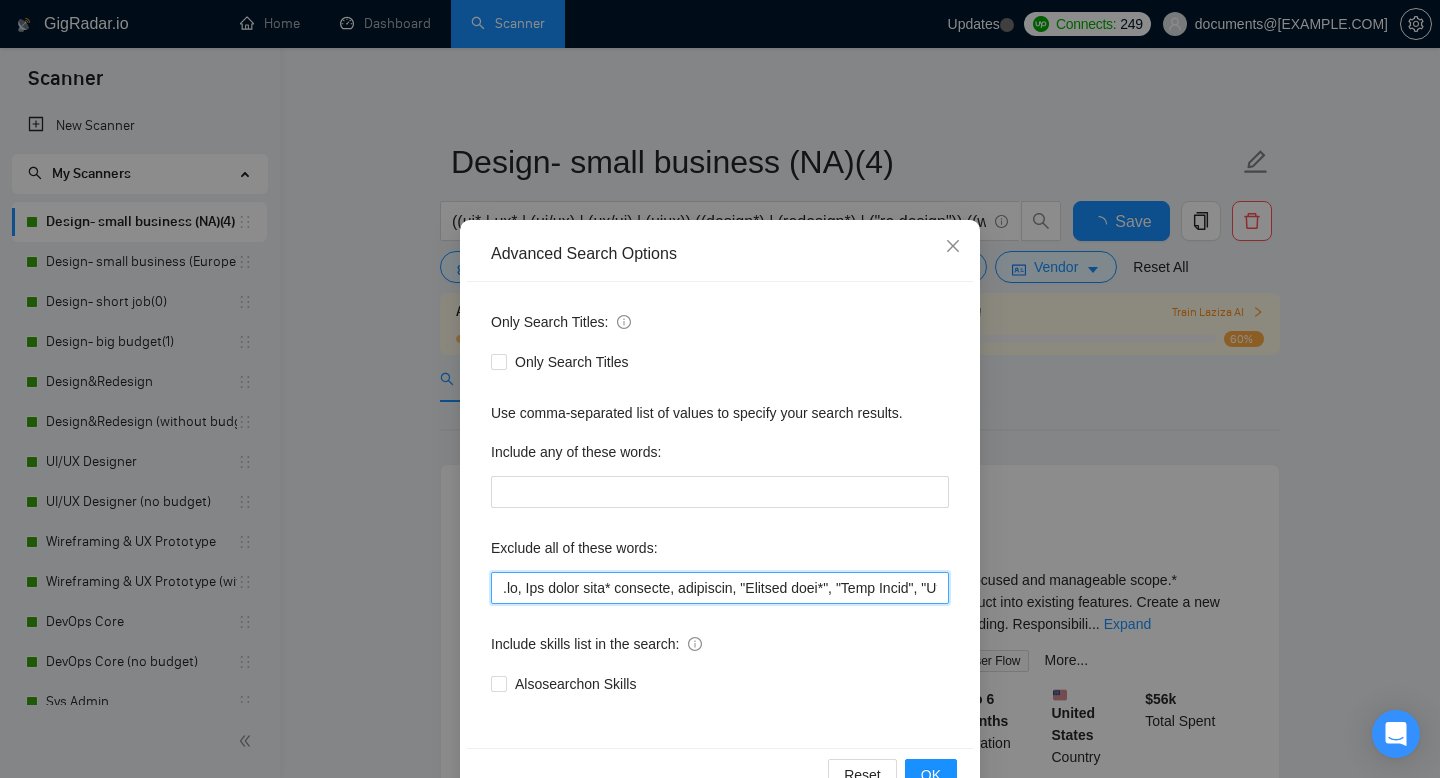 scroll, scrollTop: 0, scrollLeft: 7645, axis: horizontal 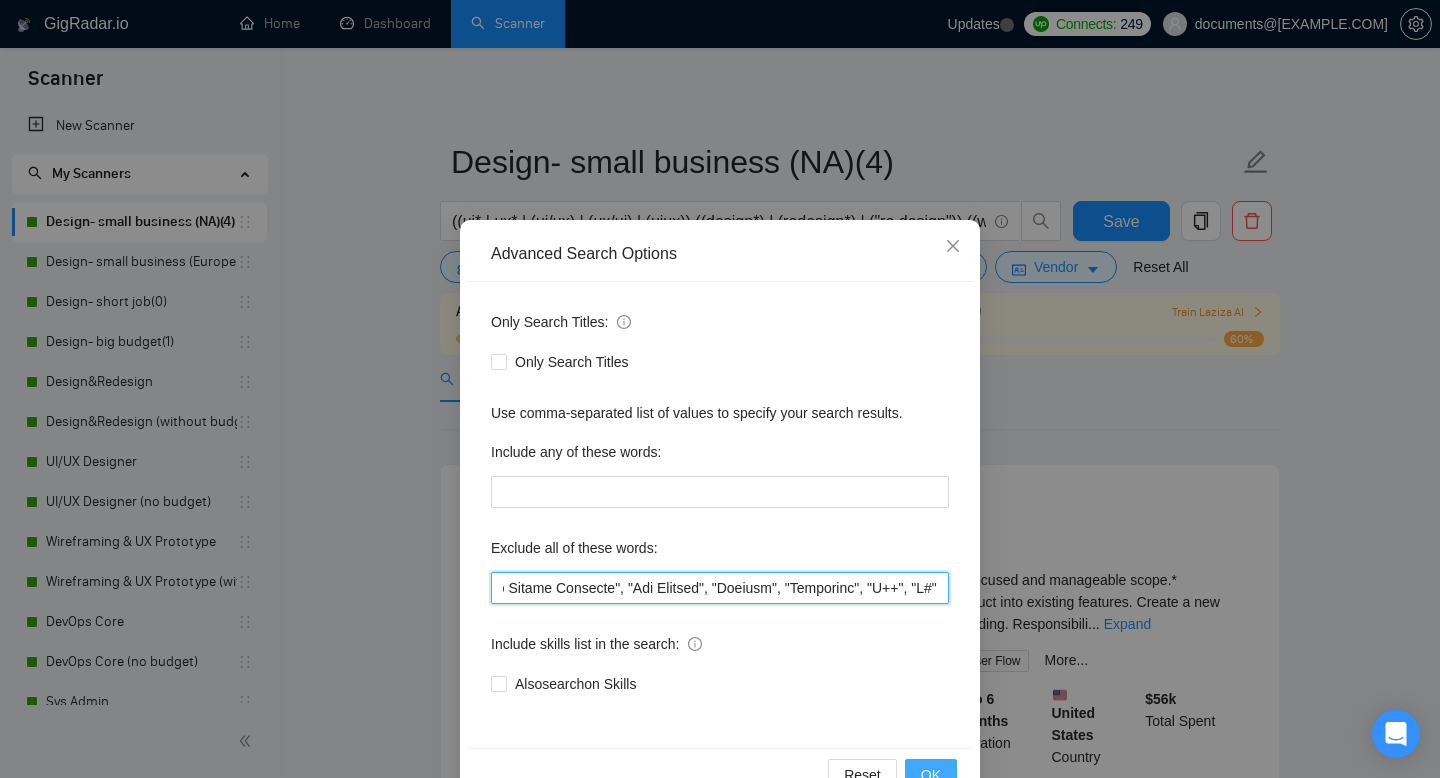 type on ".io, Top rated plus* criteria, nonprofit, "Website deve*", "Full Stack", "Language Expert", "iOS developer", "Core Development", "Design and develop", "iOS Development", "game develop*", "project manager", "python dev*", "game animator", "game artist", "kartra expert", "full-stack dev*", Theme Customization, style guide, brand* design*, logo design, brand strategy, visual identity, color palette, brand guidelines, packaging design, brand storytelling, SEO, PowerPoint*, "power point", "power bi", powerbi*, "developer*", "no agencie", Grafisch*, "HTML", "CSS", "JavaScript", "React", "Vue.js", "Angular", "Web development", "Frontend development", "Figma to code", "Figma to HTML", "Web App implementation", SPA, Landing Page, coding, "CMS integration", "Web hosting", "Domain setup", "SSL setup", WordPress, "Elementor", "Divi", "ACF", "Webflow", "Wix", "Shopify", "GoDaddy", "Squarespace", "CMS setup", "Full site build", "Email template", "coding (HTML)", "Ecommerce store launch/setup", "Print Design", "Stationer..." 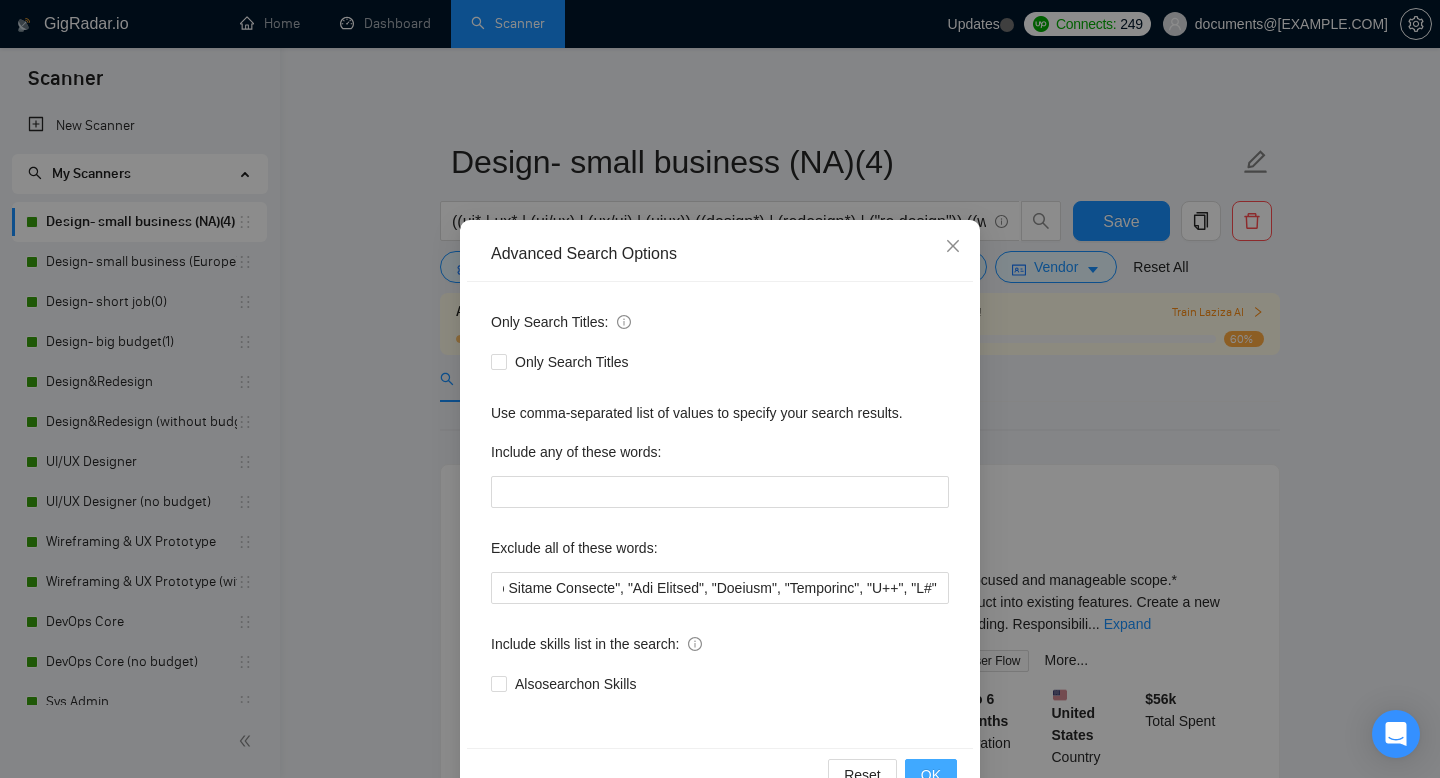 click on "OK" at bounding box center [931, 775] 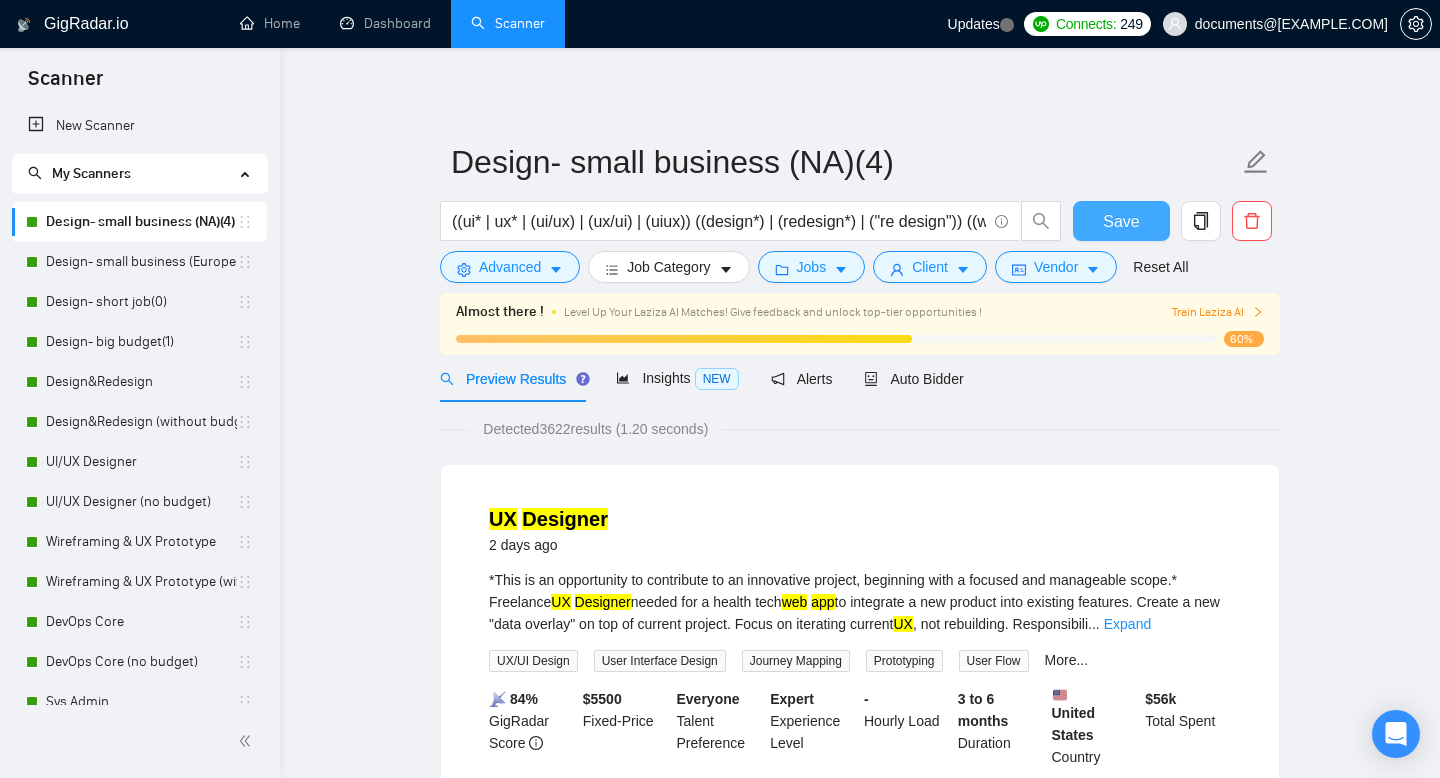 click on "Save" at bounding box center [1121, 221] 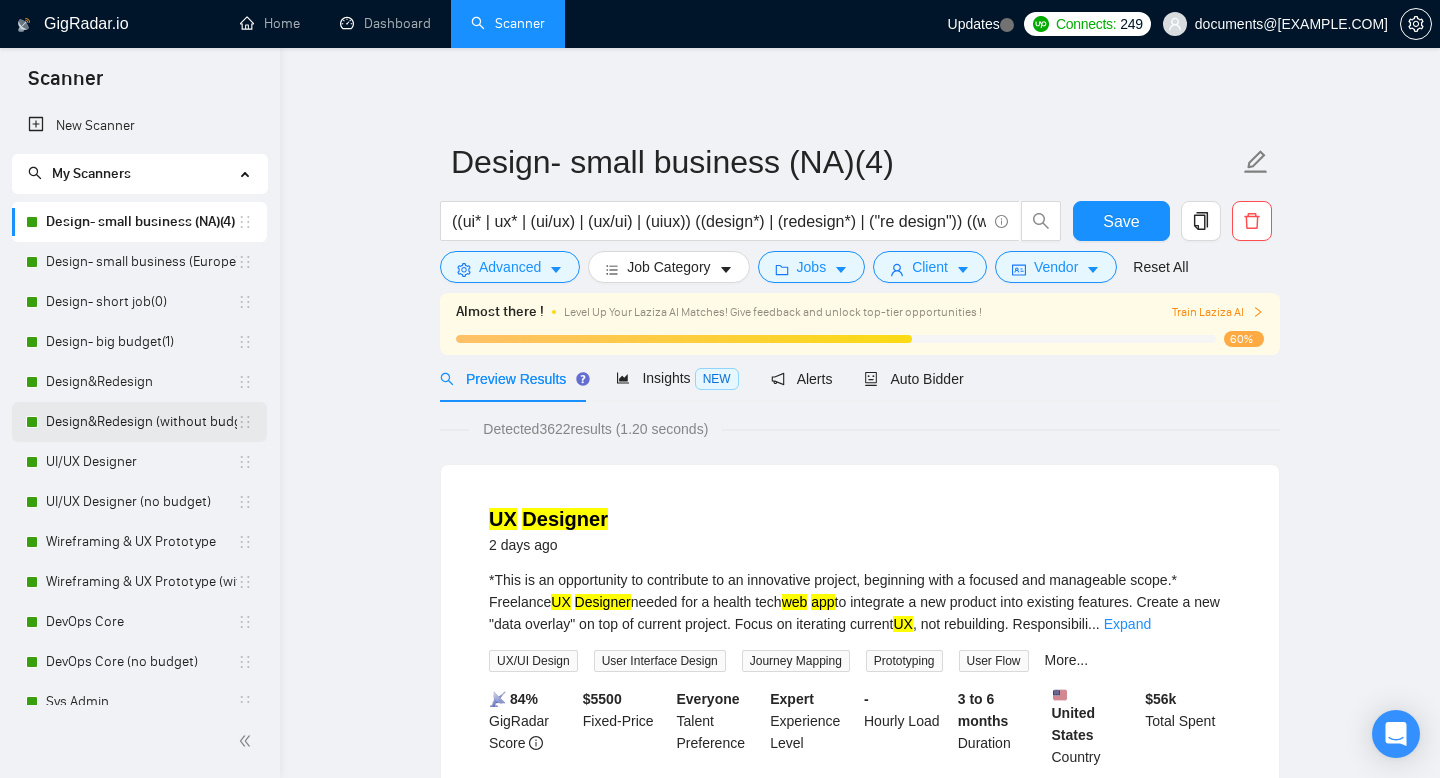 click on "Design&Redesign (without budget)" at bounding box center [141, 422] 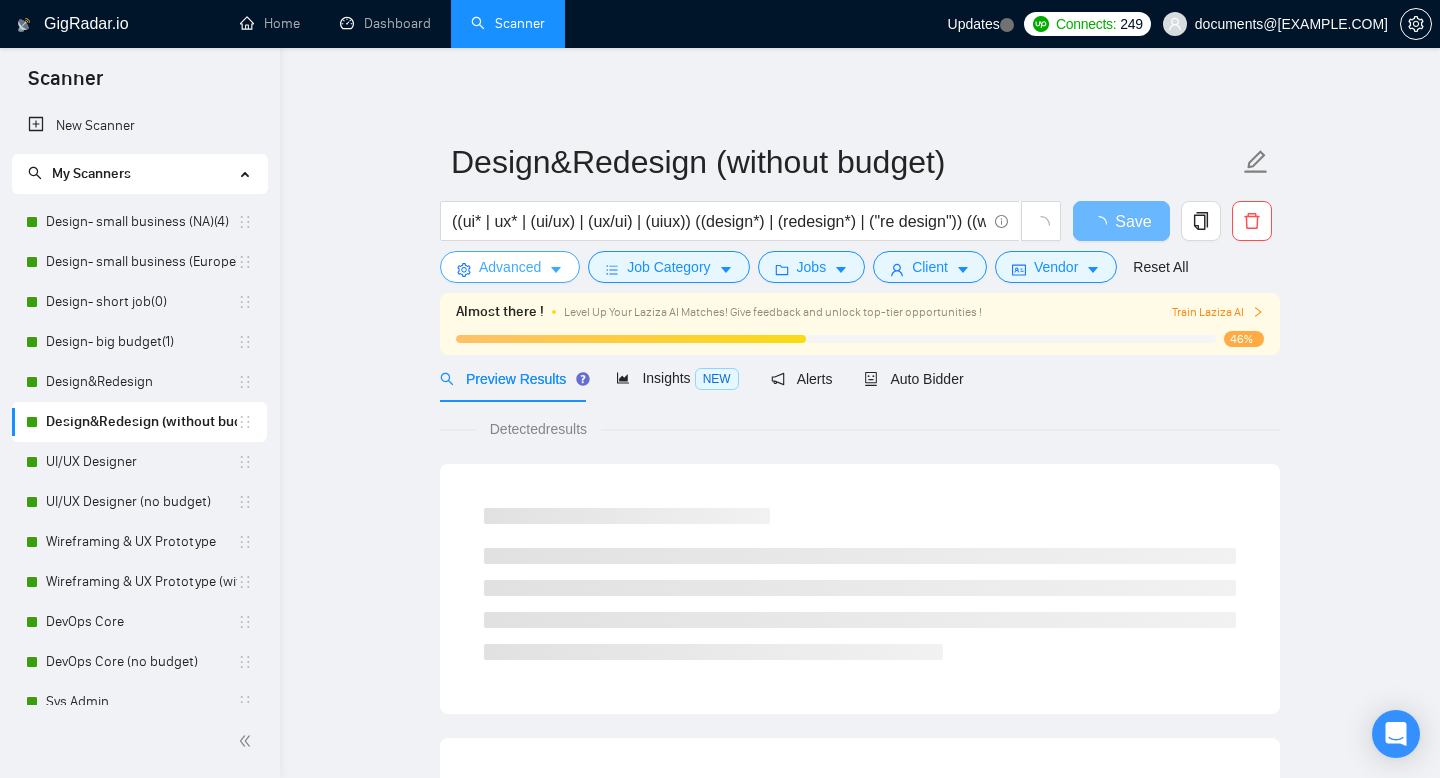 click on "Advanced" at bounding box center [510, 267] 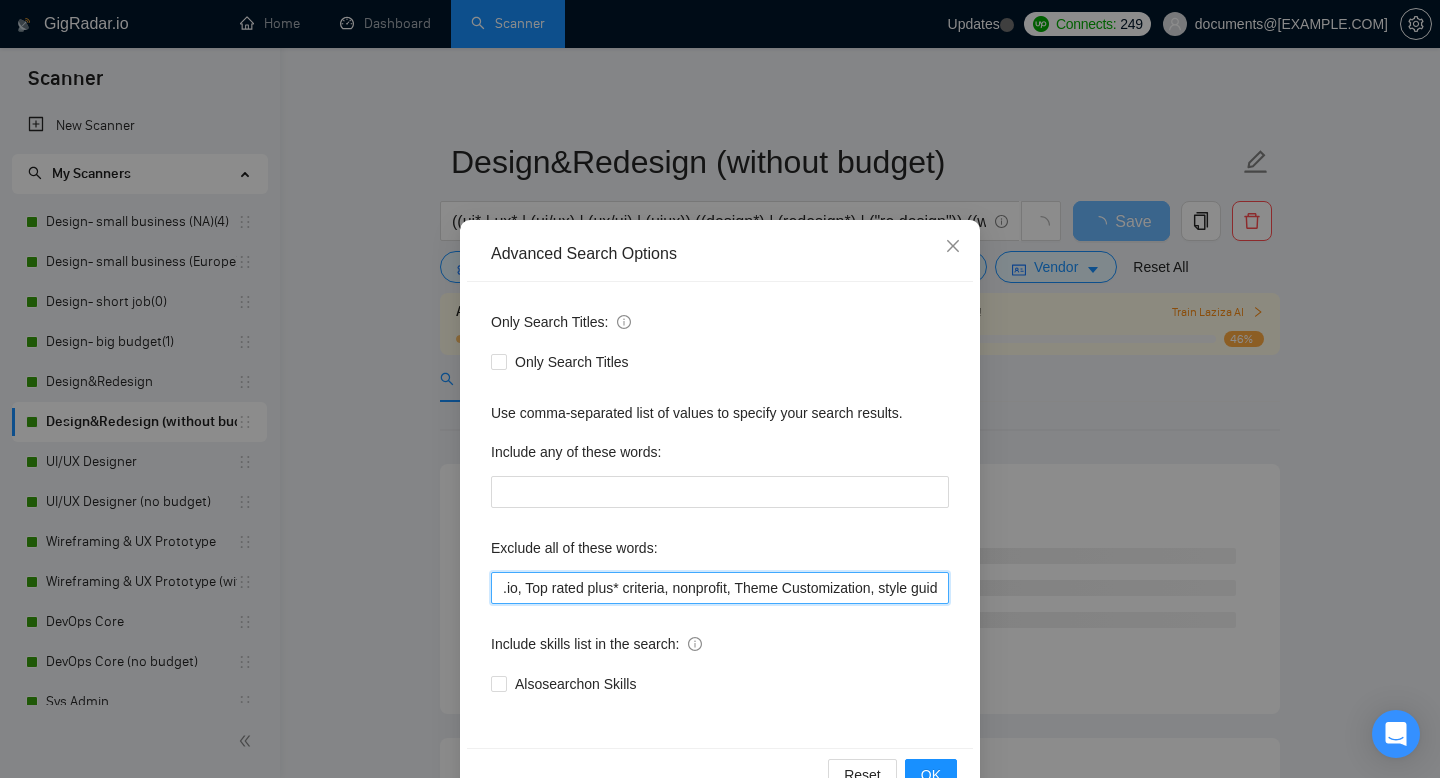 click on ".io, Top rated plus* criteria, nonprofit, Theme Customization, style guide, brand* design*, logo design, brand strategy, visual identity, color palette, brand guidelines, packaging design, brand storytelling, Graphic*, SEO, PowerPoint*, "power point", "power bi", powerbi*, "developer*", "no agencie", Grafisch*, "HTML", "CSS", "JavaScript", "React", "Vue.js", "Angular", "Web development", "Frontend development", "Figma to code", "Figma to HTML", "Web App implementation", SPA, Landing Page, coding, "CMS integration", "Web hosting", "Domain setup", "SSL setup", WordPress, "Elementor", "Divi", "ACF", "Webflow", "Wix", "Shopify", "GoDaddy", "Squarespace", "CMS setup", "Full site build", "Email template", "coding (HTML)", "Ecommerce store launch/setup", "Print Design", "Stationery Design", "Editorial Design", "Social Media Design", "Canva", "Pitch Deck*", "Branding Templates", "Google Analytics", "Conversion Rate", "Optimization Market Research", "Tag Manager", "Klaviyo", "Mailchimp"" at bounding box center [720, 588] 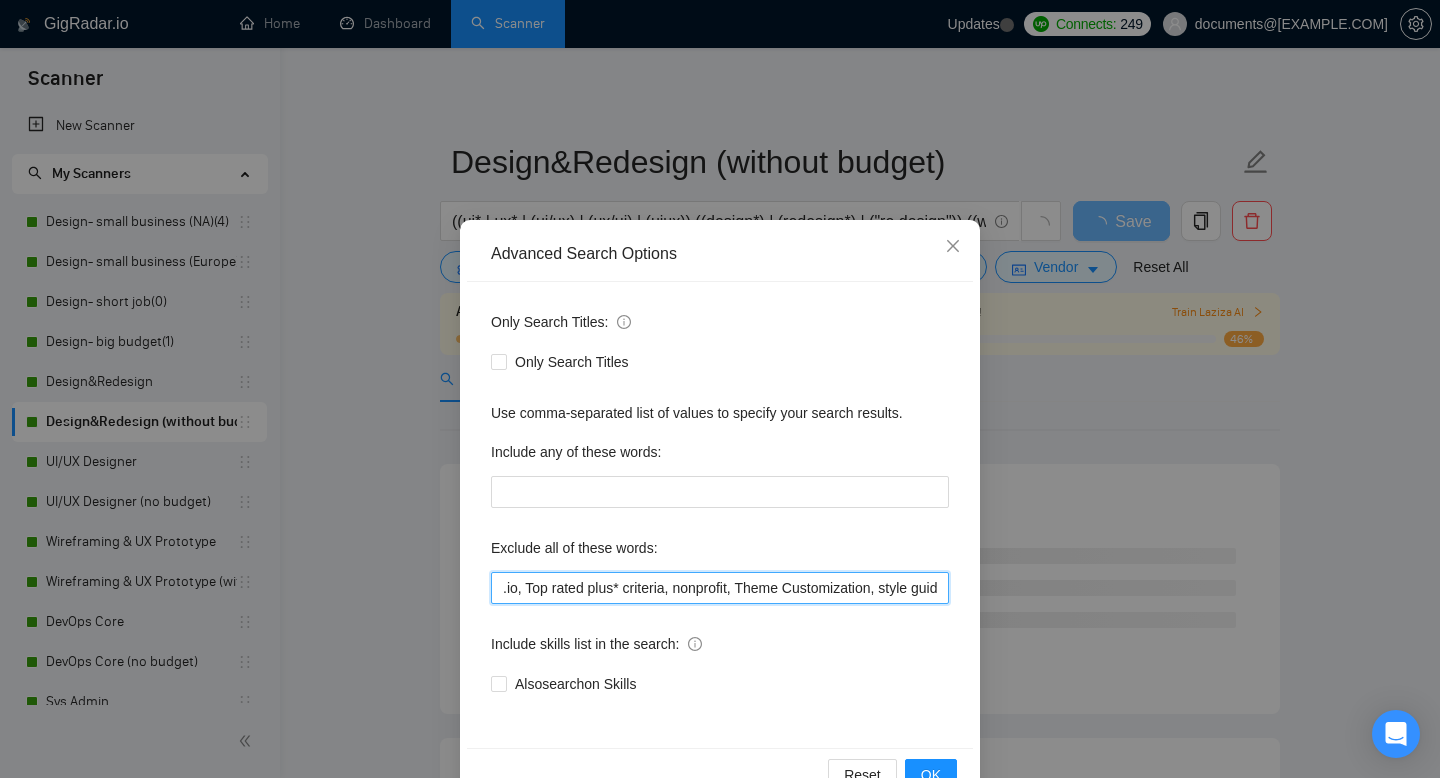 click on ".io, Top rated plus* criteria, nonprofit, Theme Customization, style guide, brand* design*, logo design, brand strategy, visual identity, color palette, brand guidelines, packaging design, brand storytelling, Graphic*, SEO, PowerPoint*, "power point", "power bi", powerbi*, "developer*", "no agencie", Grafisch*, "HTML", "CSS", "JavaScript", "React", "Vue.js", "Angular", "Web development", "Frontend development", "Figma to code", "Figma to HTML", "Web App implementation", SPA, Landing Page, coding, "CMS integration", "Web hosting", "Domain setup", "SSL setup", WordPress, "Elementor", "Divi", "ACF", "Webflow", "Wix", "Shopify", "GoDaddy", "Squarespace", "CMS setup", "Full site build", "Email template", "coding (HTML)", "Ecommerce store launch/setup", "Print Design", "Stationery Design", "Editorial Design", "Social Media Design", "Canva", "Pitch Deck*", "Branding Templates", "Google Analytics", "Conversion Rate", "Optimization Market Research", "Tag Manager", "Klaviyo", "Mailchimp"" at bounding box center [720, 588] 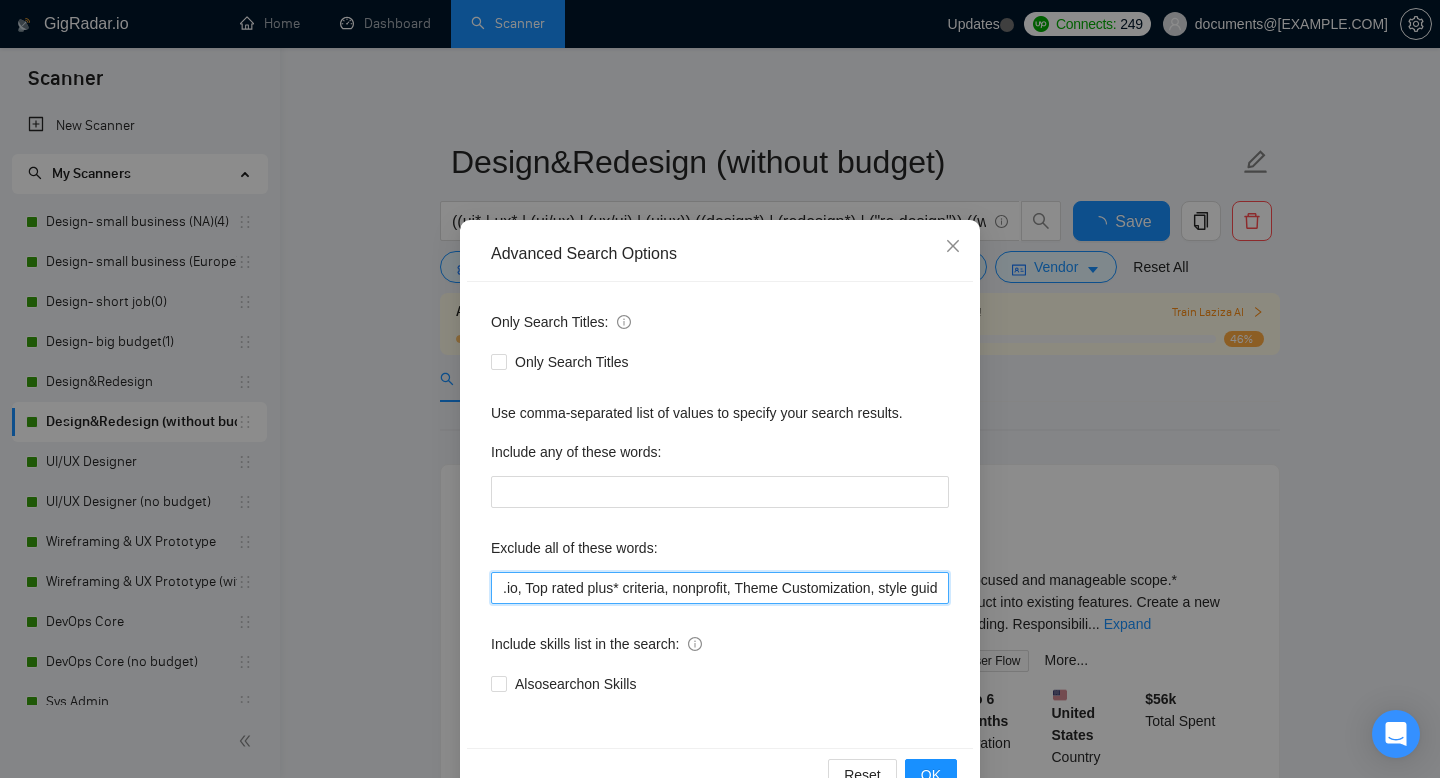 paste on ""Website deve*", "Full Stack", "Language Expert", "iOS developer", "Core Development", "Design and develop", "iOS Development", "game develop*", "project manager", "python dev*", "game animator", "game artist", "kartra expert", "full-stack dev*", Theme Customization, style guide, brand* design*, logo design, brand strategy, visual identity, color palette, brand guidelines, packaging design, brand storytelling, SEO, PowerPoint*, "power point", "power bi", powerbi*, "developer*", "no agencie", Grafisch*, "HTML", "CSS", "JavaScript", "React", "Vue.js", "Angular", "Web development", "Frontend development", "Figma to code", "Figma to HTML", "Web App implementation", SPA, Landing Page, coding, "CMS integration", "Web hosting", "Domain setup", "SSL setup", WordPress, "Elementor", "Divi", "ACF", "Webflow", "Wix", "Shopify", "GoDaddy", "Squarespace", "CMS setup", "Full site build", "Email template", "coding (HTML)", "Ecommerce store launch/setup", "Print Design", "Stationery Design", "Editorial Design", "Social Med..." 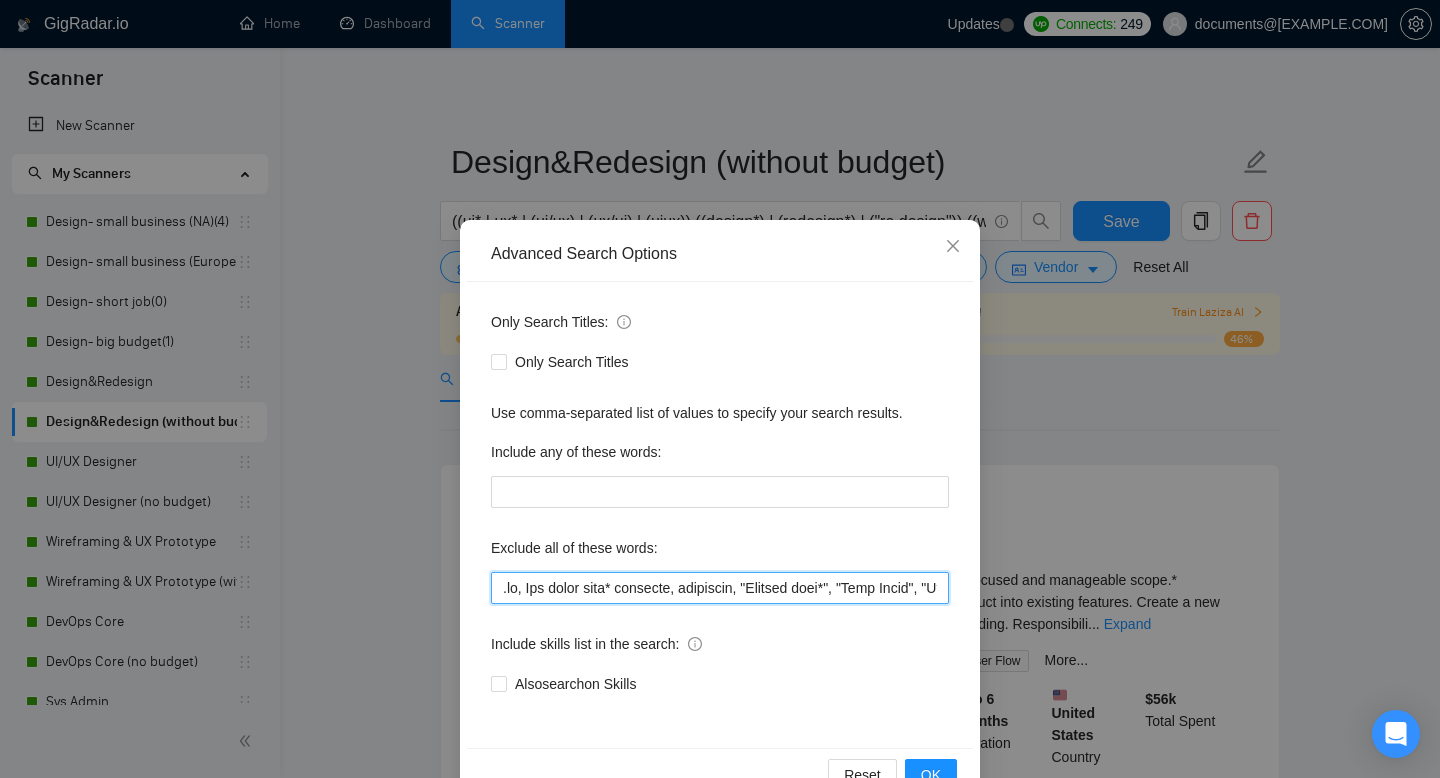 scroll, scrollTop: 0, scrollLeft: 7645, axis: horizontal 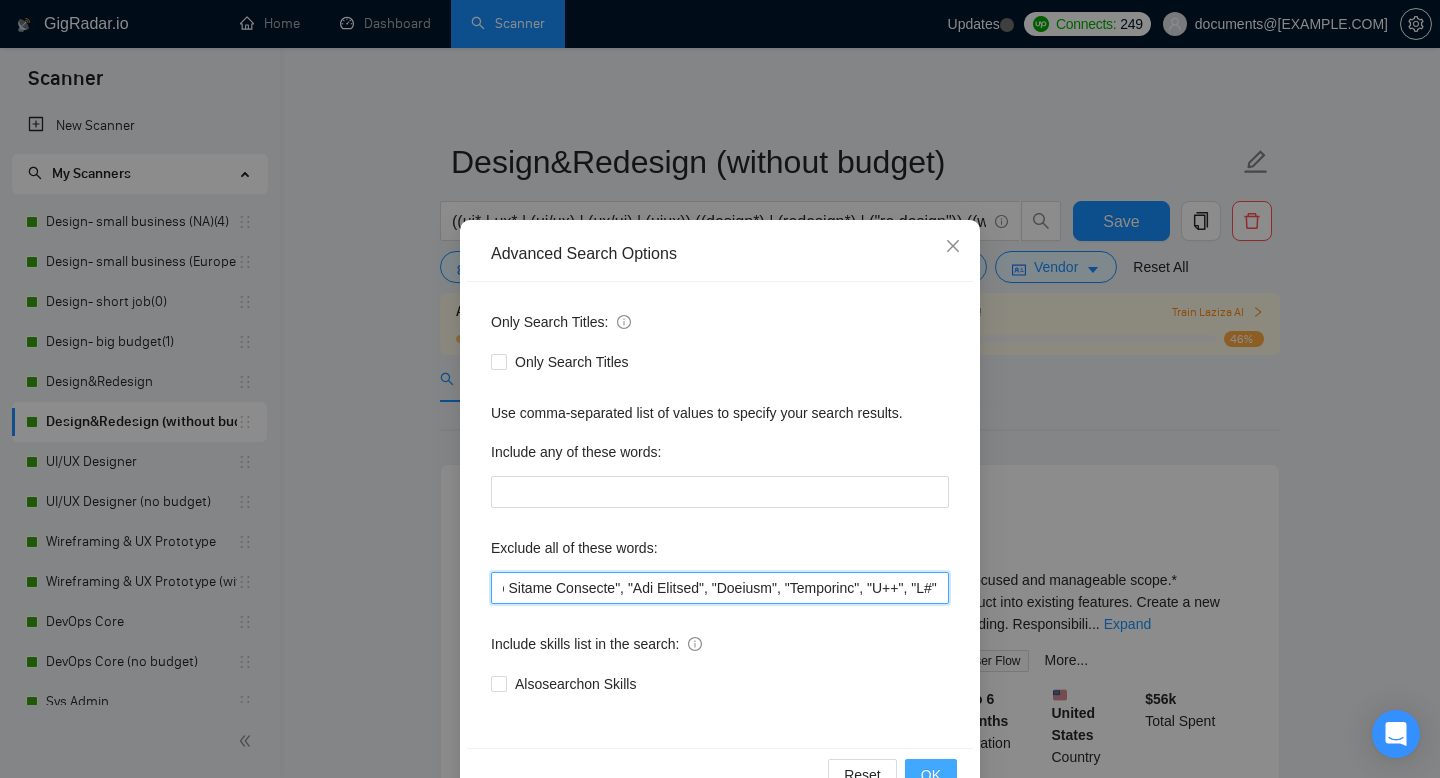 type on ".io, Top rated plus* criteria, nonprofit, "Website deve*", "Full Stack", "Language Expert", "iOS developer", "Core Development", "Design and develop", "iOS Development", "game develop*", "project manager", "python dev*", "game animator", "game artist", "kartra expert", "full-stack dev*", Theme Customization, style guide, brand* design*, logo design, brand strategy, visual identity, color palette, brand guidelines, packaging design, brand storytelling, SEO, PowerPoint*, "power point", "power bi", powerbi*, "developer*", "no agencie", Grafisch*, "HTML", "CSS", "JavaScript", "React", "Vue.js", "Angular", "Web development", "Frontend development", "Figma to code", "Figma to HTML", "Web App implementation", SPA, Landing Page, coding, "CMS integration", "Web hosting", "Domain setup", "SSL setup", WordPress, "Elementor", "Divi", "ACF", "Webflow", "Wix", "Shopify", "GoDaddy", "Squarespace", "CMS setup", "Full site build", "Email template", "coding (HTML)", "Ecommerce store launch/setup", "Print Design", "Stationer..." 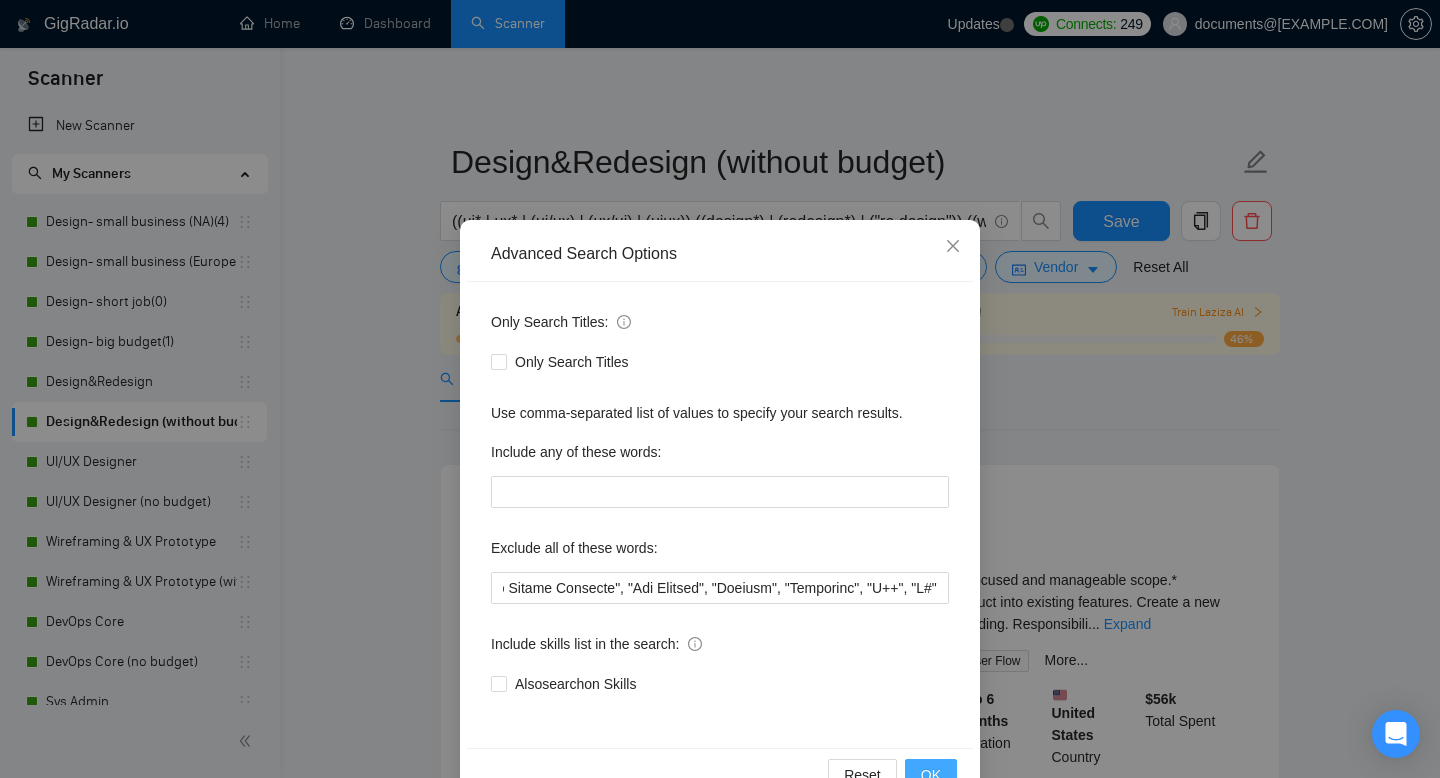 click on "OK" at bounding box center (931, 775) 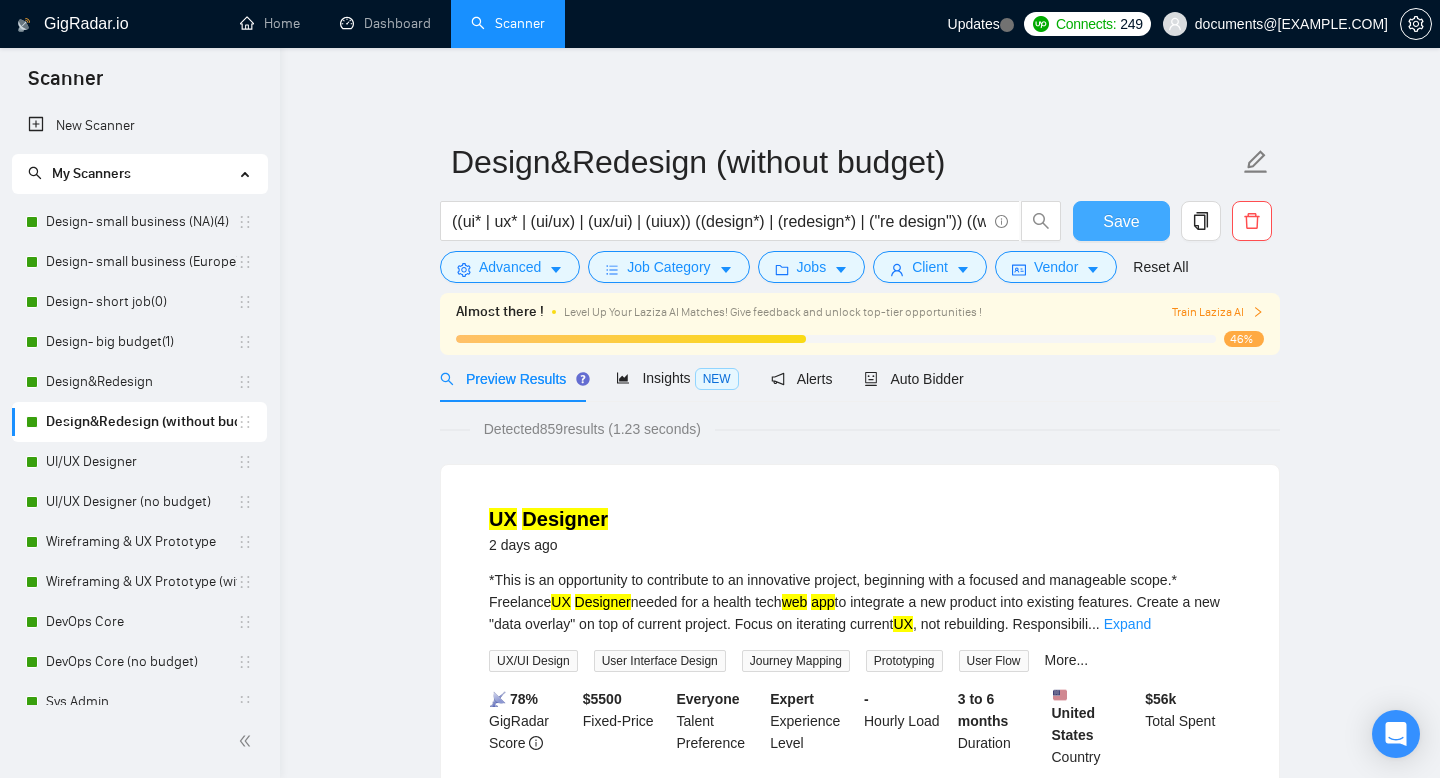 click on "Save" at bounding box center [1121, 221] 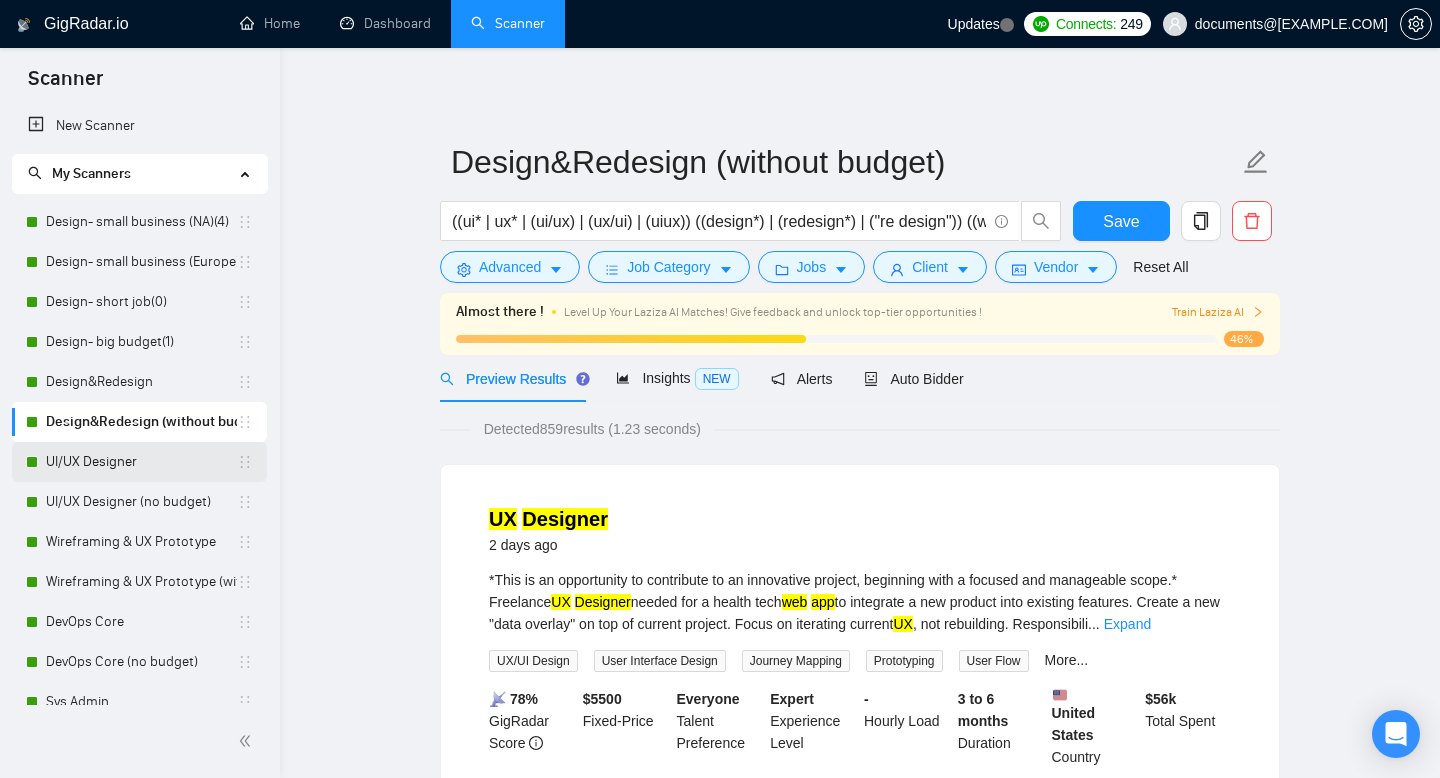click on "UI/UX Designer" at bounding box center (141, 462) 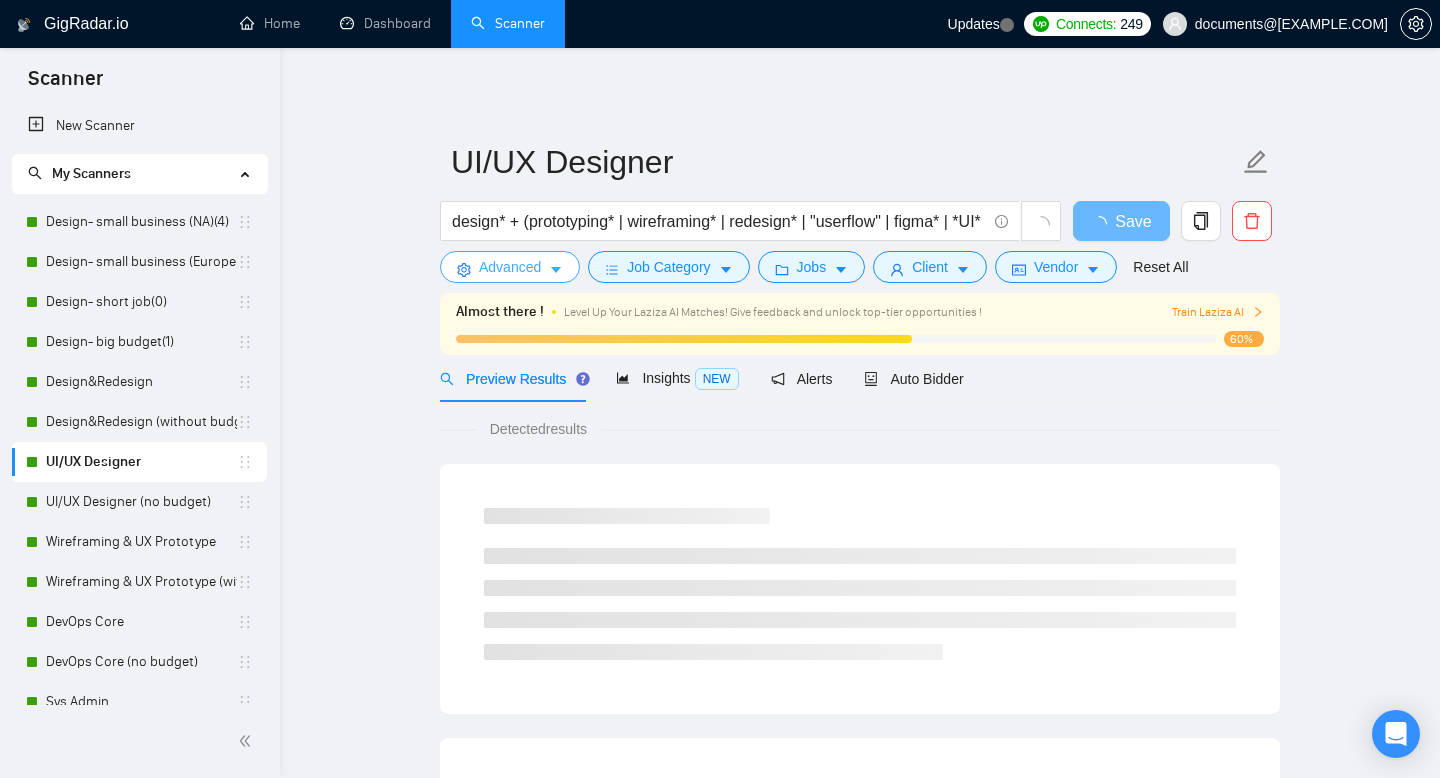 click on "Advanced" at bounding box center [510, 267] 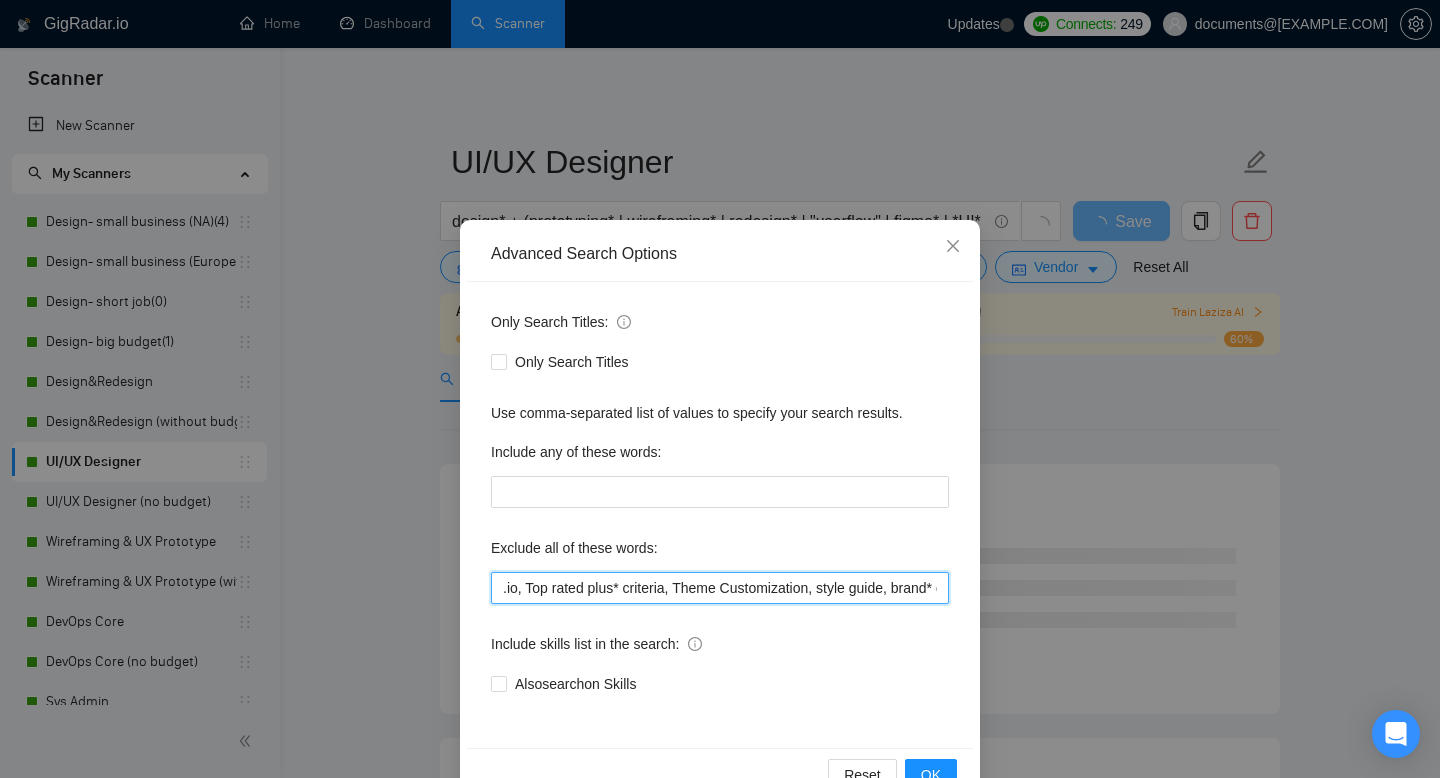 click on ".io, Top rated plus* criteria, Theme Customization, style guide, brand* design*, logo design, brand strategy, visual identity, color palette, brand guidelines, packaging design, brand storytelling, Graphic*, SEO, PowerPoint*, "power point", "power bi", powerbi*, "developer*", "no agencie", Grafisch*, "HTML", "CSS", "JavaScript", "React", "Vue.js", "Angular", "Web development", "Frontend development", "Figma to code", "Figma to HTML", "Web App implementation", SPA, Landing Page, coding, "CMS integration", "Web hosting", "Domain setup", "SSL setup", WordPress, "Elementor", "Divi", "ACF", "Webflow", "Wix", "Shopify", "GoDaddy", "Squarespace", "CMS setup", "Full site build", "Email template", "coding (HTML)", "Ecommerce store launch/setup", "Print Design", "Stationery Design", "Editorial Design", "Social Media Design", "Canva", "Pitch Deck*", "Branding Templates", "Google Analytics", "Conversion Rate", "Optimization Market Research", "Tag Manager", "Klaviyo", "Mailchimp"" at bounding box center [720, 588] 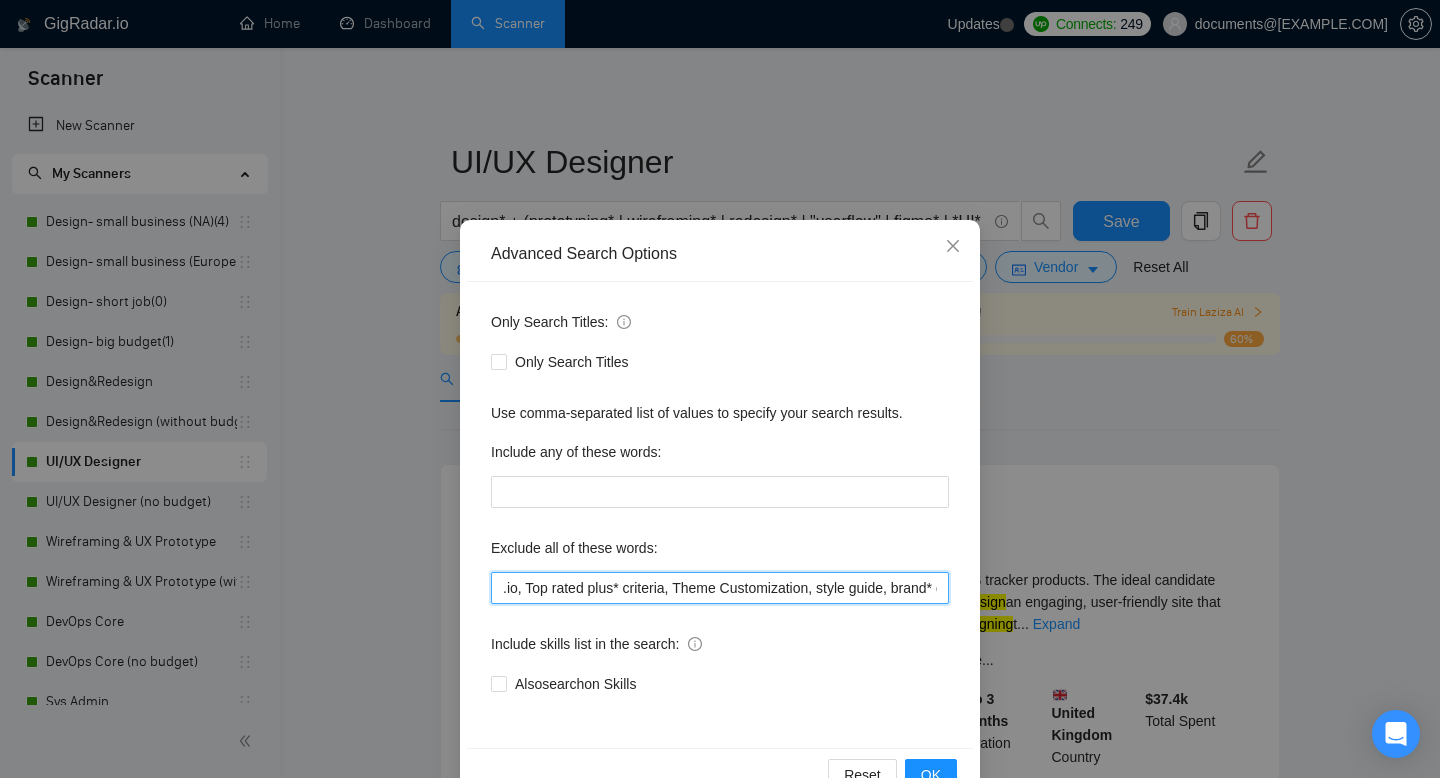 paste on "nonprofit, "Website deve*", "Full Stack", "Language Expert", "iOS developer", "Core Development", "Design and develop", "iOS Development", "game develop*", "project manager", "python dev*", "game animator", "game artist", "kartra expert", "full-stack dev*", Theme Customization, style guide, brand* design*, logo design, brand strategy, visual identity, color palette, brand guidelines, packaging design, brand storytelling, SEO, PowerPoint*, "power point", "power bi", powerbi*, "developer*", "no agencie", Grafisch*, "HTML", "CSS", "JavaScript", "React", "Vue.js", "Angular", "Web development", "Frontend development", "Figma to code", "Figma to HTML", "Web App implementation", SPA, Landing Page, coding, "CMS integration", "Web hosting", "Domain setup", "SSL setup", WordPress, "Elementor", "Divi", "ACF", "Webflow", "Wix", "Shopify", "GoDaddy", "Squarespace", "CMS setup", "Full site build", "Email template", "coding (HTML)", "Ecommerce store launch/setup", "Print Design", "Stationery Design", "Editorial Design", ..." 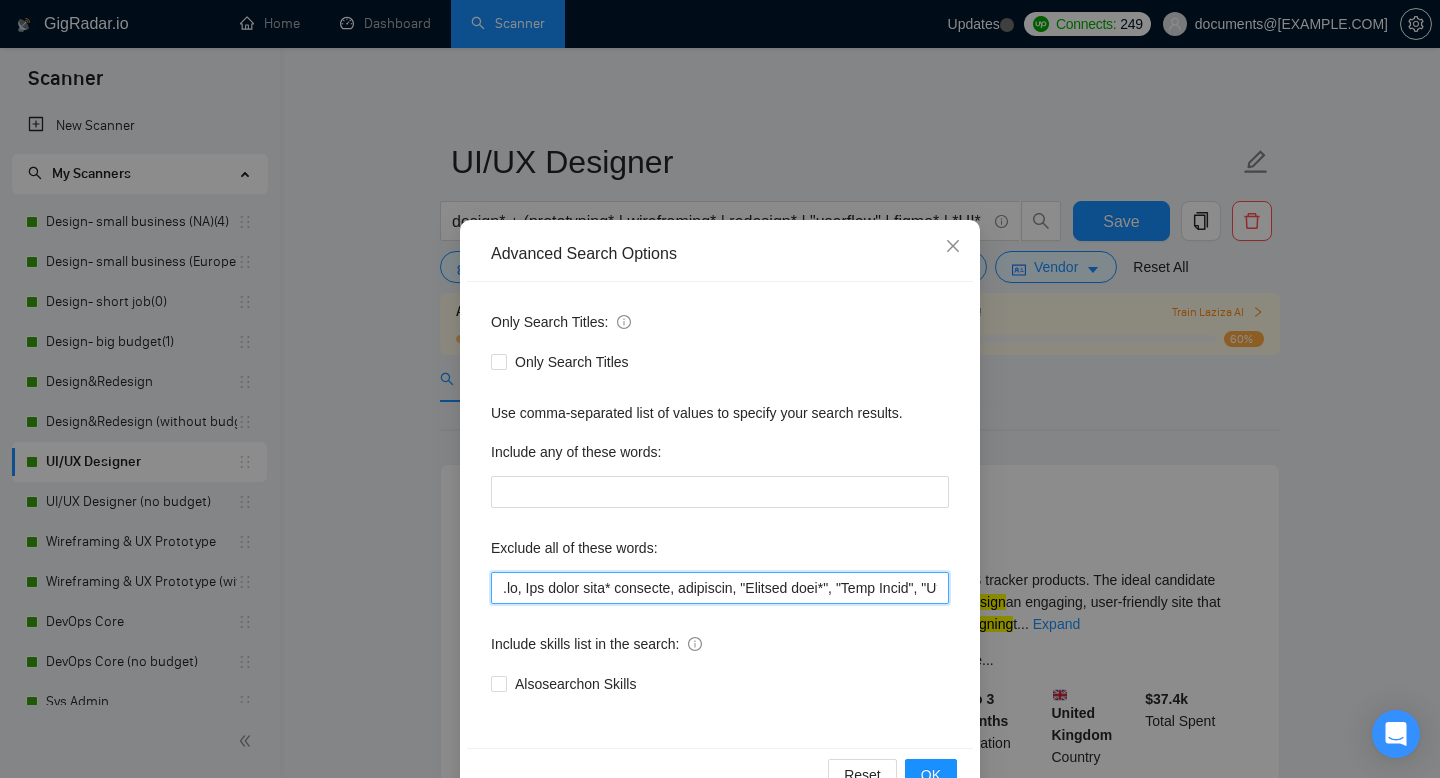 scroll, scrollTop: 0, scrollLeft: 7645, axis: horizontal 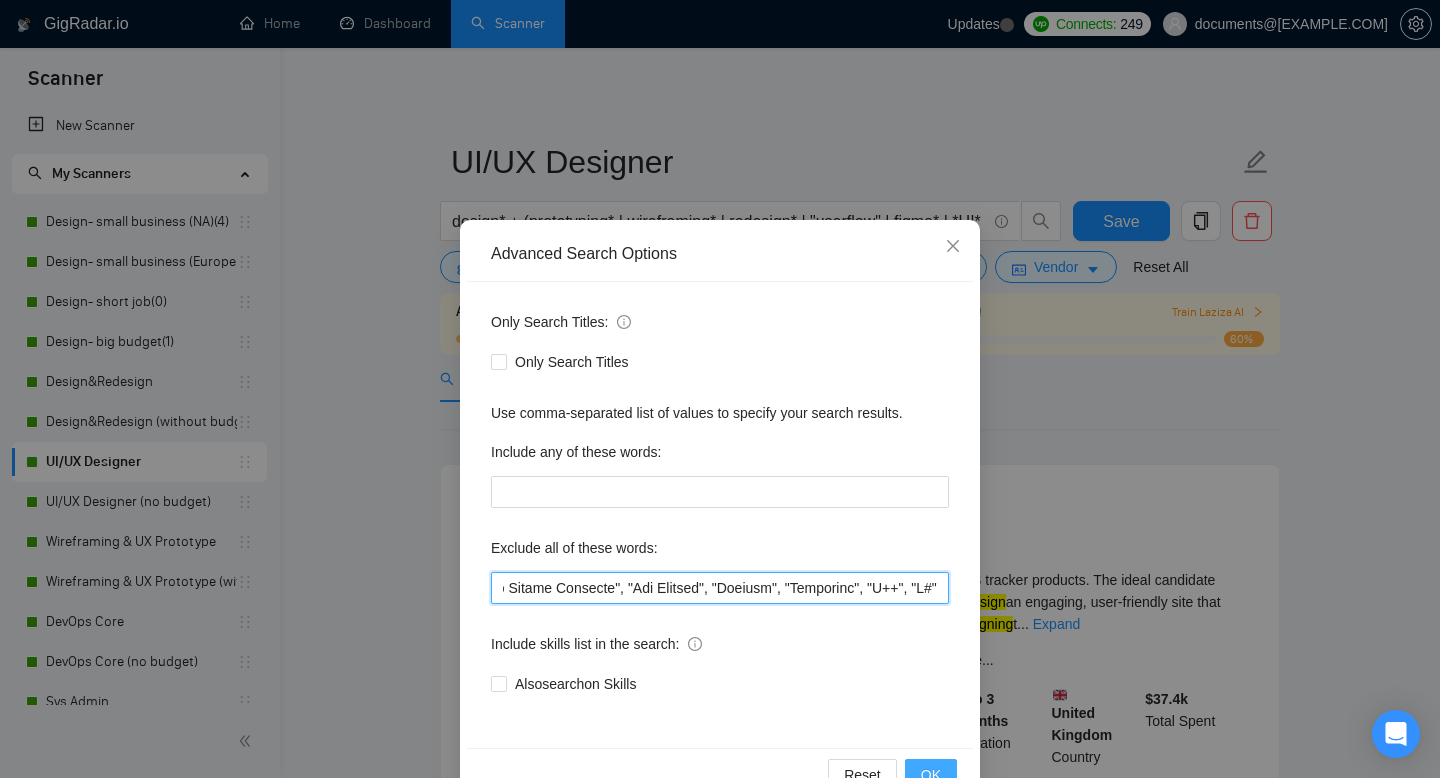 type on ".io, Top rated plus* criteria, nonprofit, "Website deve*", "Full Stack", "Language Expert", "iOS developer", "Core Development", "Design and develop", "iOS Development", "game develop*", "project manager", "python dev*", "game animator", "game artist", "kartra expert", "full-stack dev*", Theme Customization, style guide, brand* design*, logo design, brand strategy, visual identity, color palette, brand guidelines, packaging design, brand storytelling, SEO, PowerPoint*, "power point", "power bi", powerbi*, "developer*", "no agencie", Grafisch*, "HTML", "CSS", "JavaScript", "React", "Vue.js", "Angular", "Web development", "Frontend development", "Figma to code", "Figma to HTML", "Web App implementation", SPA, Landing Page, coding, "CMS integration", "Web hosting", "Domain setup", "SSL setup", WordPress, "Elementor", "Divi", "ACF", "Webflow", "Wix", "Shopify", "GoDaddy", "Squarespace", "CMS setup", "Full site build", "Email template", "coding (HTML)", "Ecommerce store launch/setup", "Print Design", "Stationer..." 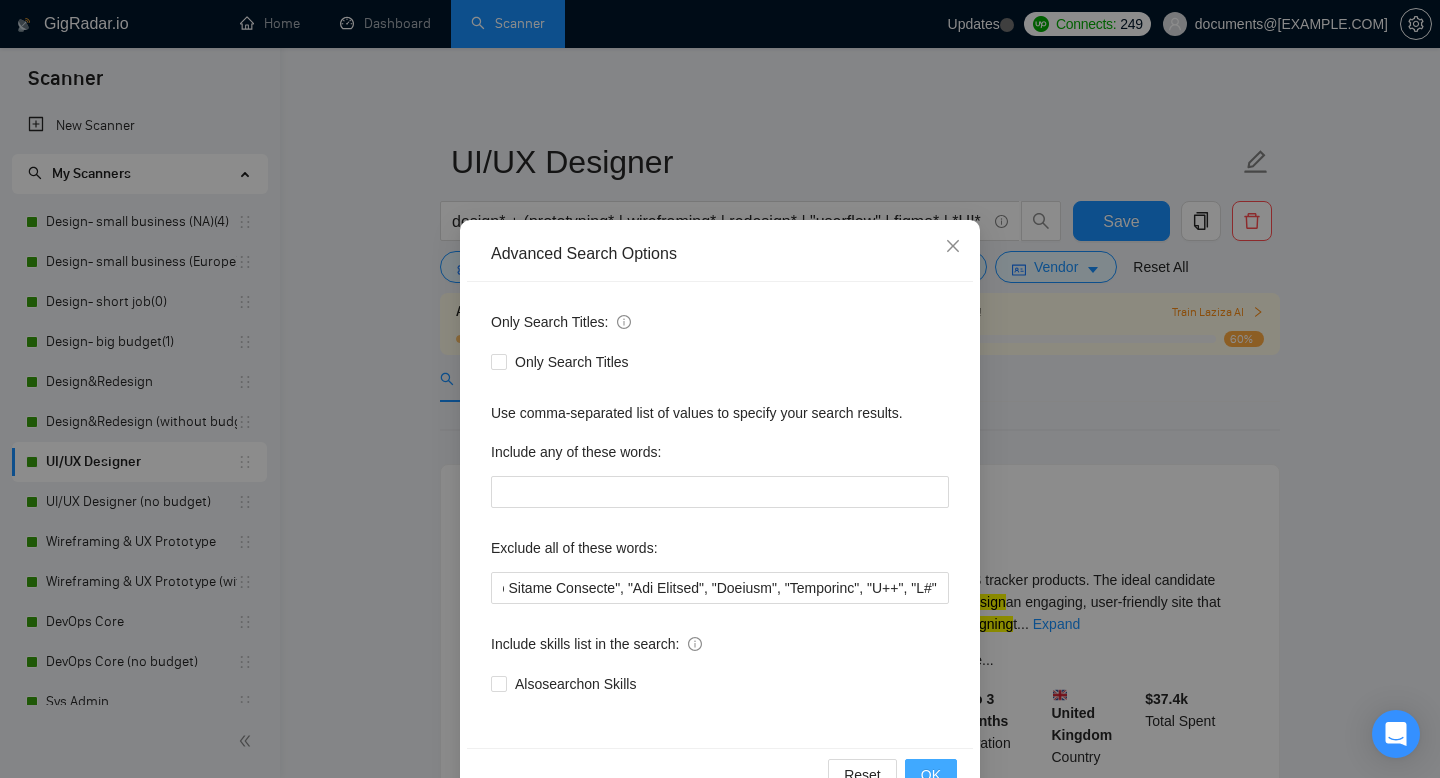 scroll, scrollTop: 0, scrollLeft: 0, axis: both 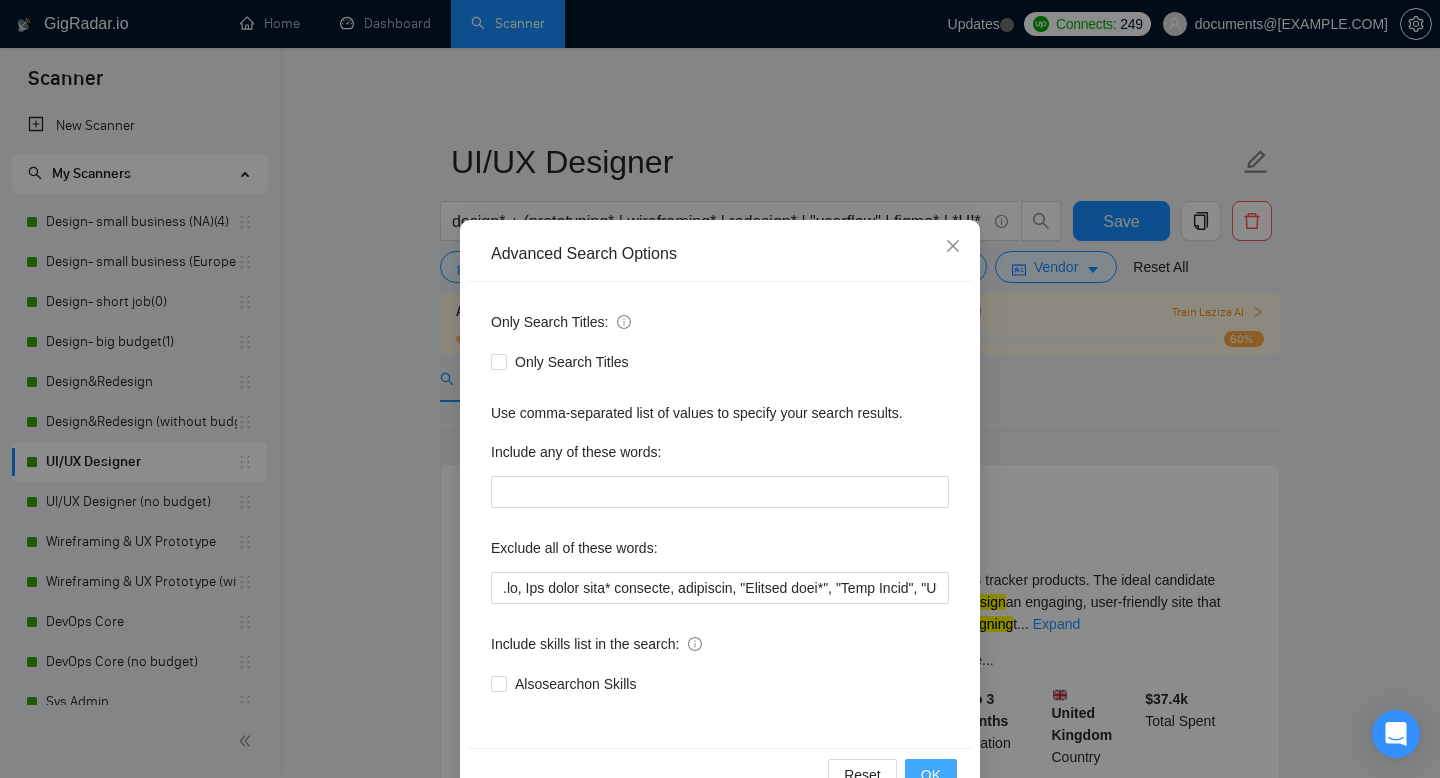 click on "OK" at bounding box center (931, 775) 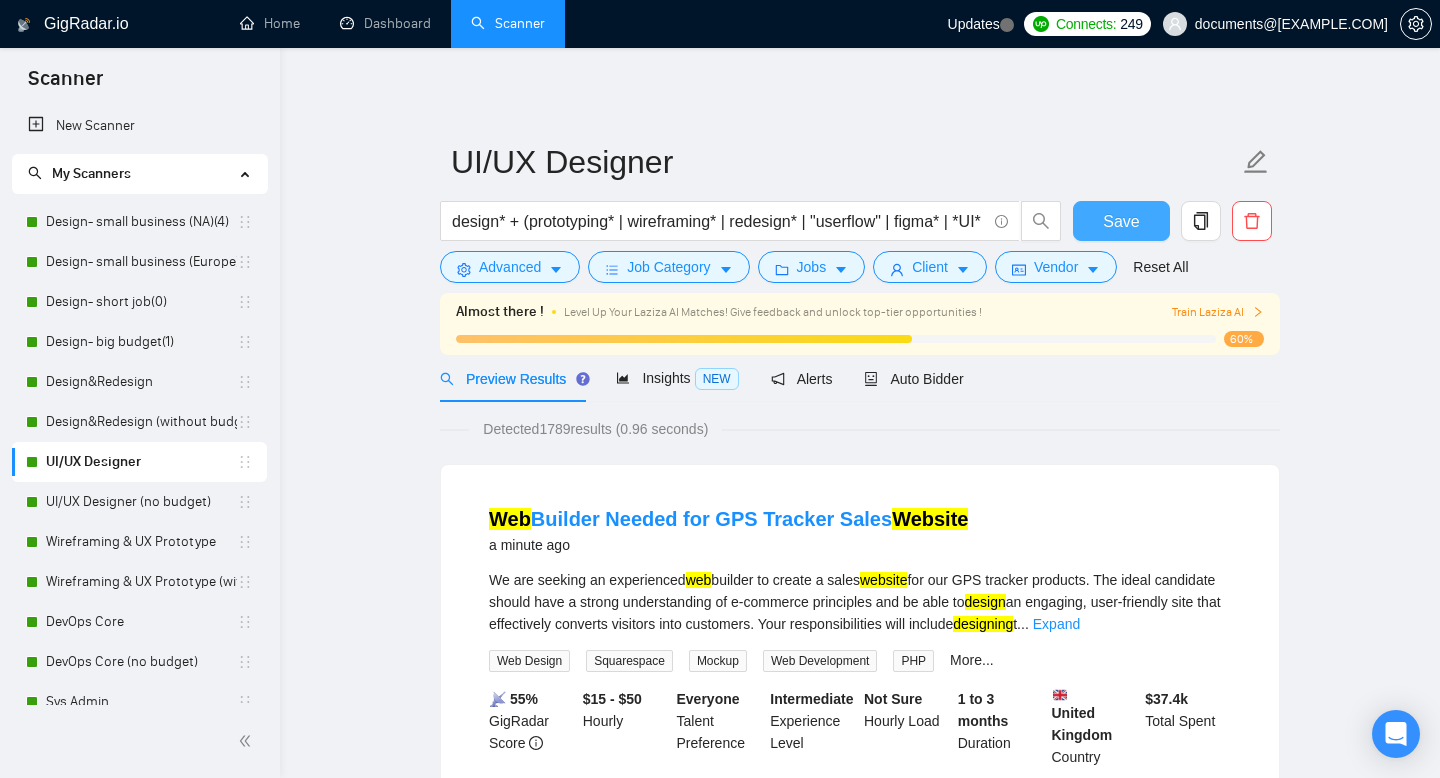 click on "Save" at bounding box center [1121, 221] 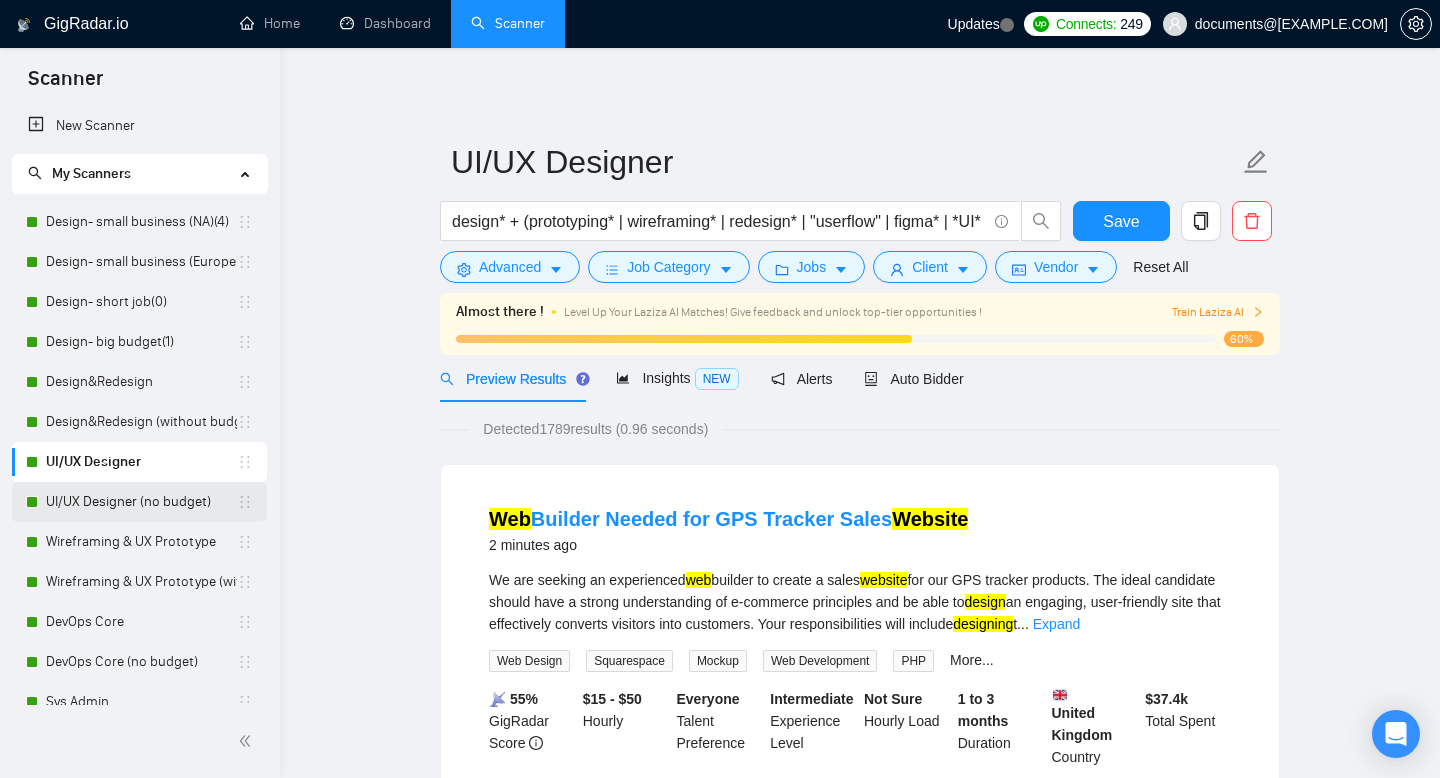 click on "UI/UX Designer (no budget)" at bounding box center [141, 502] 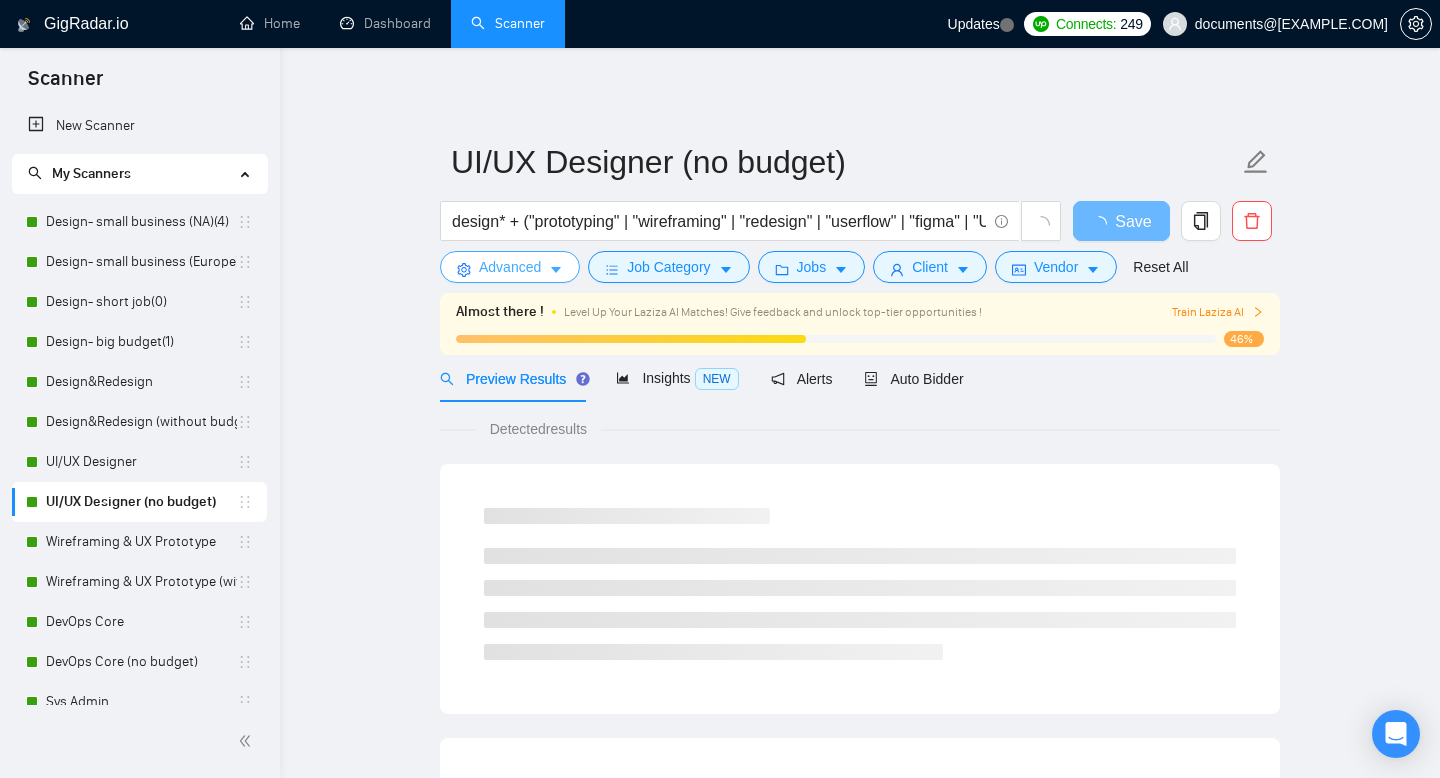 click on "Advanced" at bounding box center [510, 267] 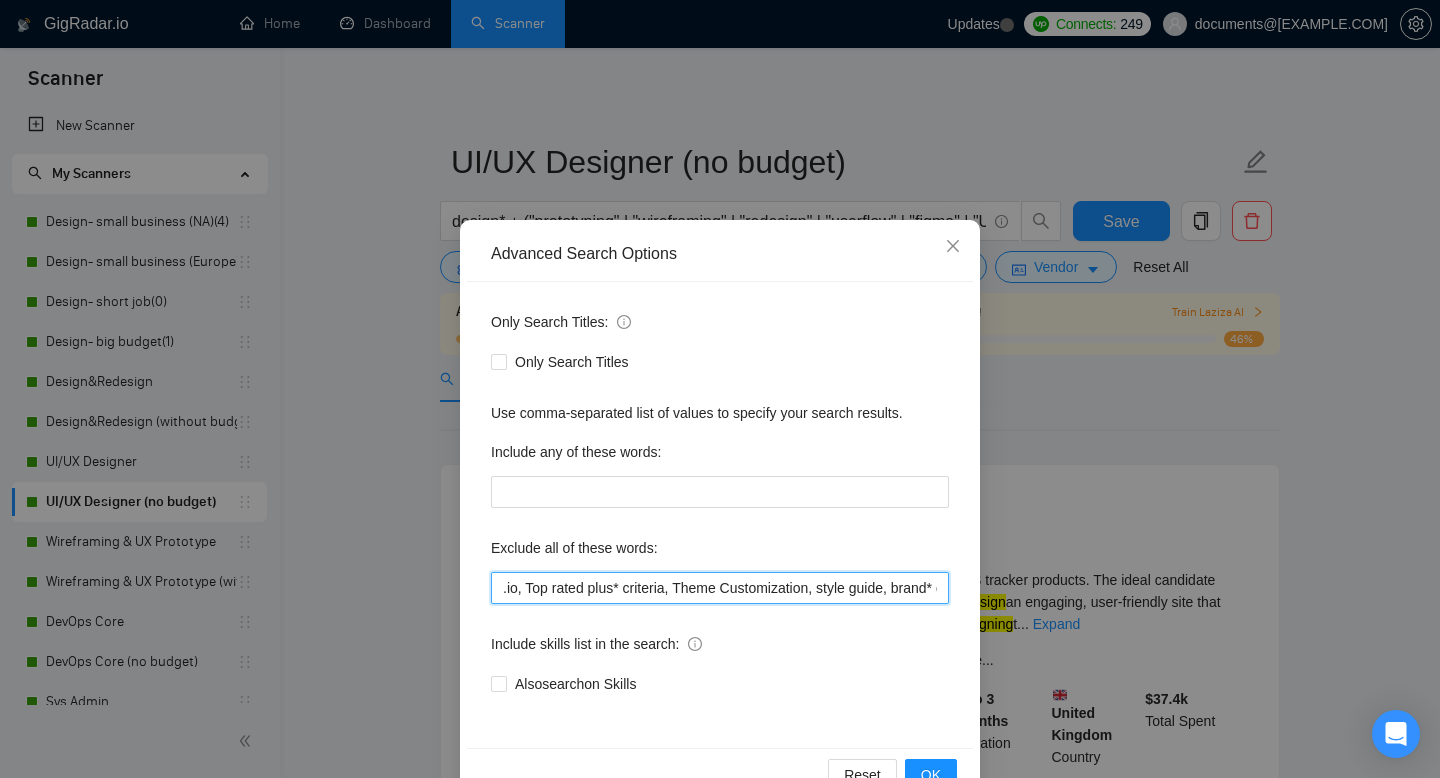 click on ".io, Top rated plus* criteria, Theme Customization, style guide, brand* design*, logo design, brand strategy, visual identity, color palette, brand guidelines, packaging design, brand storytelling, Graphic*, SEO, PowerPoint*, "power point", "power bi", powerbi*, "developer*", "no agencie", Grafisch*, "HTML", "CSS", "JavaScript", "React", "Vue.js", "Angular", "Web development", "Frontend development", "Figma to code", "Figma to HTML", "Web App implementation", SPA, Landing Page, coding, "CMS integration", "Web hosting", "Domain setup", "SSL setup", WordPress, "Elementor", "Divi", "ACF", "Webflow", "Wix", "Shopify", "GoDaddy", "Squarespace", "CMS setup", "Full site build", "Email template", "coding (HTML)", "Ecommerce store launch/setup", "Print Design", "Stationery Design", "Editorial Design", "Social Media Design", "Canva", "Pitch Deck*", "Branding Templates", "Google Analytics", "Conversion Rate", "Optimization Market Research", "Tag Manager", "Klaviyo", "Mailchimp"" at bounding box center [720, 588] 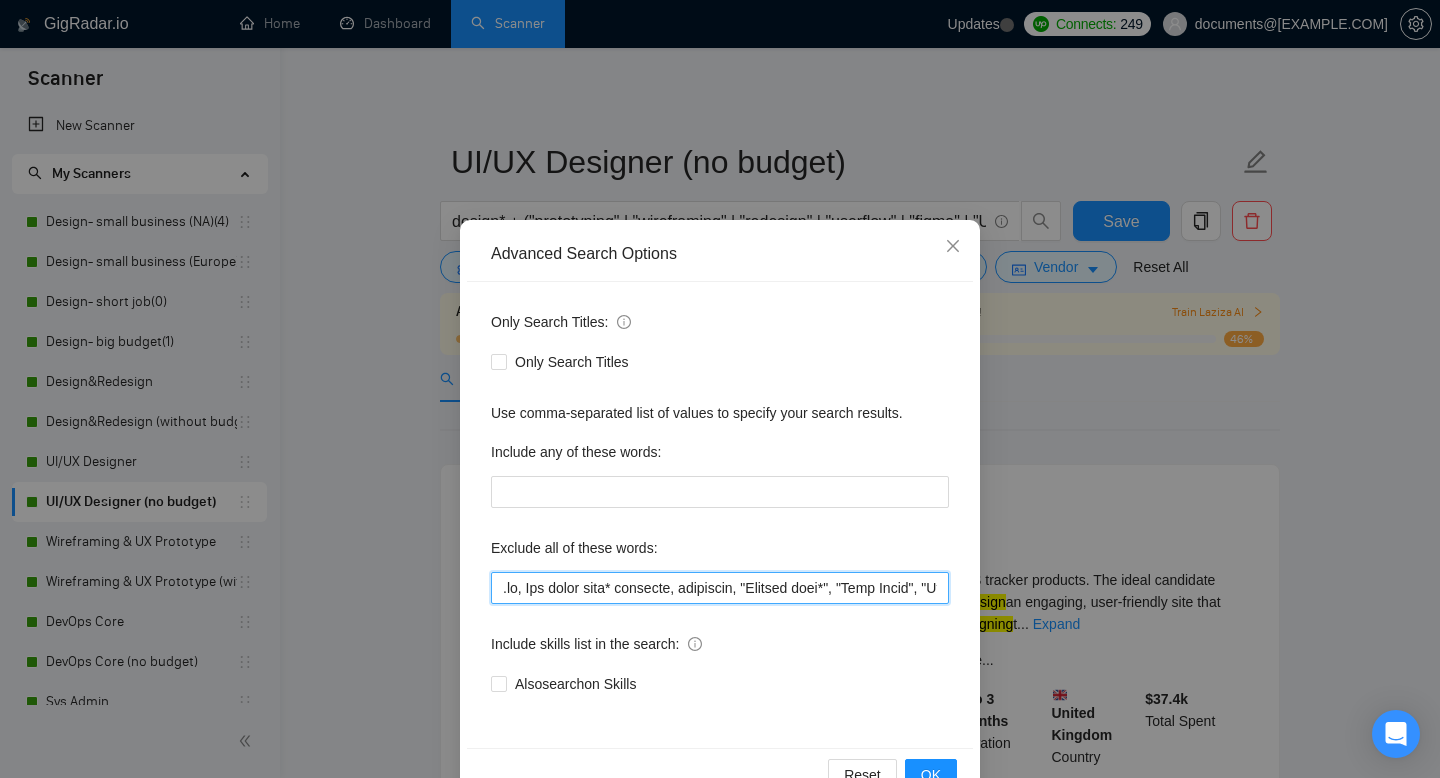 scroll, scrollTop: 0, scrollLeft: 7645, axis: horizontal 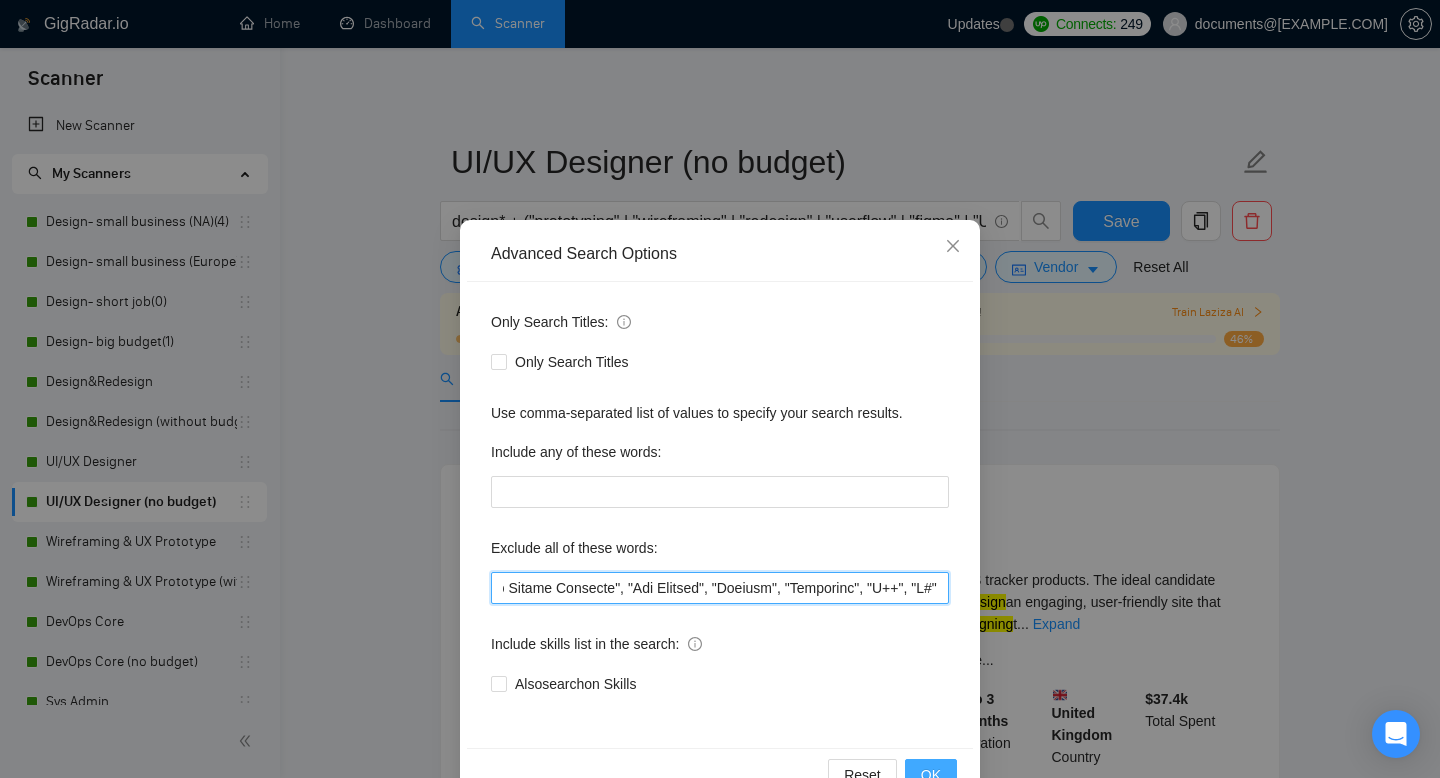 type on ".io, Top rated plus* criteria, nonprofit, "Website deve*", "Full Stack", "Language Expert", "iOS developer", "Core Development", "Design and develop", "iOS Development", "game develop*", "project manager", "python dev*", "game animator", "game artist", "kartra expert", "full-stack dev*", Theme Customization, style guide, brand* design*, logo design, brand strategy, visual identity, color palette, brand guidelines, packaging design, brand storytelling, SEO, PowerPoint*, "power point", "power bi", powerbi*, "developer*", "no agencie", Grafisch*, "HTML", "CSS", "JavaScript", "React", "Vue.js", "Angular", "Web development", "Frontend development", "Figma to code", "Figma to HTML", "Web App implementation", SPA, Landing Page, coding, "CMS integration", "Web hosting", "Domain setup", "SSL setup", WordPress, "Elementor", "Divi", "ACF", "Webflow", "Wix", "Shopify", "GoDaddy", "Squarespace", "CMS setup", "Full site build", "Email template", "coding (HTML)", "Ecommerce store launch/setup", "Print Design", "Stationer..." 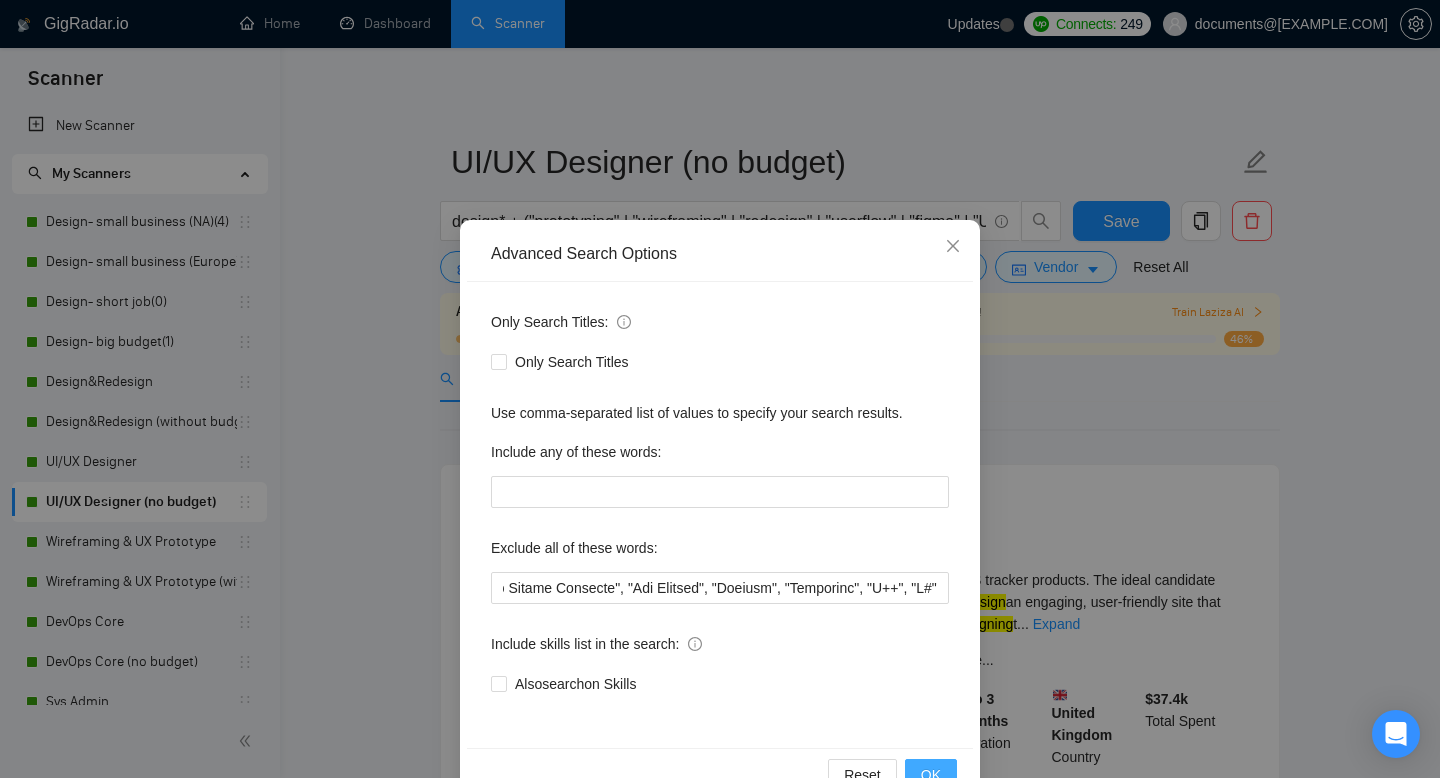 click on "OK" at bounding box center (931, 775) 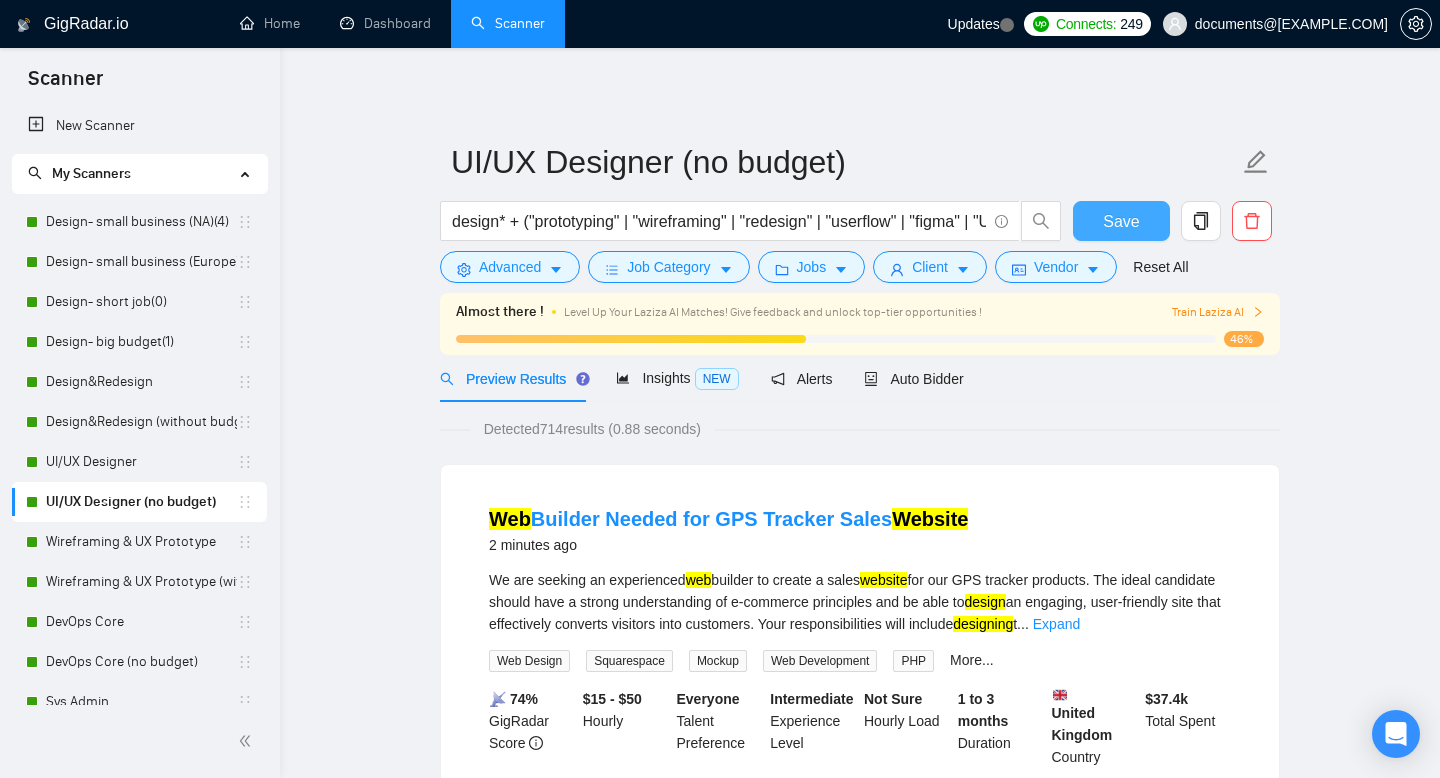 click on "Save" at bounding box center [1121, 221] 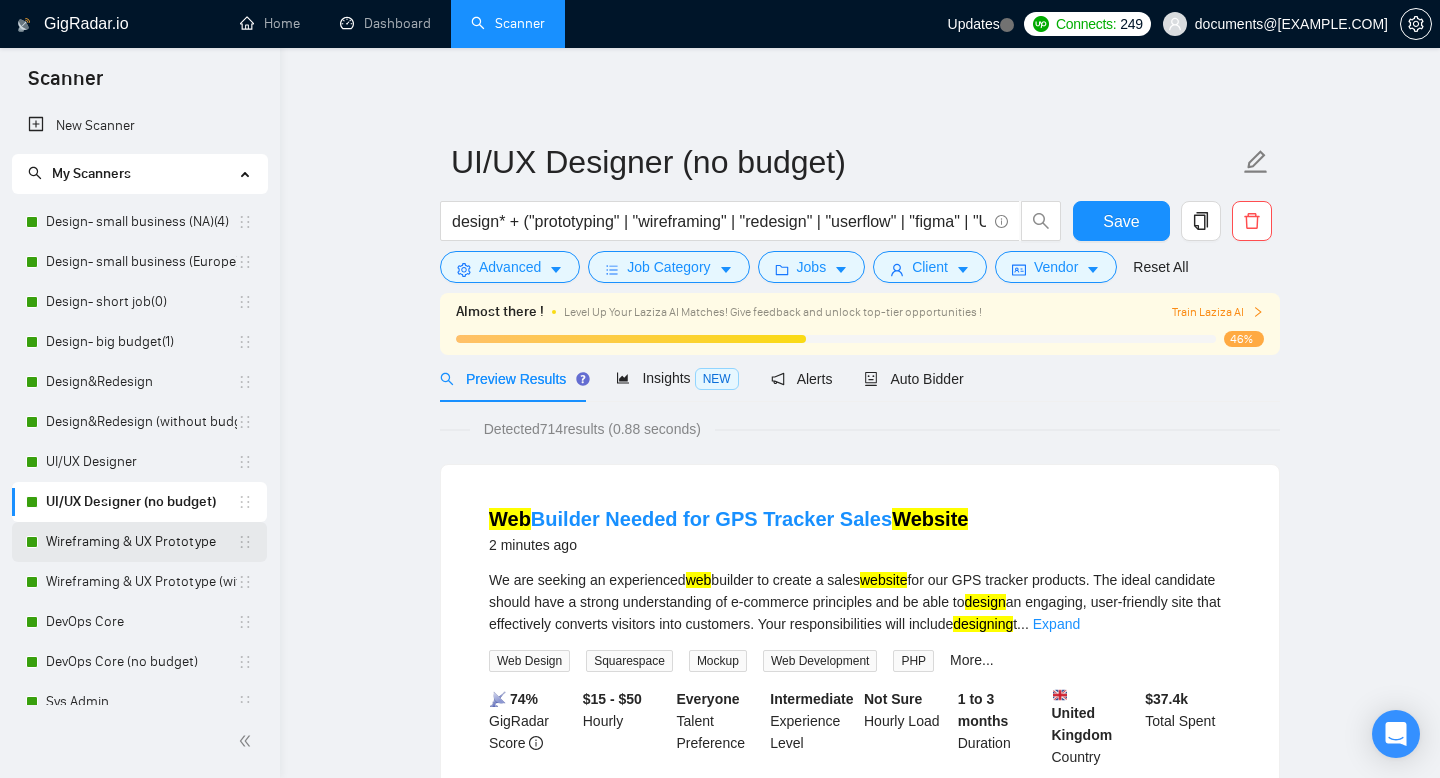 click on "Wireframing & UX Prototype" at bounding box center [141, 542] 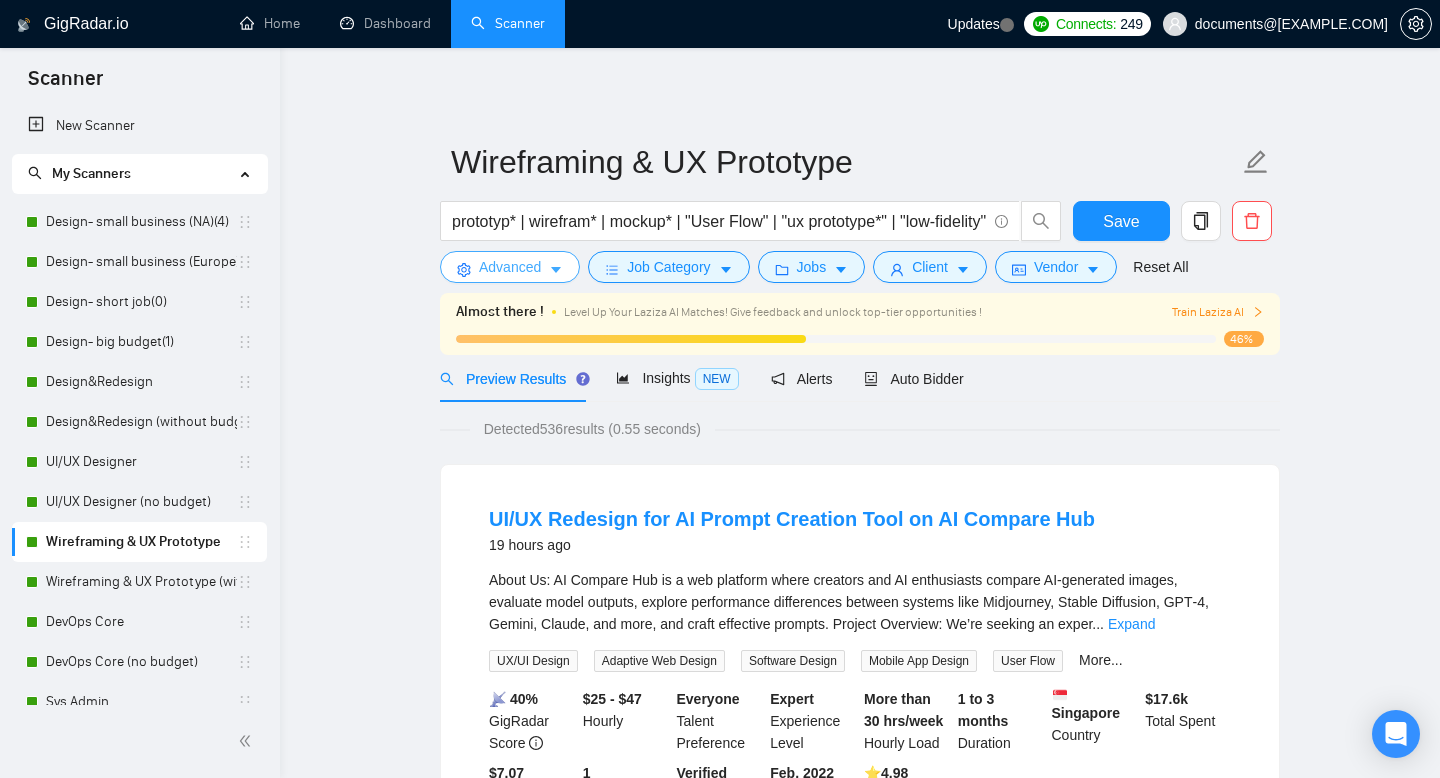 click on "Advanced" at bounding box center (510, 267) 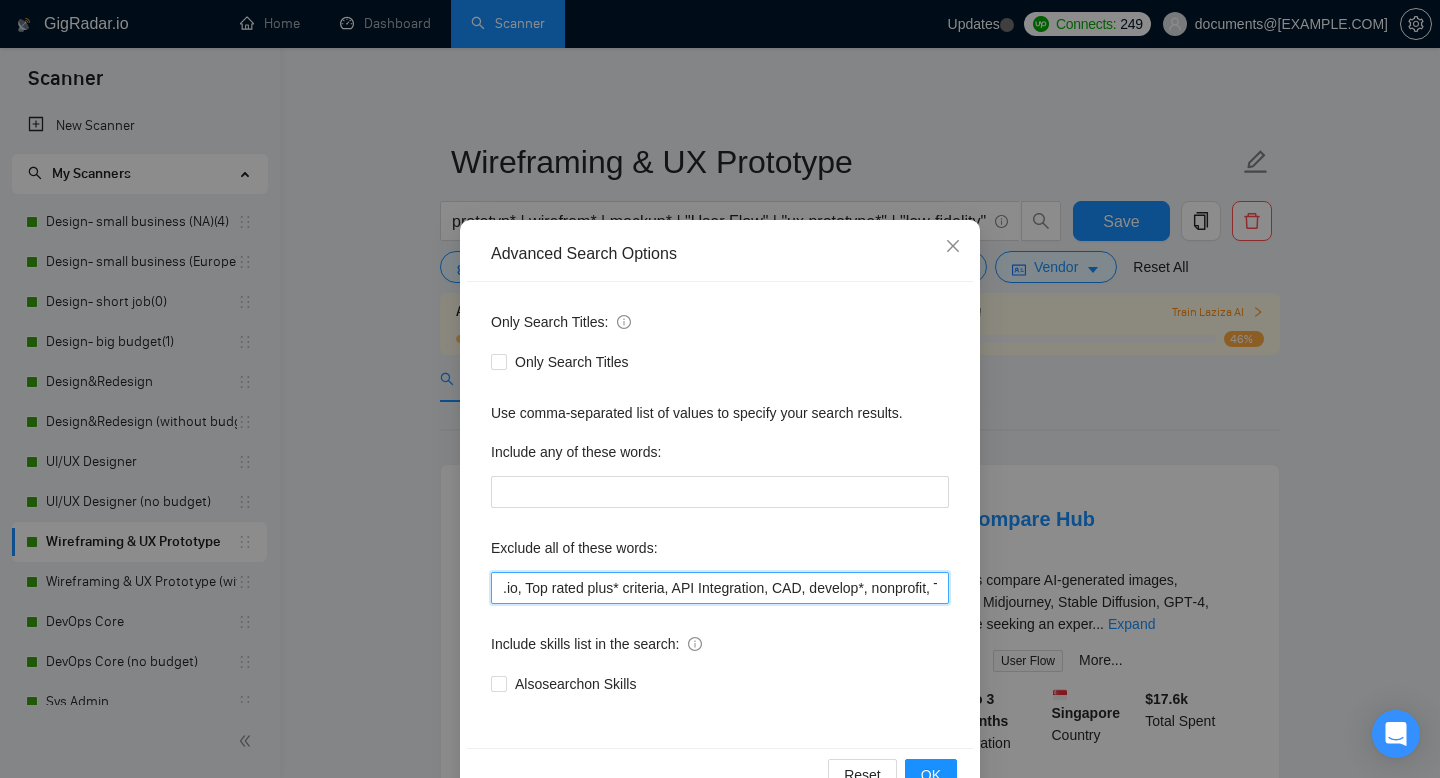 click at bounding box center [720, 588] 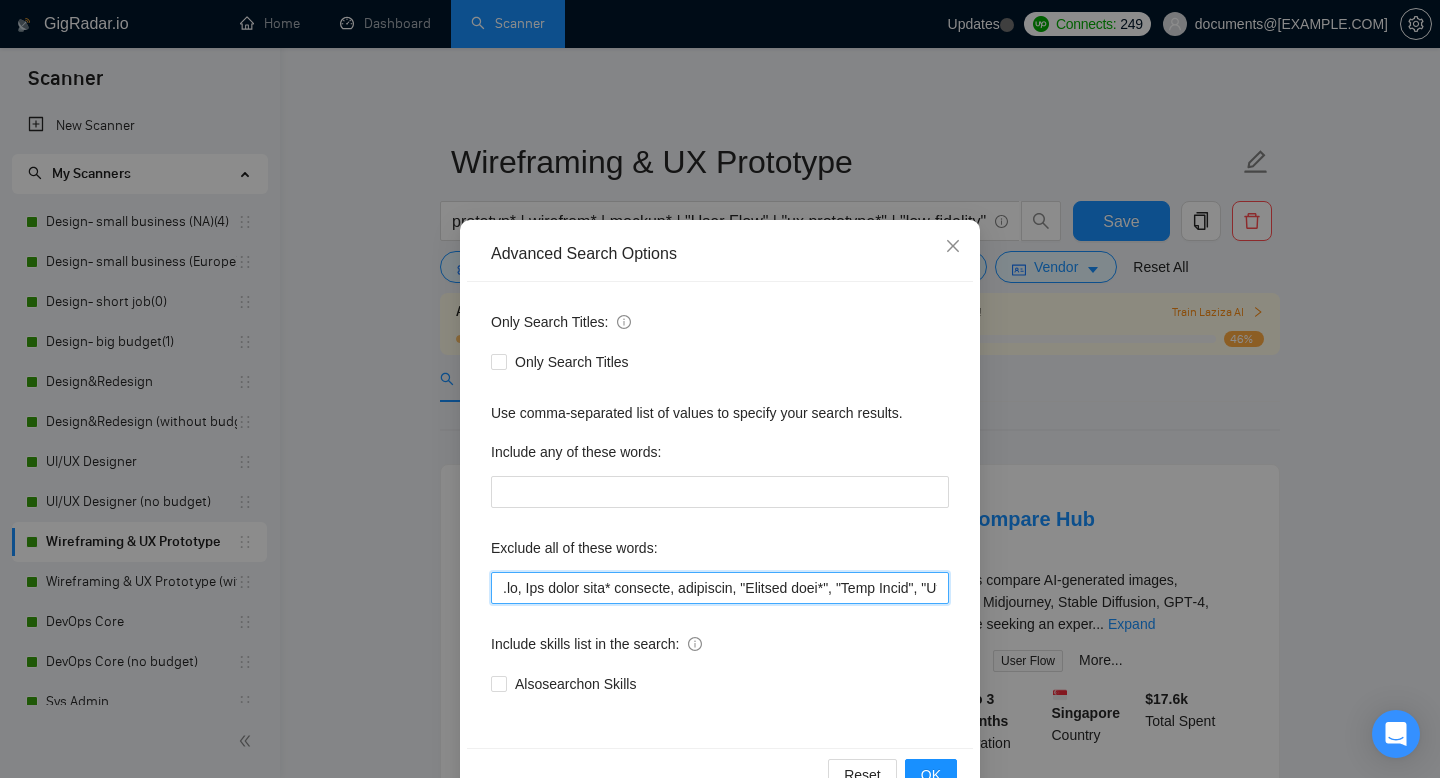 scroll, scrollTop: 0, scrollLeft: 7645, axis: horizontal 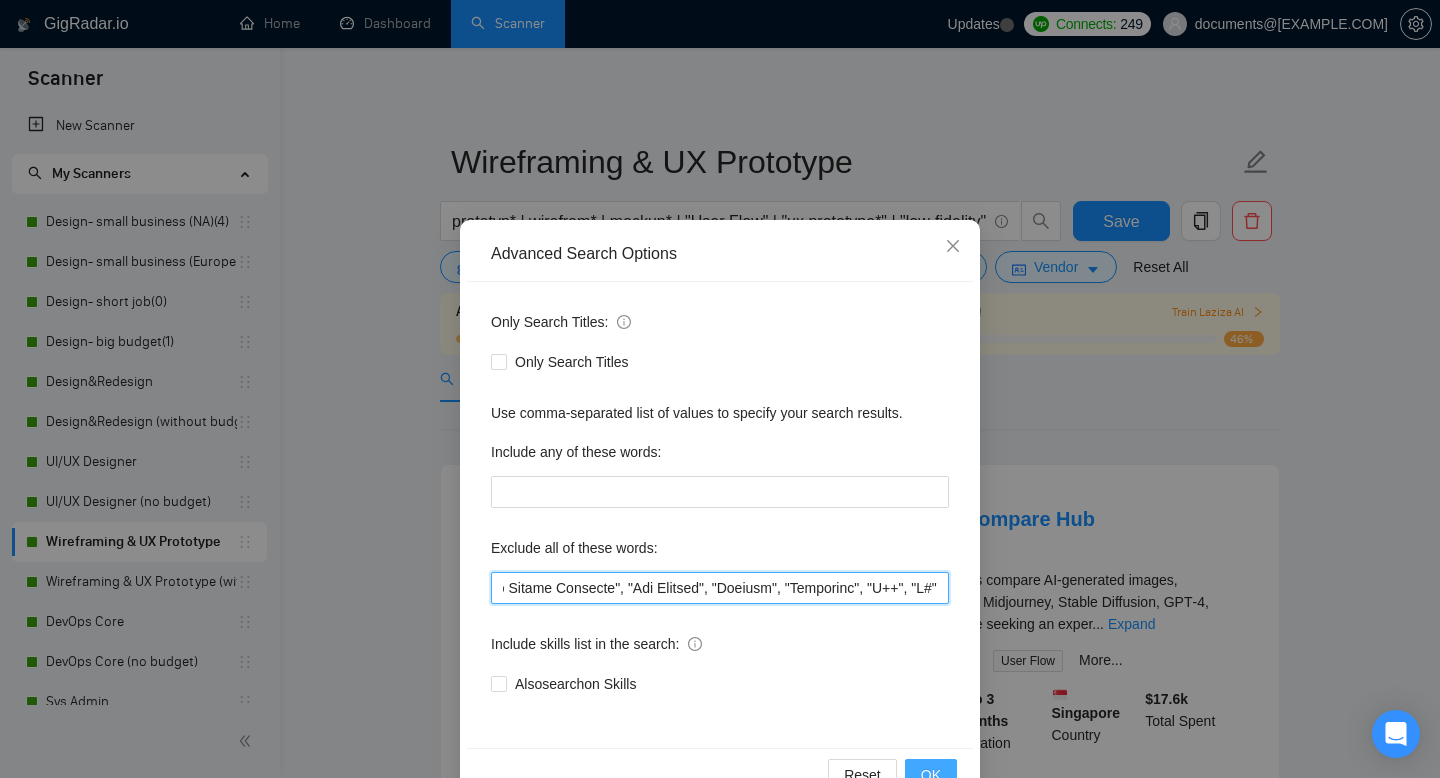 type on ".io, Top rated plus* criteria, nonprofit, "Website deve*", "Full Stack", "Language Expert", "iOS developer", "Core Development", "Design and develop", "iOS Development", "game develop*", "project manager", "python dev*", "game animator", "game artist", "kartra expert", "full-stack dev*", Theme Customization, style guide, brand* design*, logo design, brand strategy, visual identity, color palette, brand guidelines, packaging design, brand storytelling, SEO, PowerPoint*, "power point", "power bi", powerbi*, "developer*", "no agencie", Grafisch*, "HTML", "CSS", "JavaScript", "React", "Vue.js", "Angular", "Web development", "Frontend development", "Figma to code", "Figma to HTML", "Web App implementation", SPA, Landing Page, coding, "CMS integration", "Web hosting", "Domain setup", "SSL setup", WordPress, "Elementor", "Divi", "ACF", "Webflow", "Wix", "Shopify", "GoDaddy", "Squarespace", "CMS setup", "Full site build", "Email template", "coding (HTML)", "Ecommerce store launch/setup", "Print Design", "Stationer..." 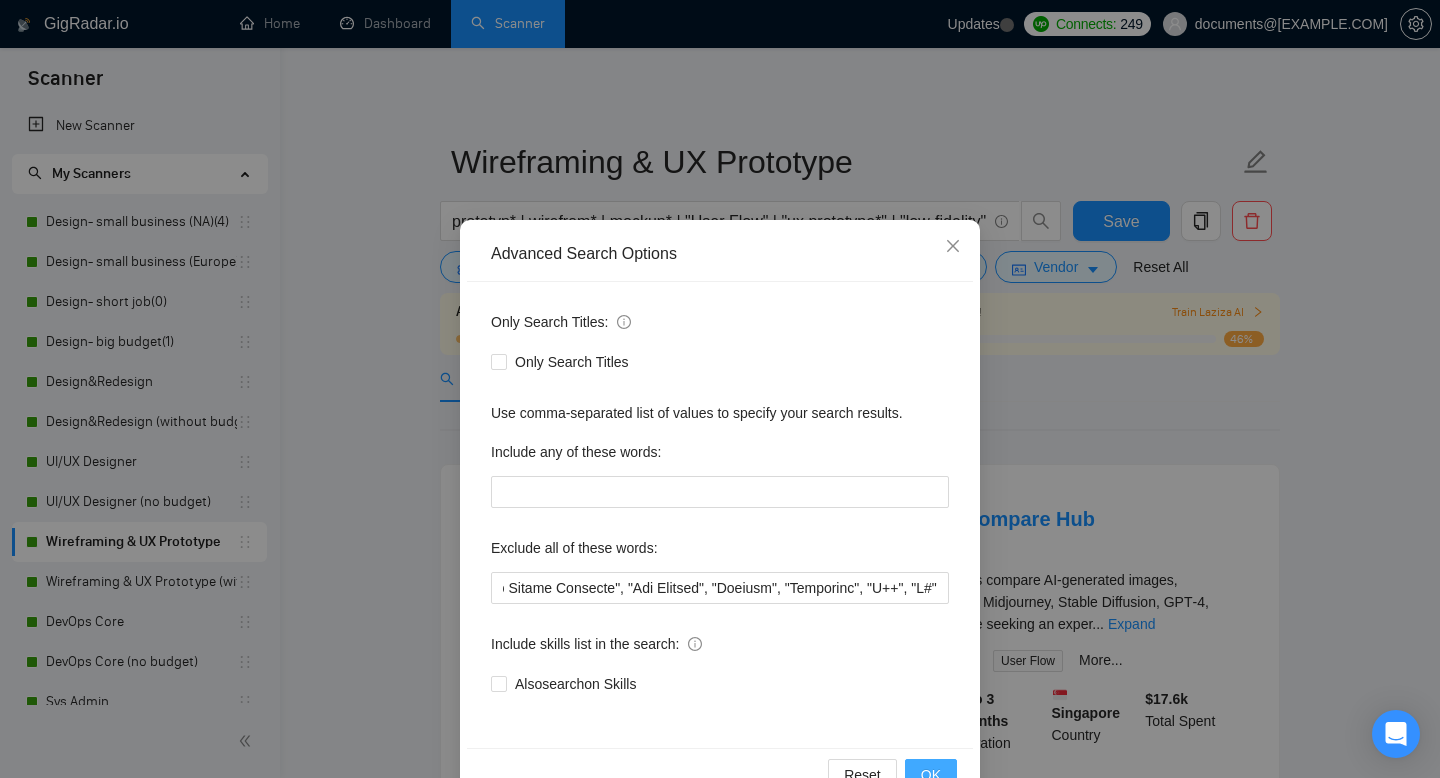 click on "OK" at bounding box center (931, 775) 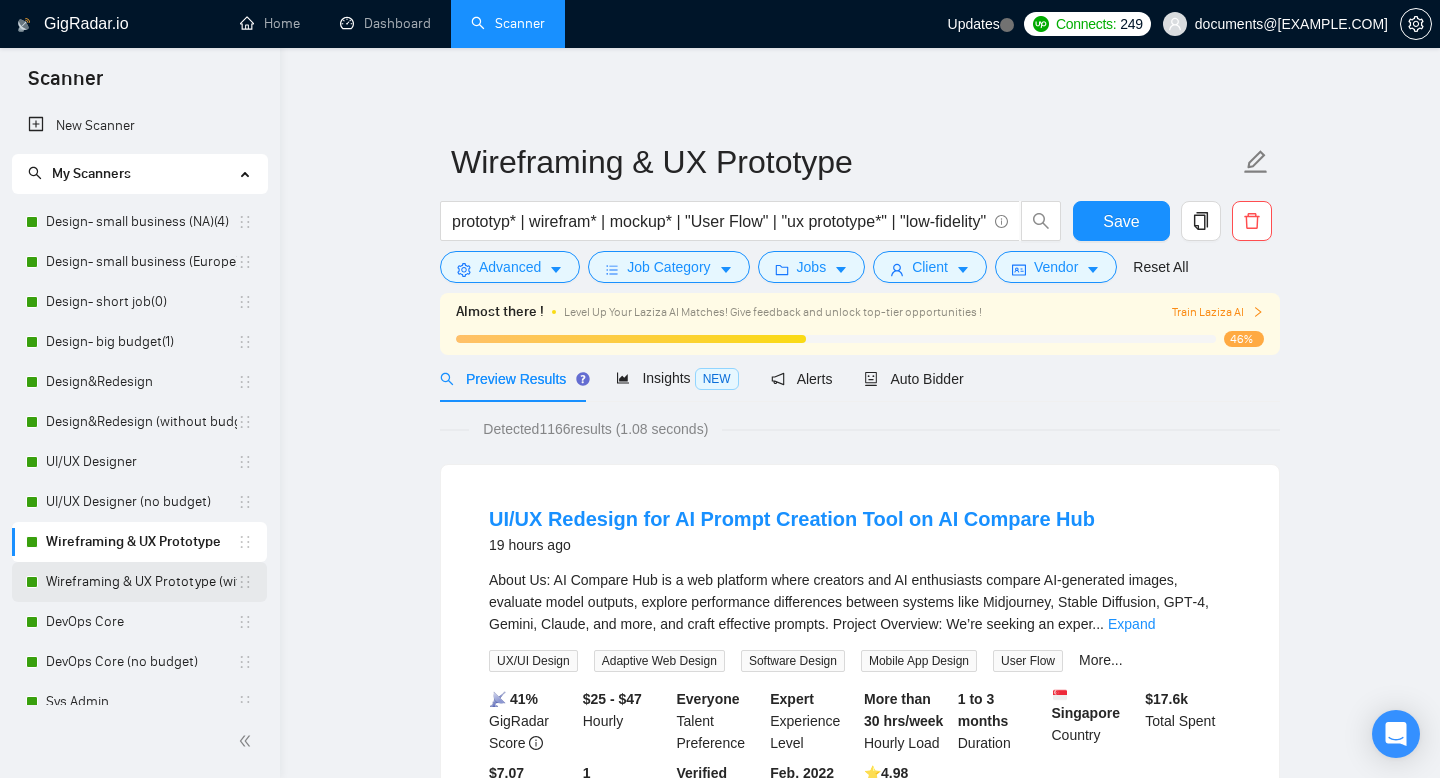click on "Wireframing & UX Prototype (without budget)" at bounding box center [141, 582] 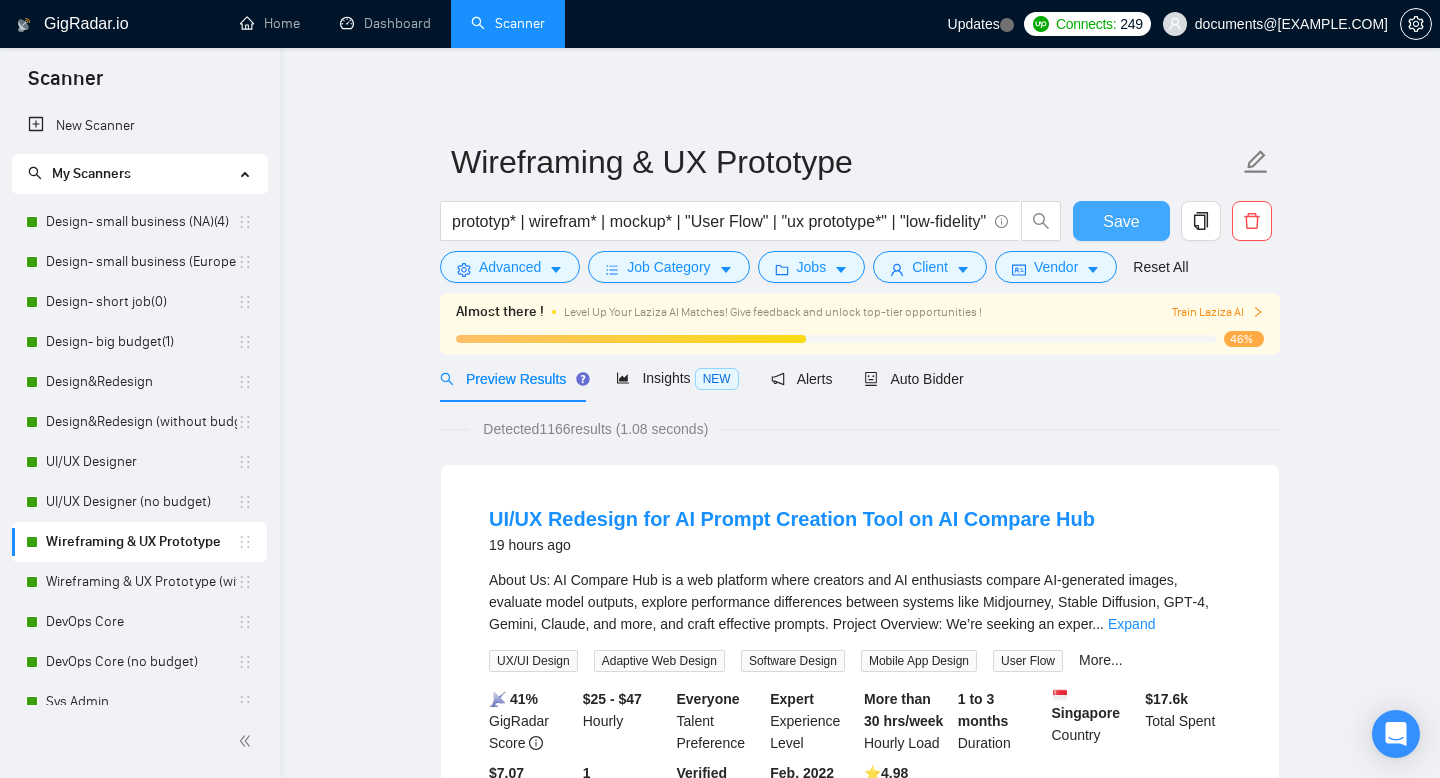 click on "Save" at bounding box center [1121, 221] 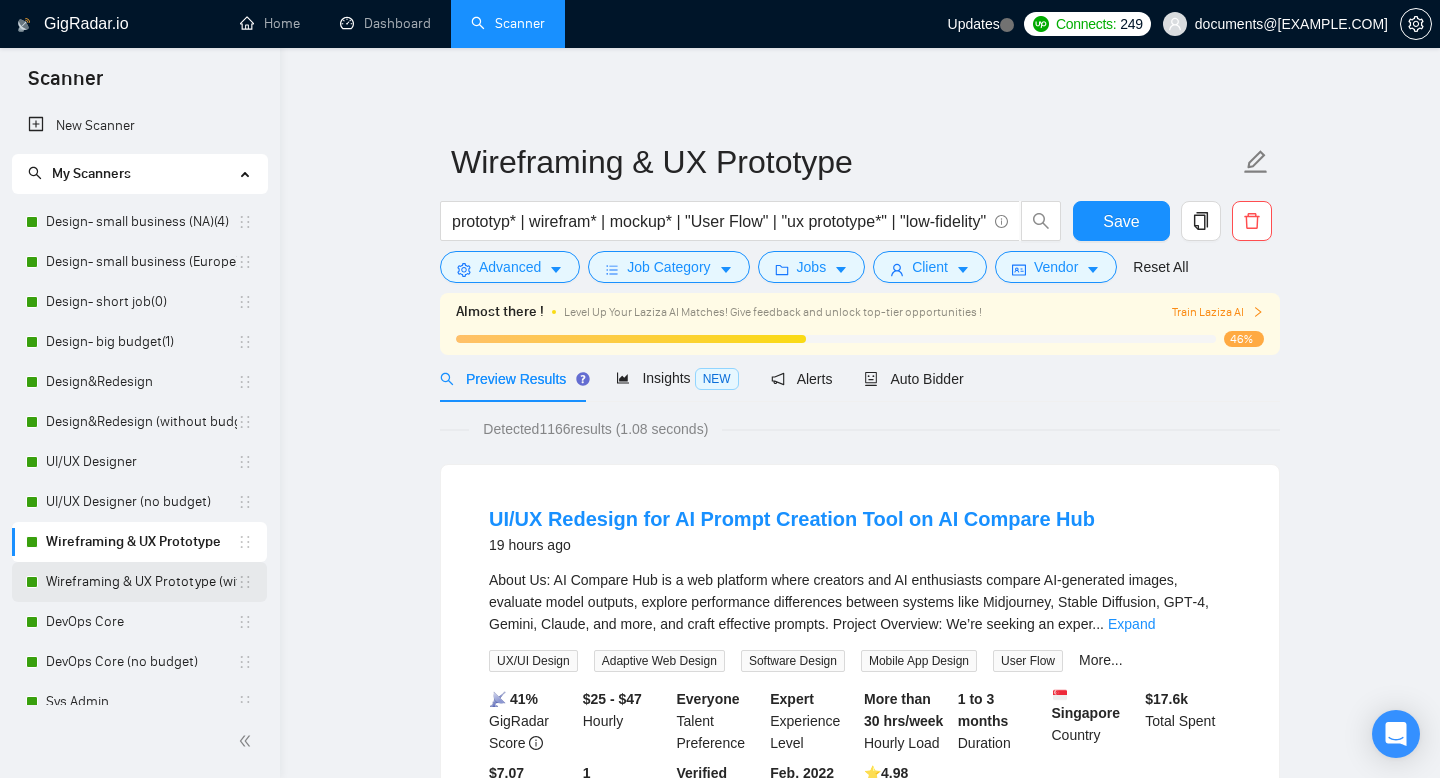 click on "Wireframing & UX Prototype (without budget)" at bounding box center [141, 582] 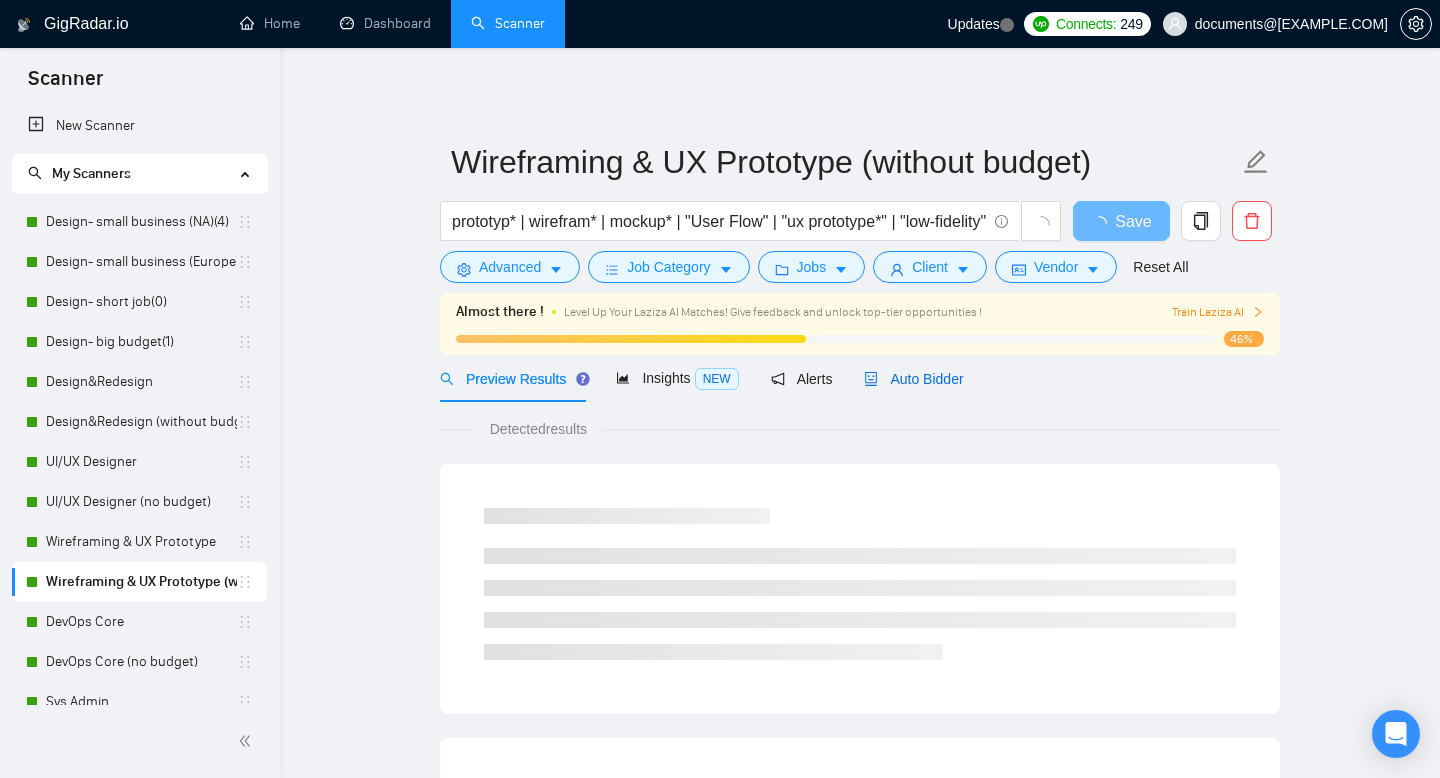 click on "Auto Bidder" at bounding box center (913, 379) 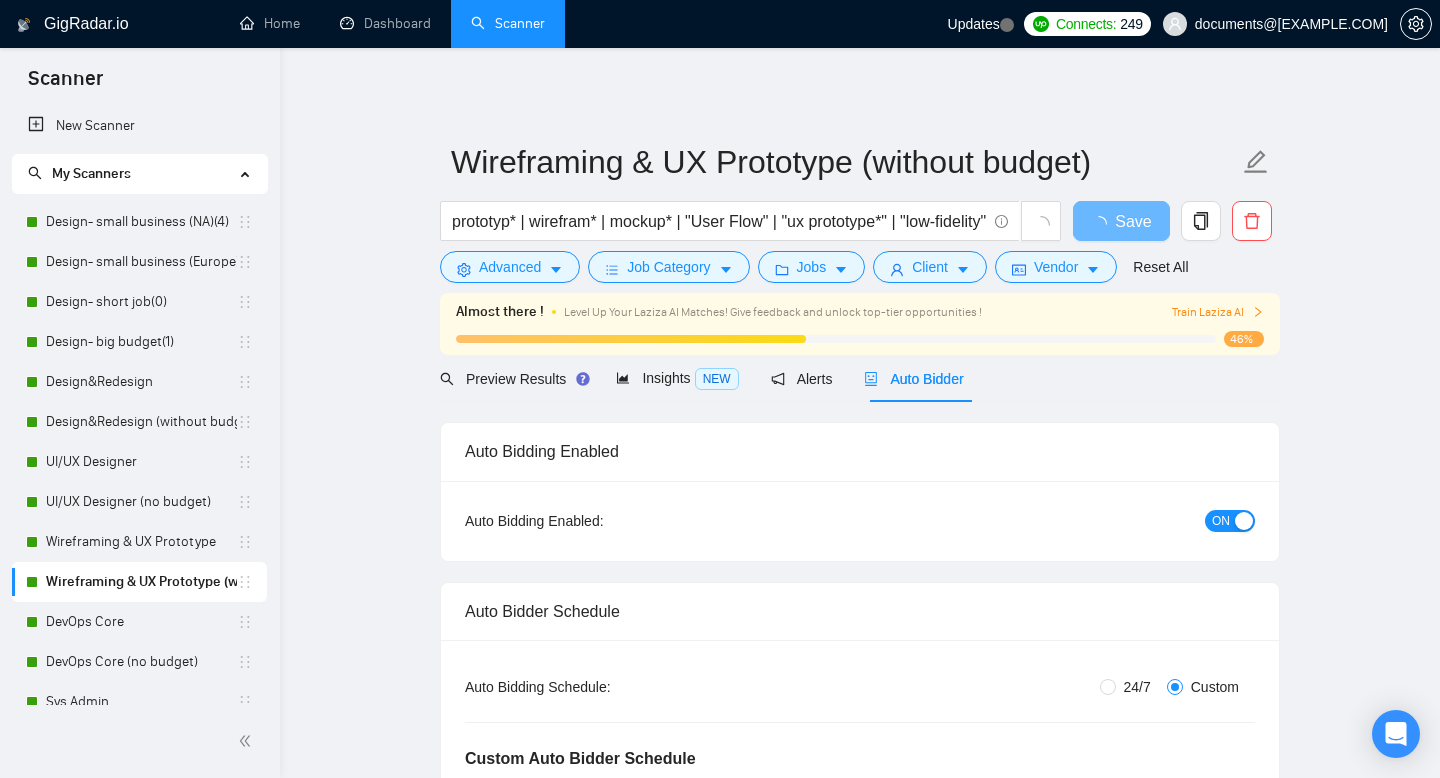 type 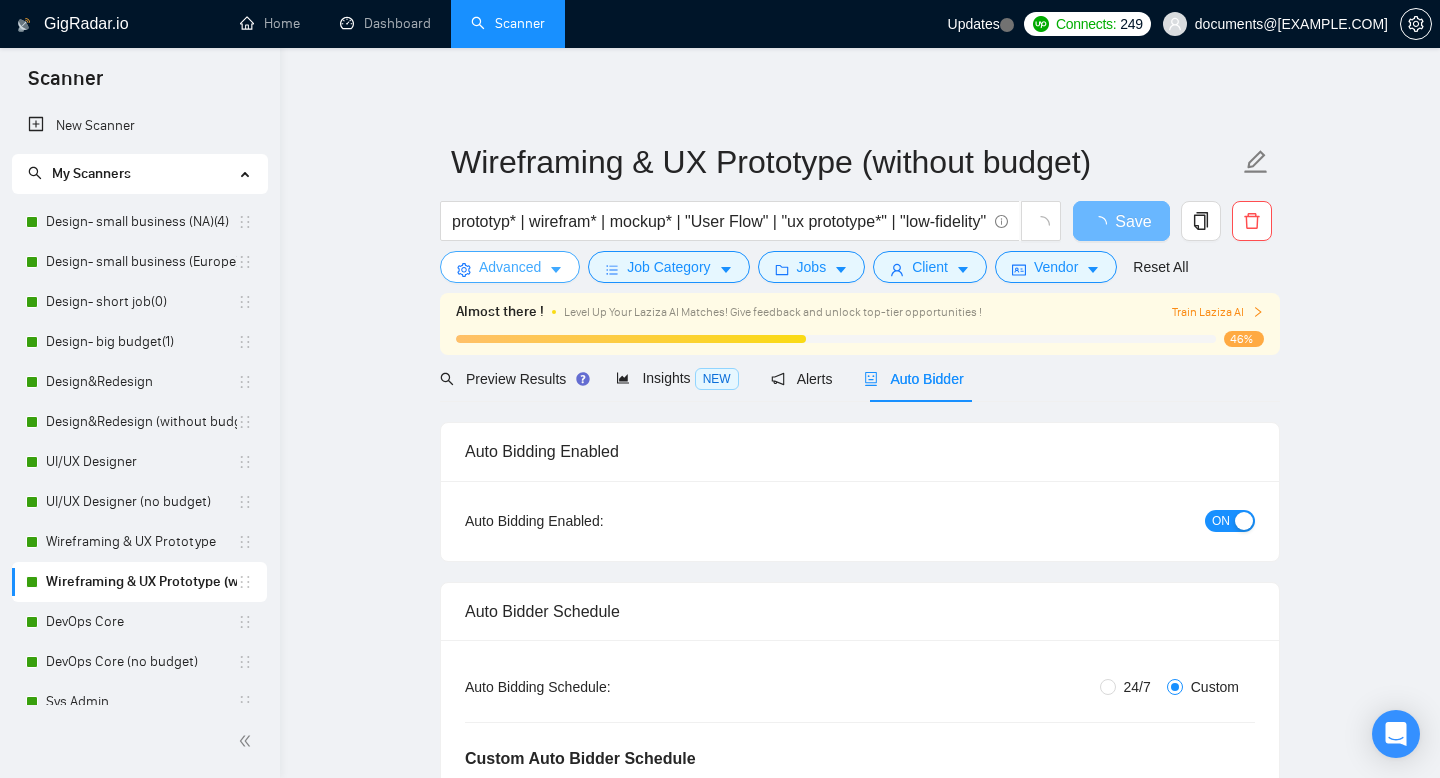 click on "Advanced" at bounding box center [510, 267] 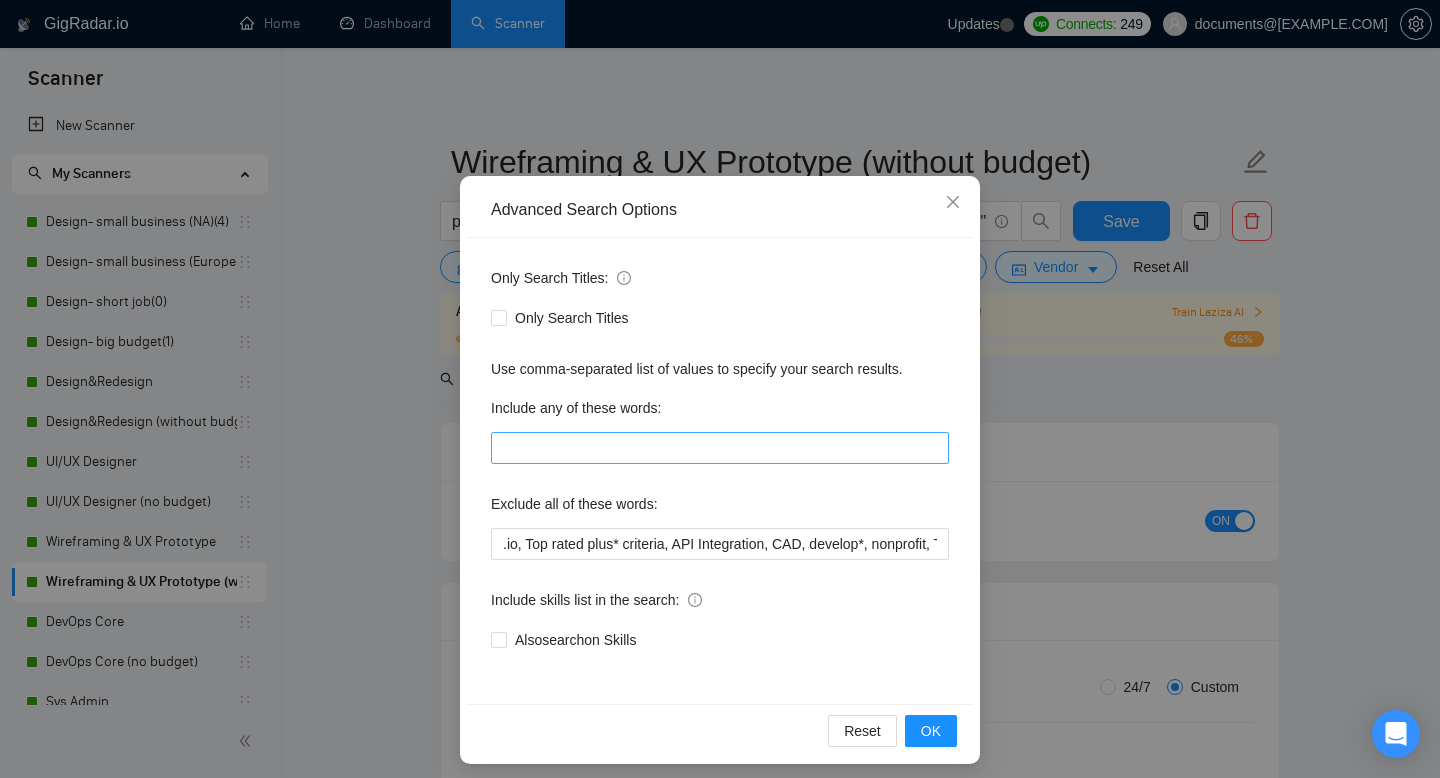 scroll, scrollTop: 50, scrollLeft: 0, axis: vertical 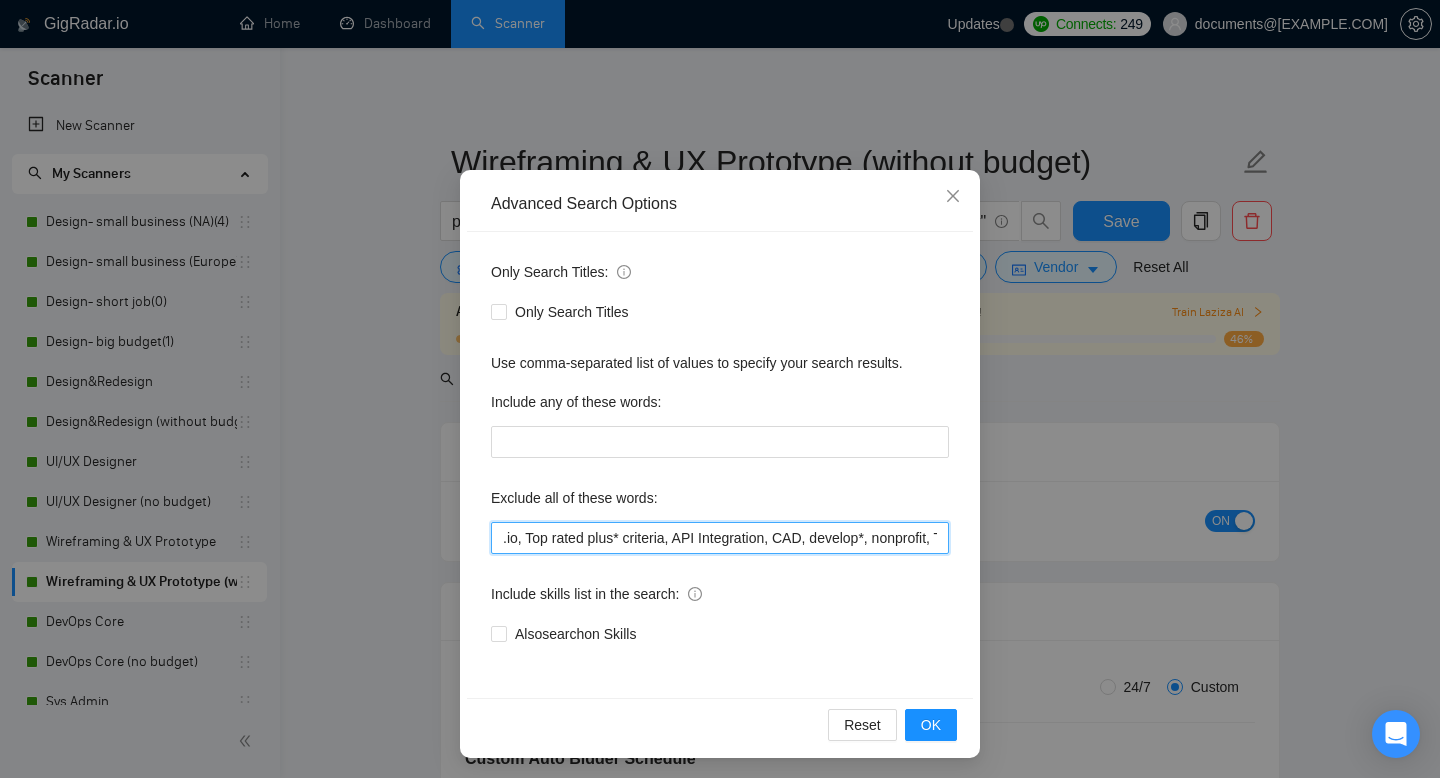 click at bounding box center [720, 538] 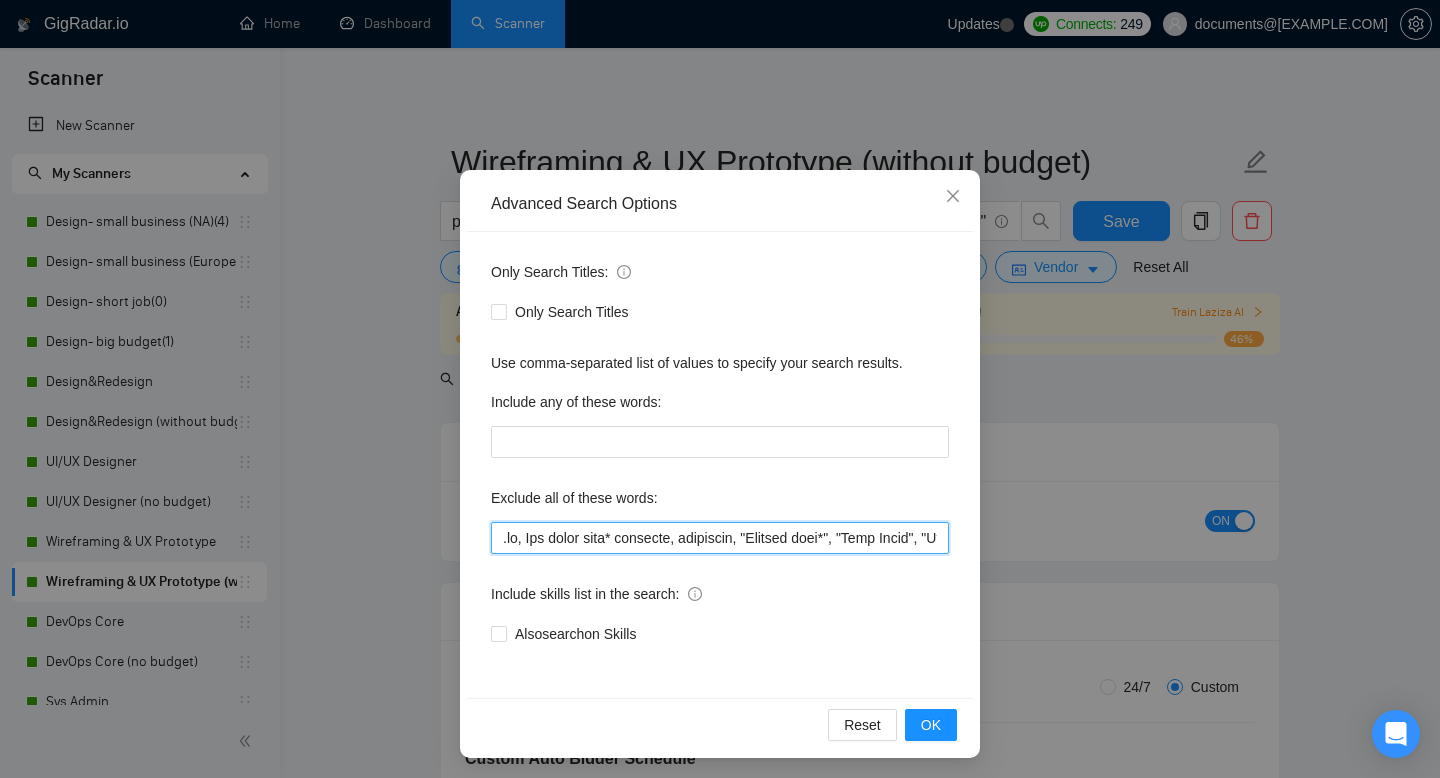 scroll, scrollTop: 0, scrollLeft: 7645, axis: horizontal 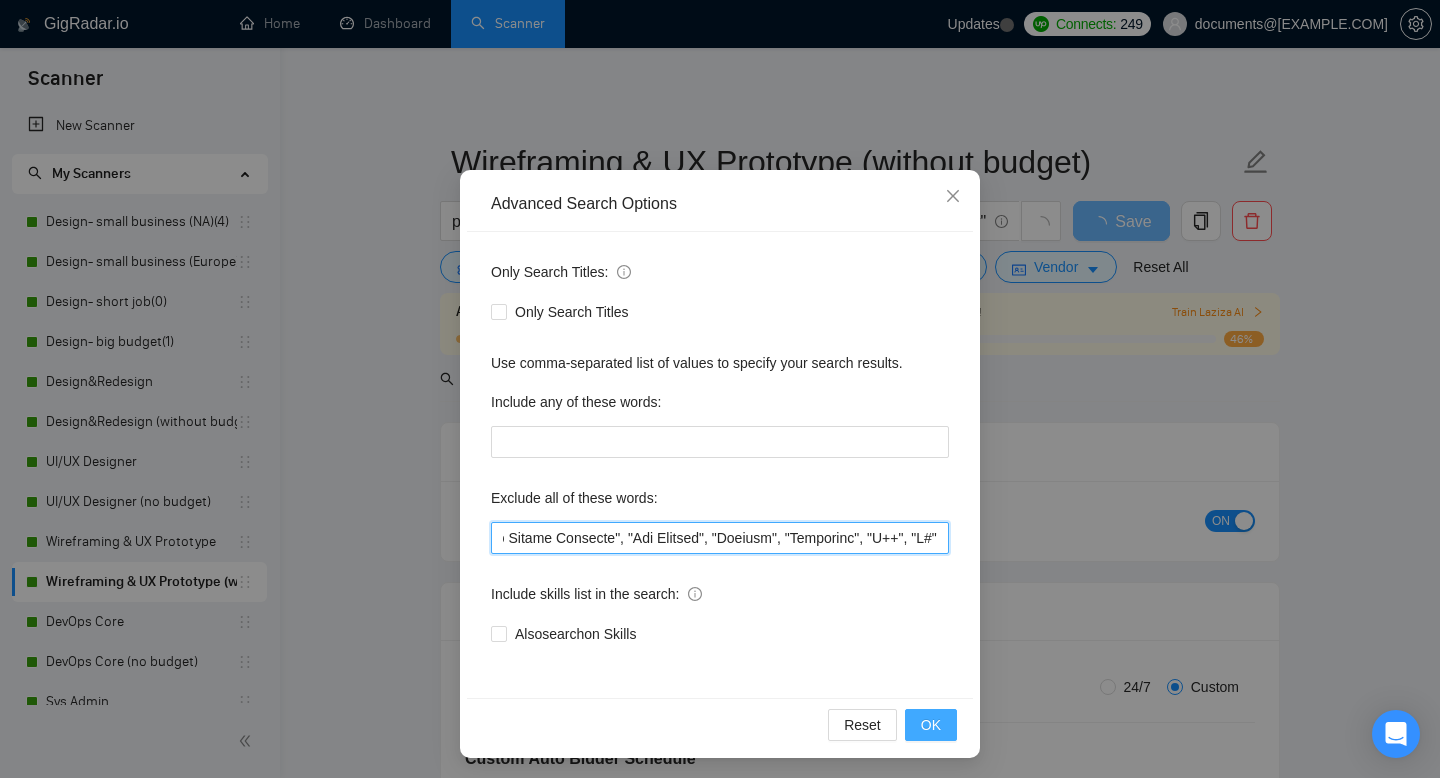 type on ".io, Top rated plus* criteria, nonprofit, "Website deve*", "Full Stack", "Language Expert", "iOS developer", "Core Development", "Design and develop", "iOS Development", "game develop*", "project manager", "python dev*", "game animator", "game artist", "kartra expert", "full-stack dev*", Theme Customization, style guide, brand* design*, logo design, brand strategy, visual identity, color palette, brand guidelines, packaging design, brand storytelling, SEO, PowerPoint*, "power point", "power bi", powerbi*, "developer*", "no agencie", Grafisch*, "HTML", "CSS", "JavaScript", "React", "Vue.js", "Angular", "Web development", "Frontend development", "Figma to code", "Figma to HTML", "Web App implementation", SPA, Landing Page, coding, "CMS integration", "Web hosting", "Domain setup", "SSL setup", WordPress, "Elementor", "Divi", "ACF", "Webflow", "Wix", "Shopify", "GoDaddy", "Squarespace", "CMS setup", "Full site build", "Email template", "coding (HTML)", "Ecommerce store launch/setup", "Print Design", "Stationer..." 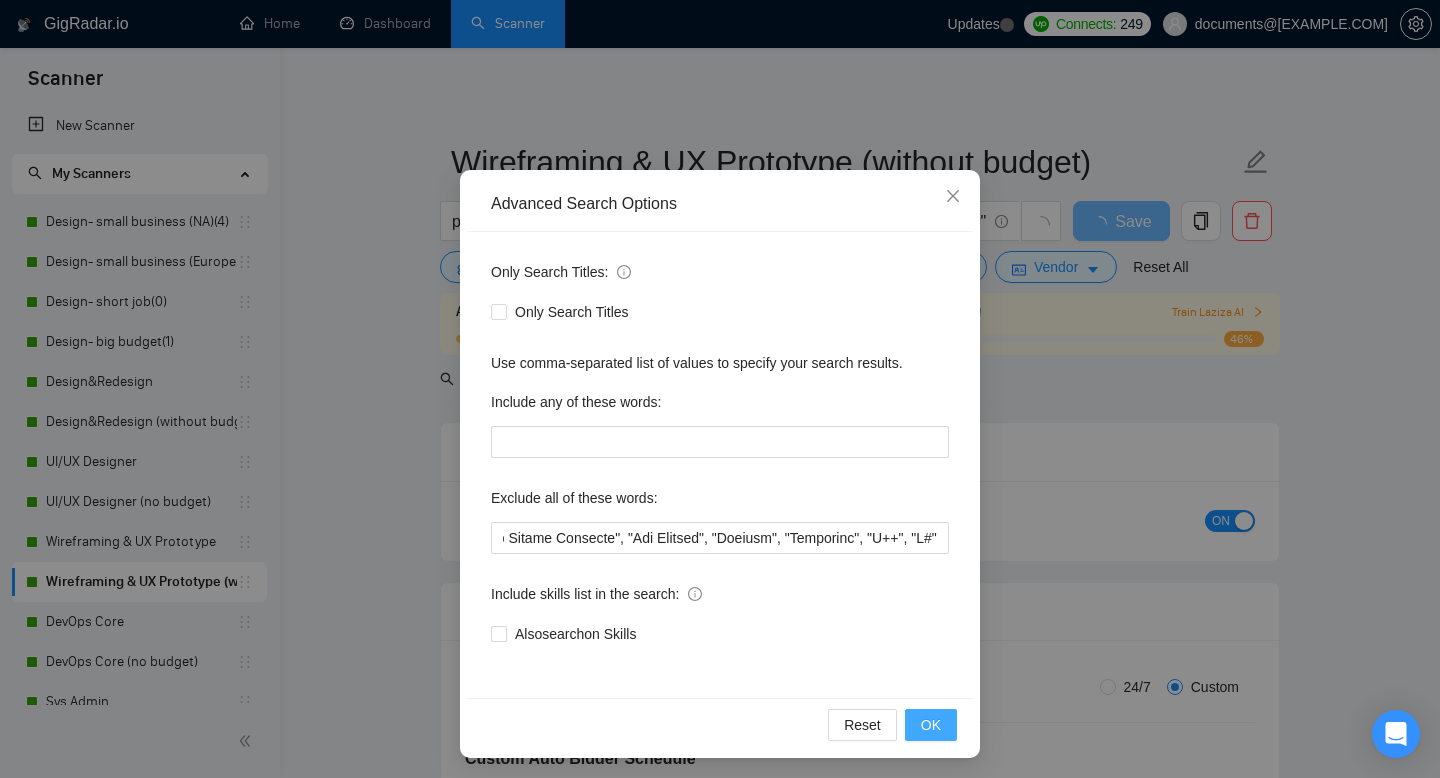 click on "OK" at bounding box center [931, 725] 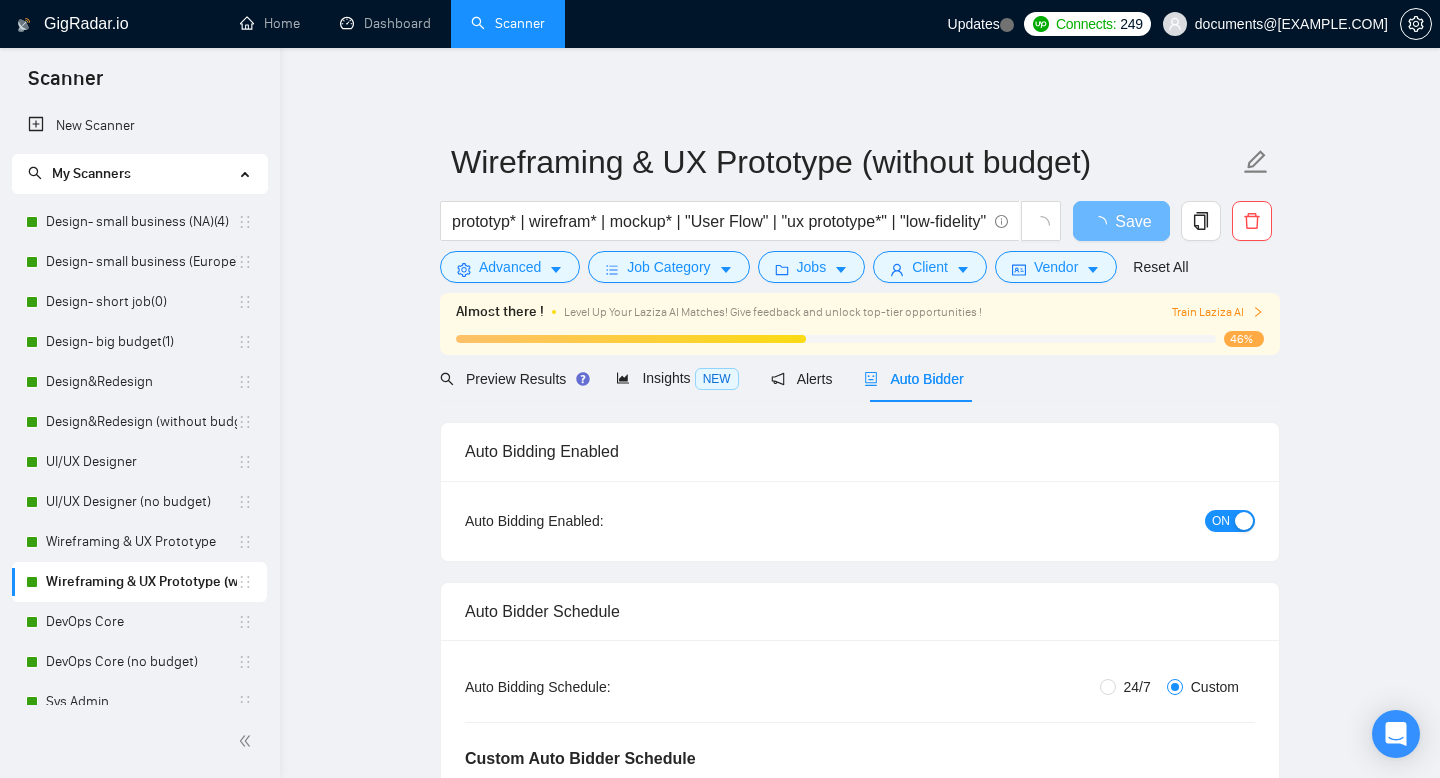 scroll, scrollTop: 0, scrollLeft: 0, axis: both 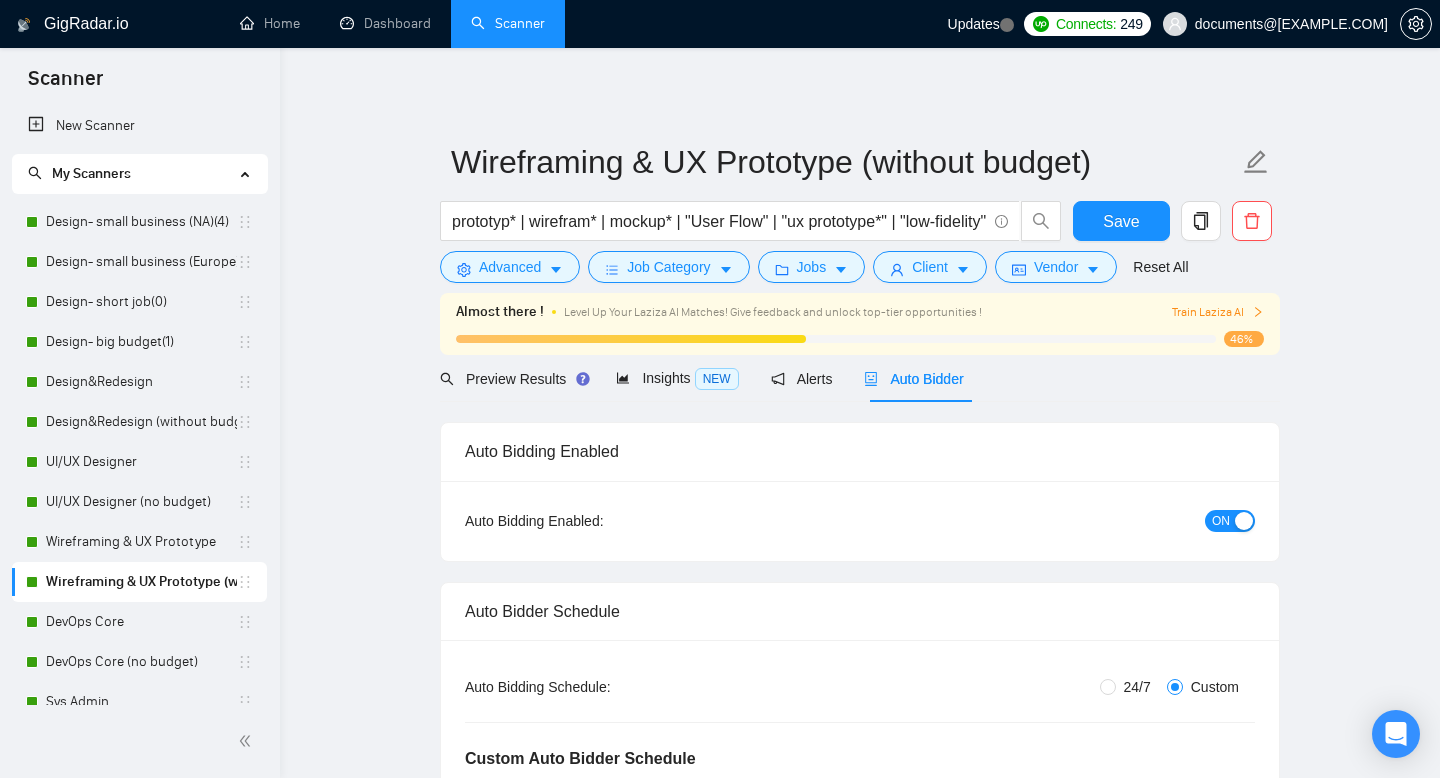 click on "Wireframing & UX Prototype (without budget) prototyp* | wirefram* | mockup* | "User Flow" | "ux prototype*" | "low-fidelity" | "high-fidelity" | "low fidelity" | "high fidelity" Save Advanced   Job Category   Jobs   Client   Vendor   Reset All" at bounding box center [860, 211] 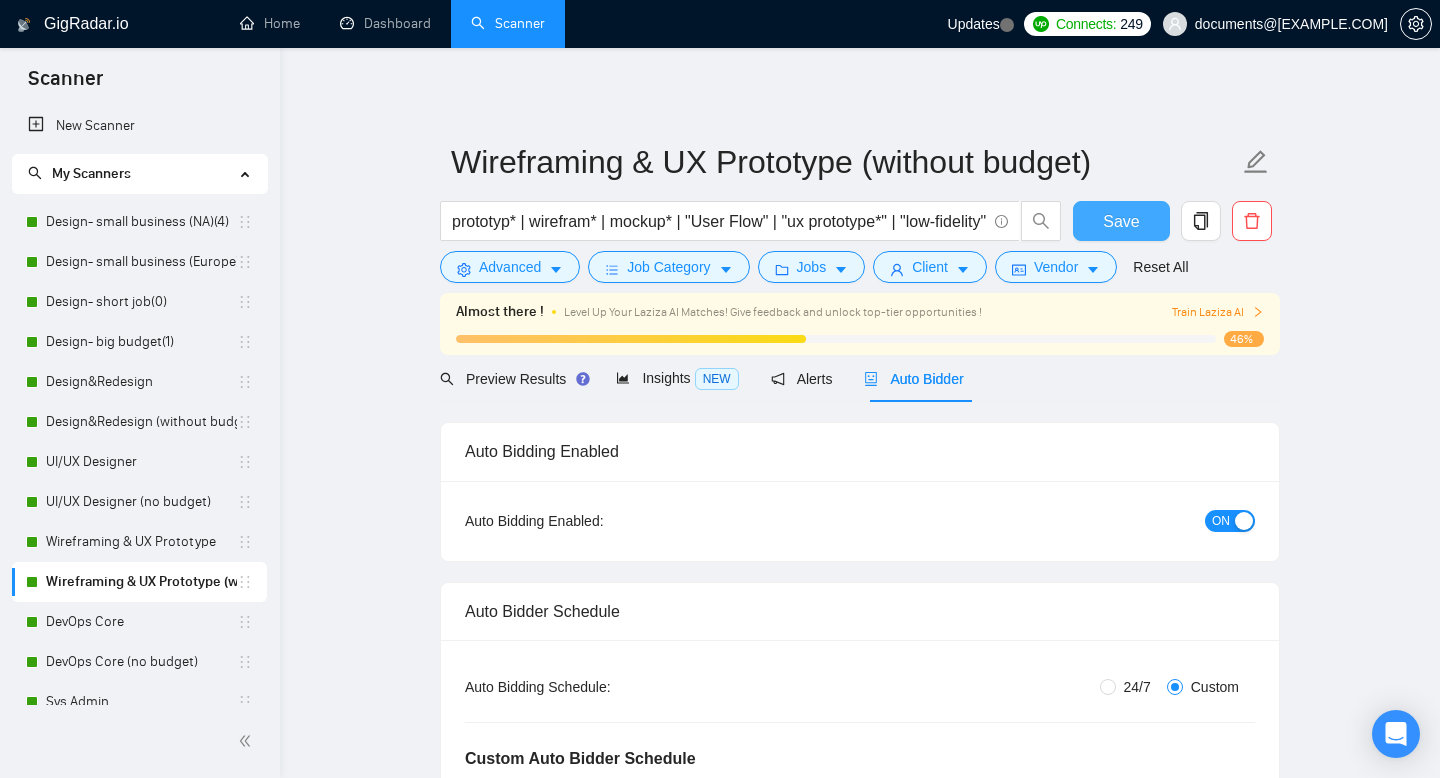 click on "Save" at bounding box center [1121, 221] 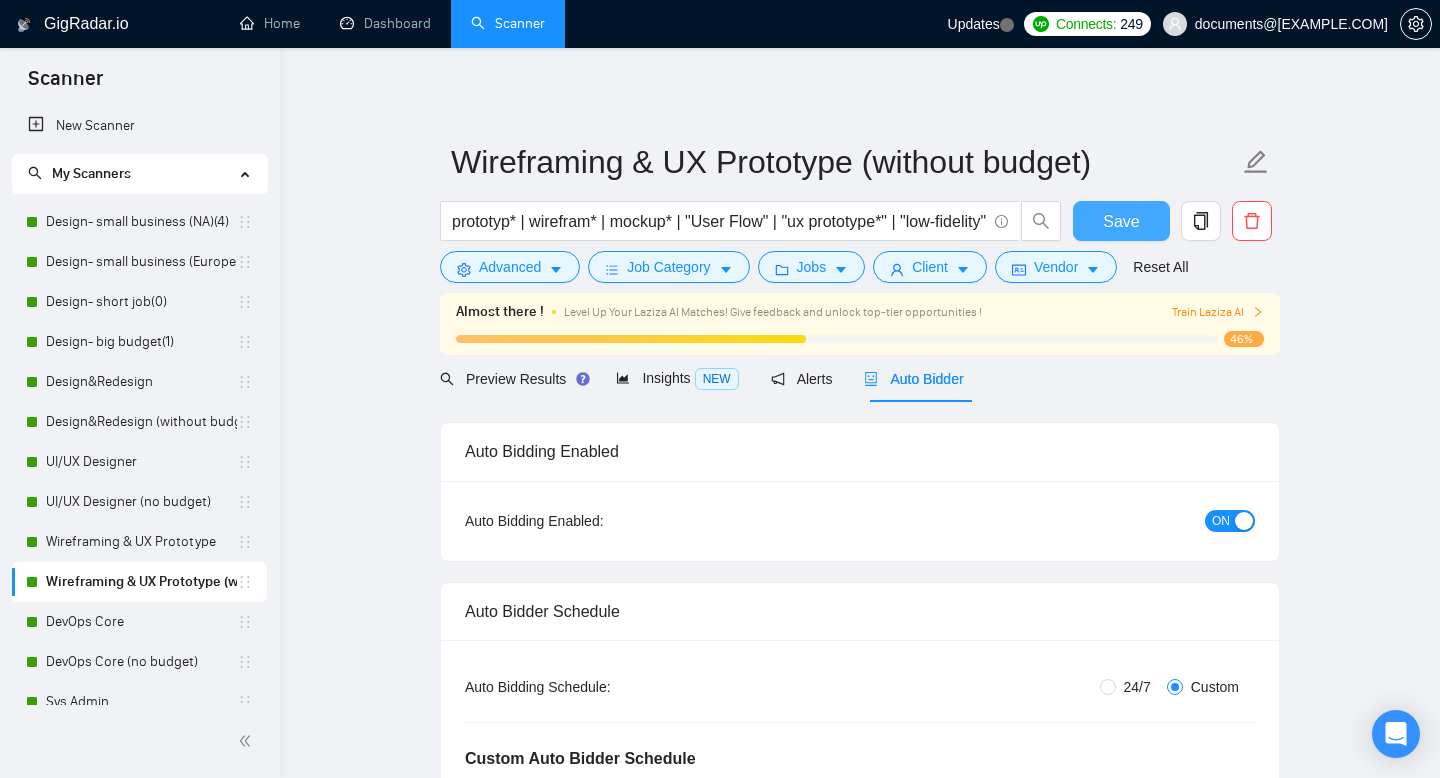 type 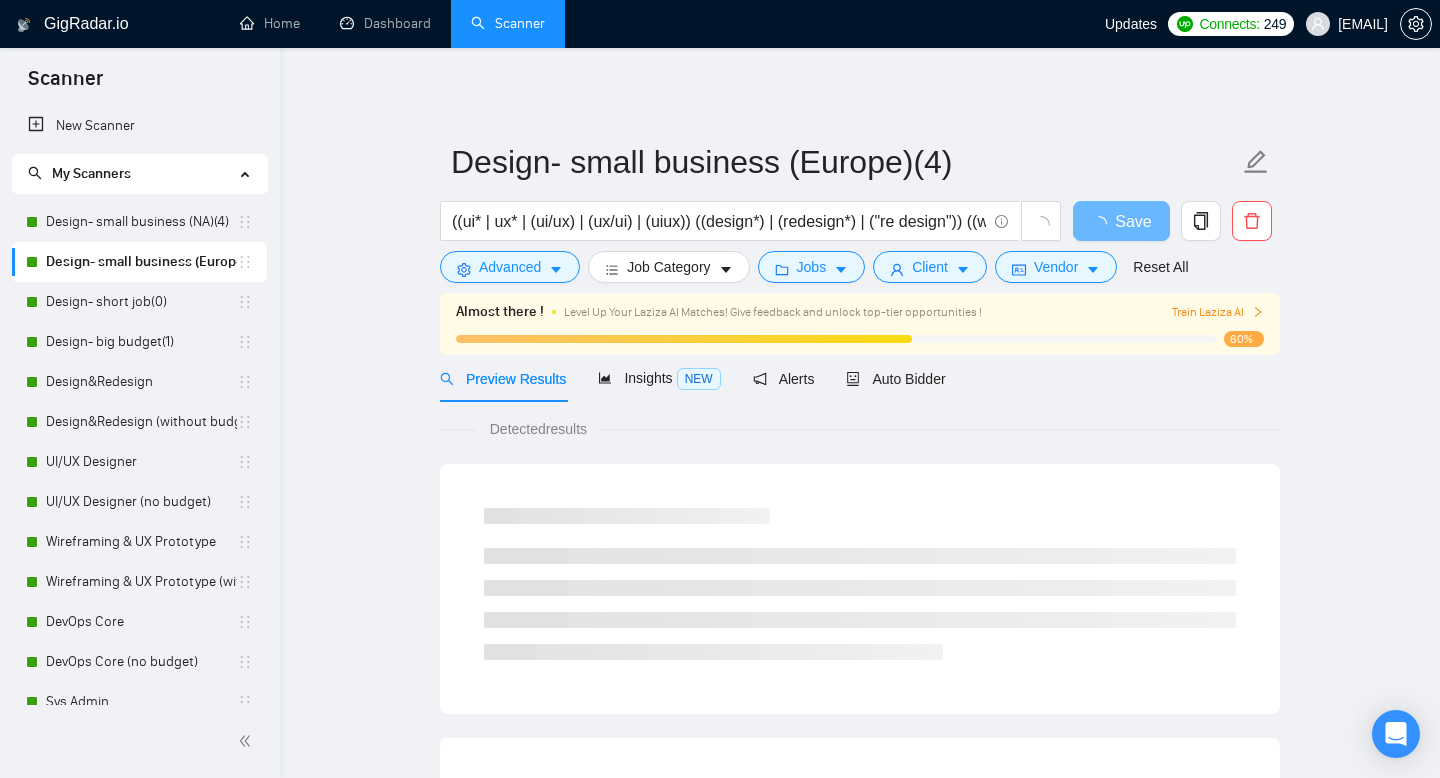 scroll, scrollTop: 0, scrollLeft: 0, axis: both 